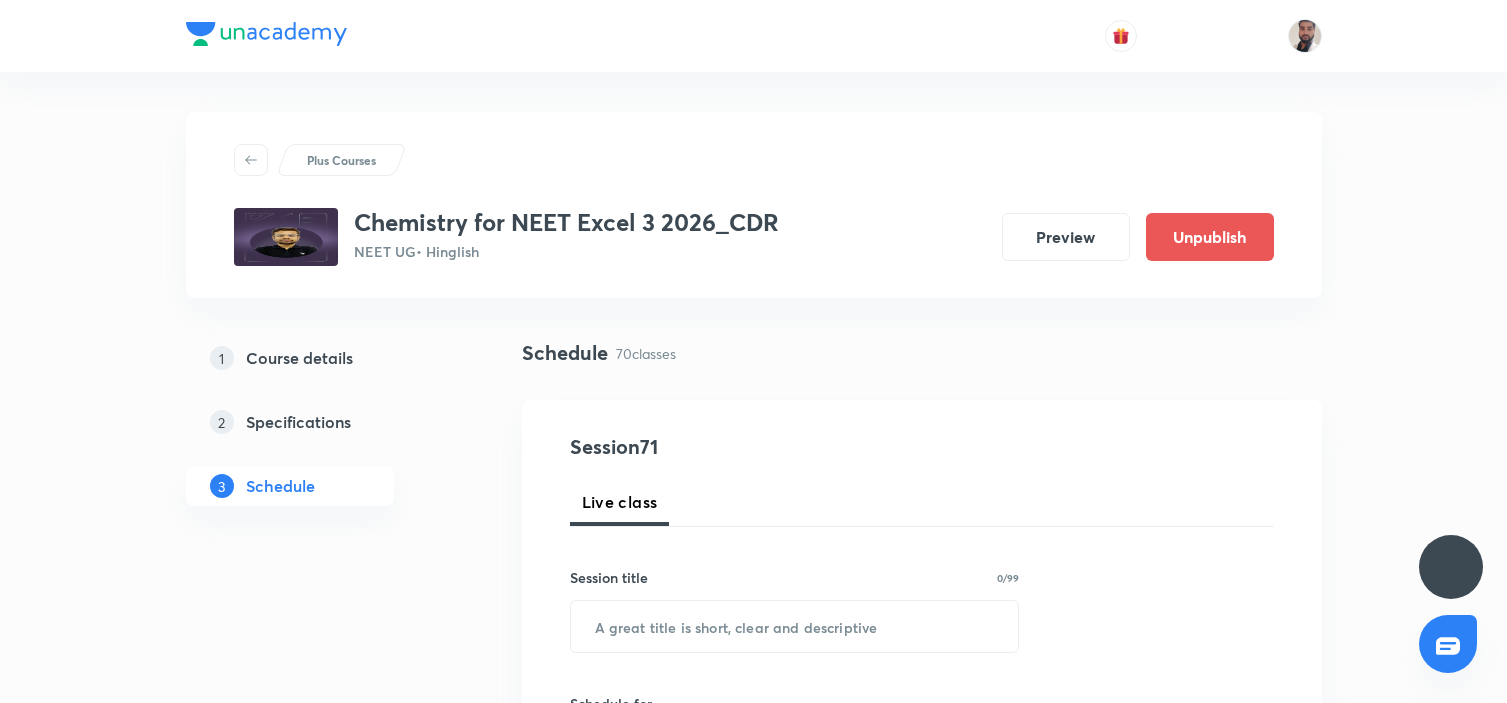 scroll, scrollTop: 0, scrollLeft: 0, axis: both 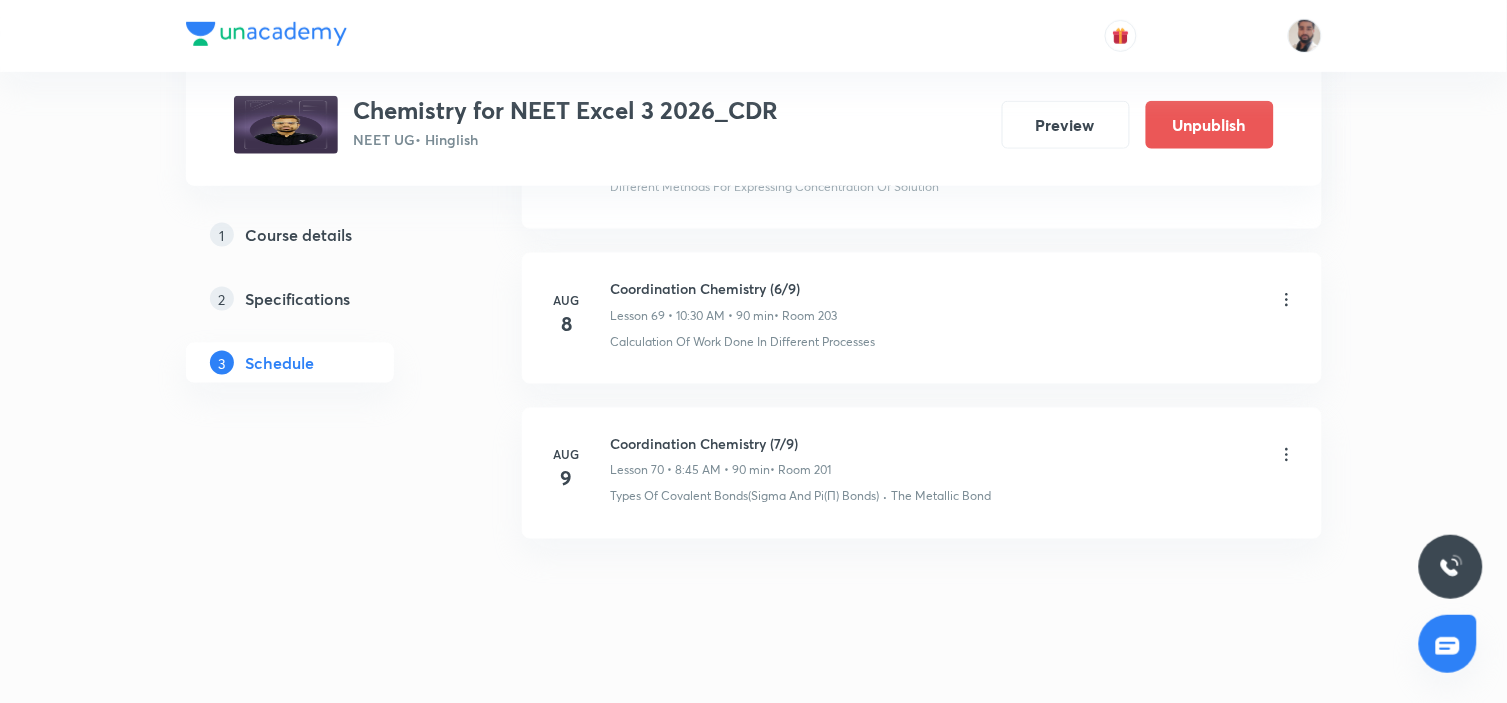 click 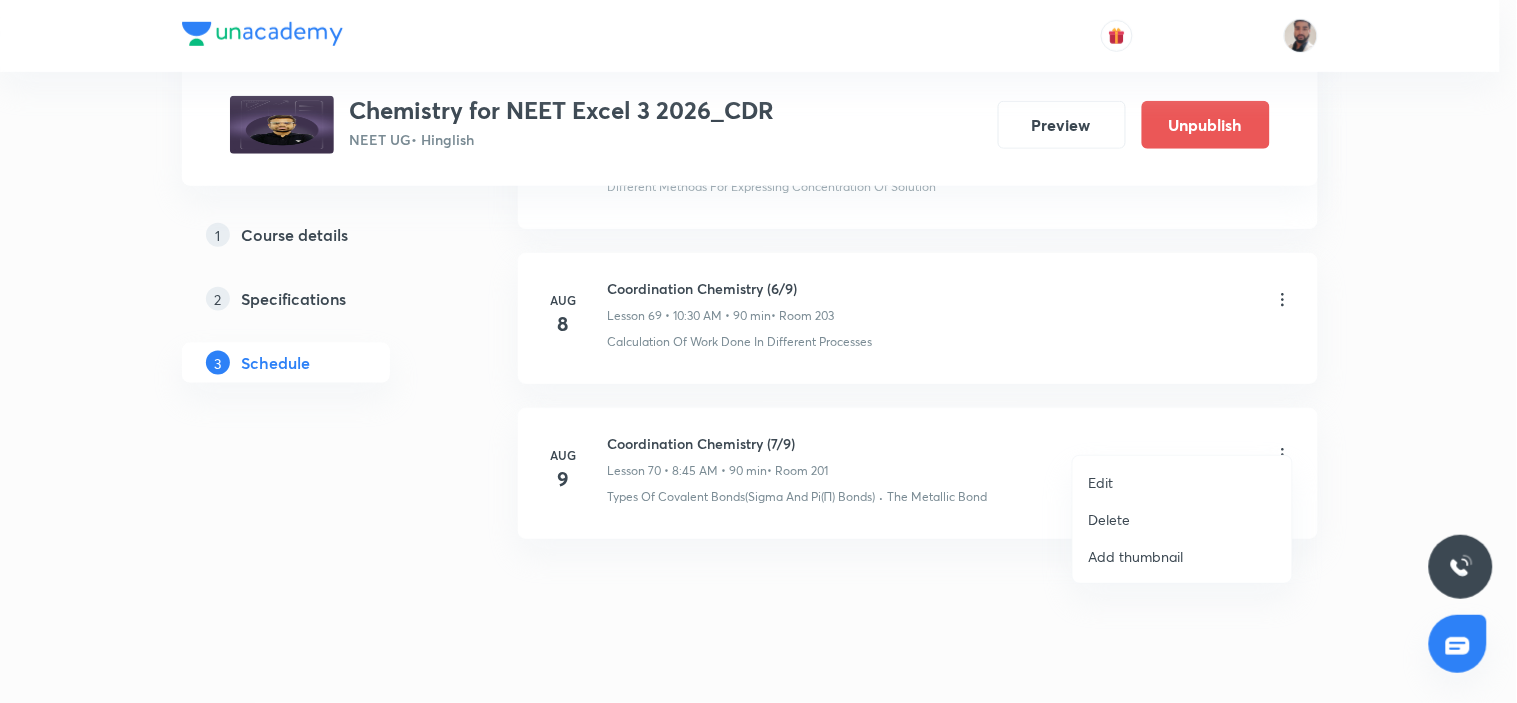 click on "Edit" at bounding box center [1182, 482] 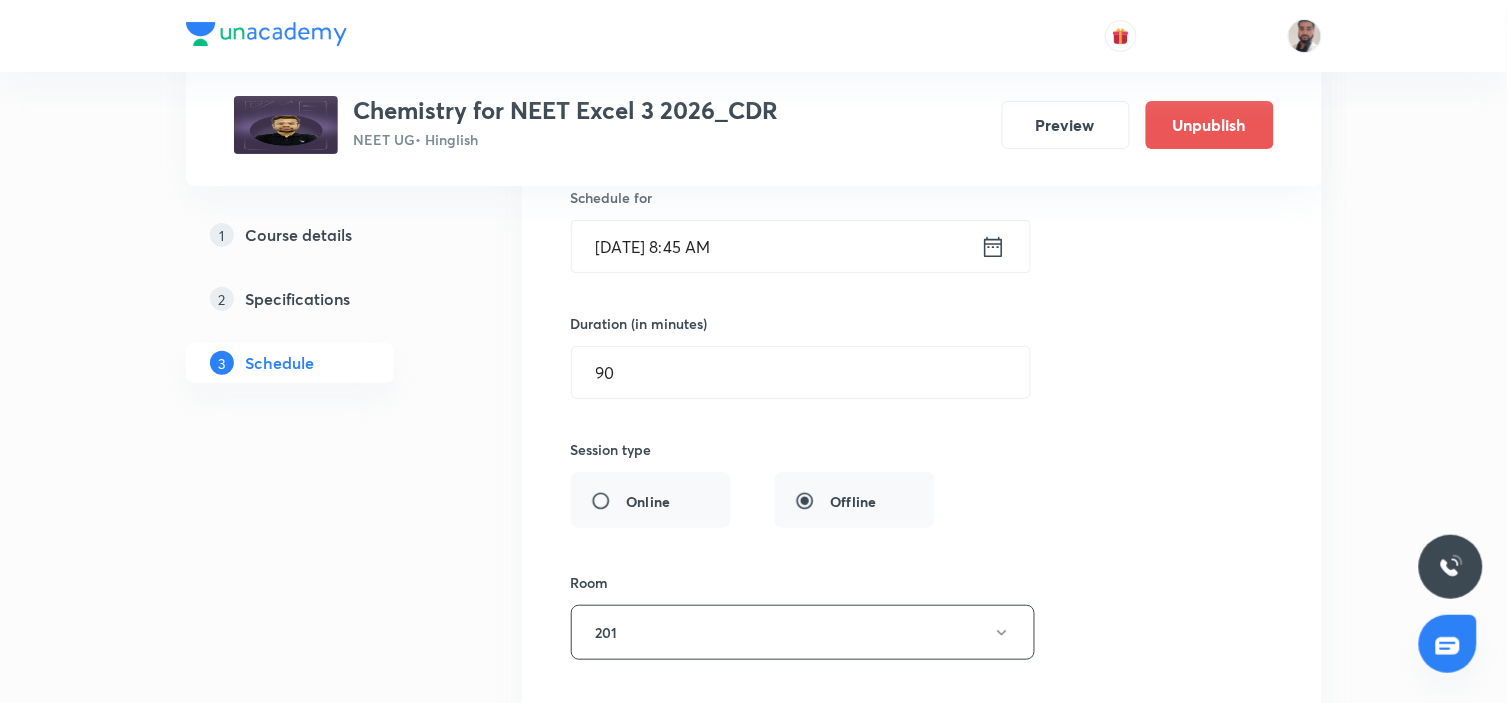 scroll, scrollTop: 11393, scrollLeft: 0, axis: vertical 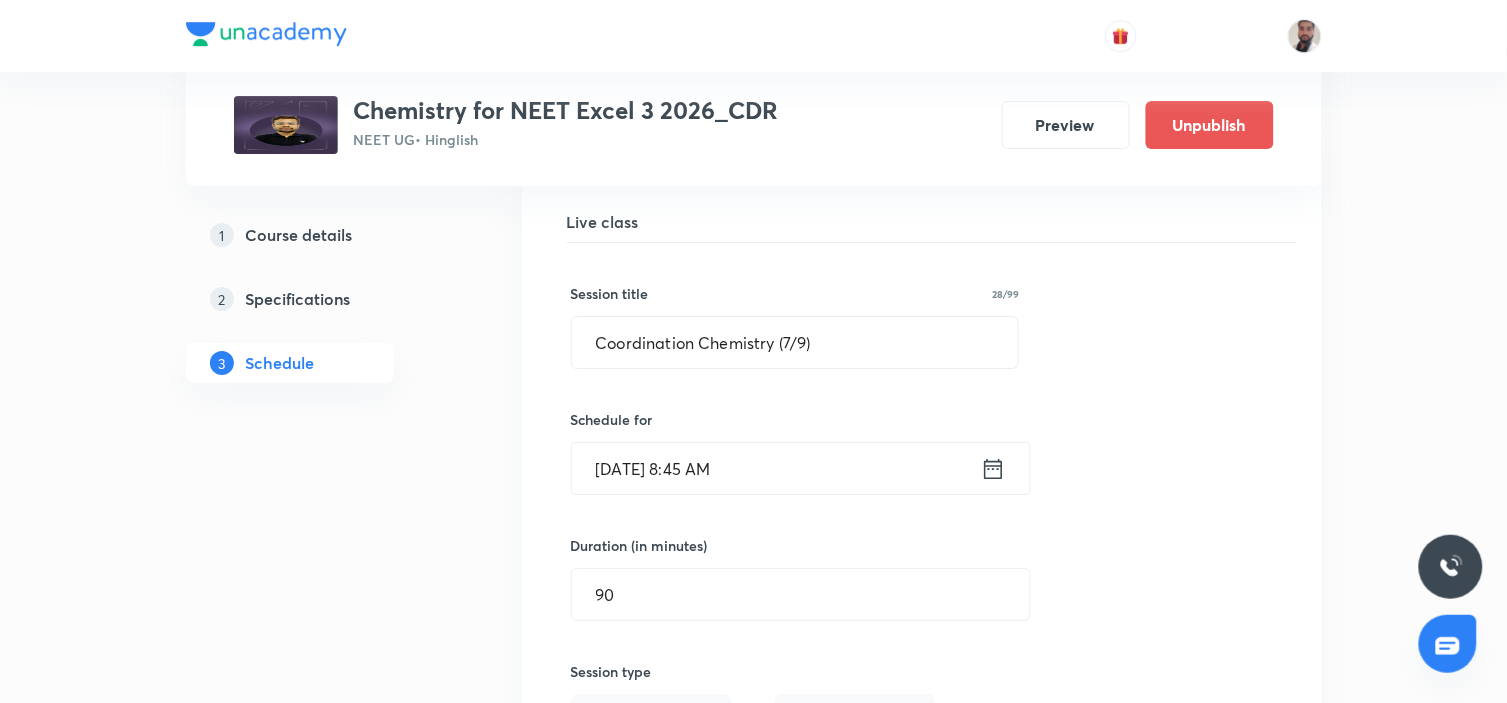 click 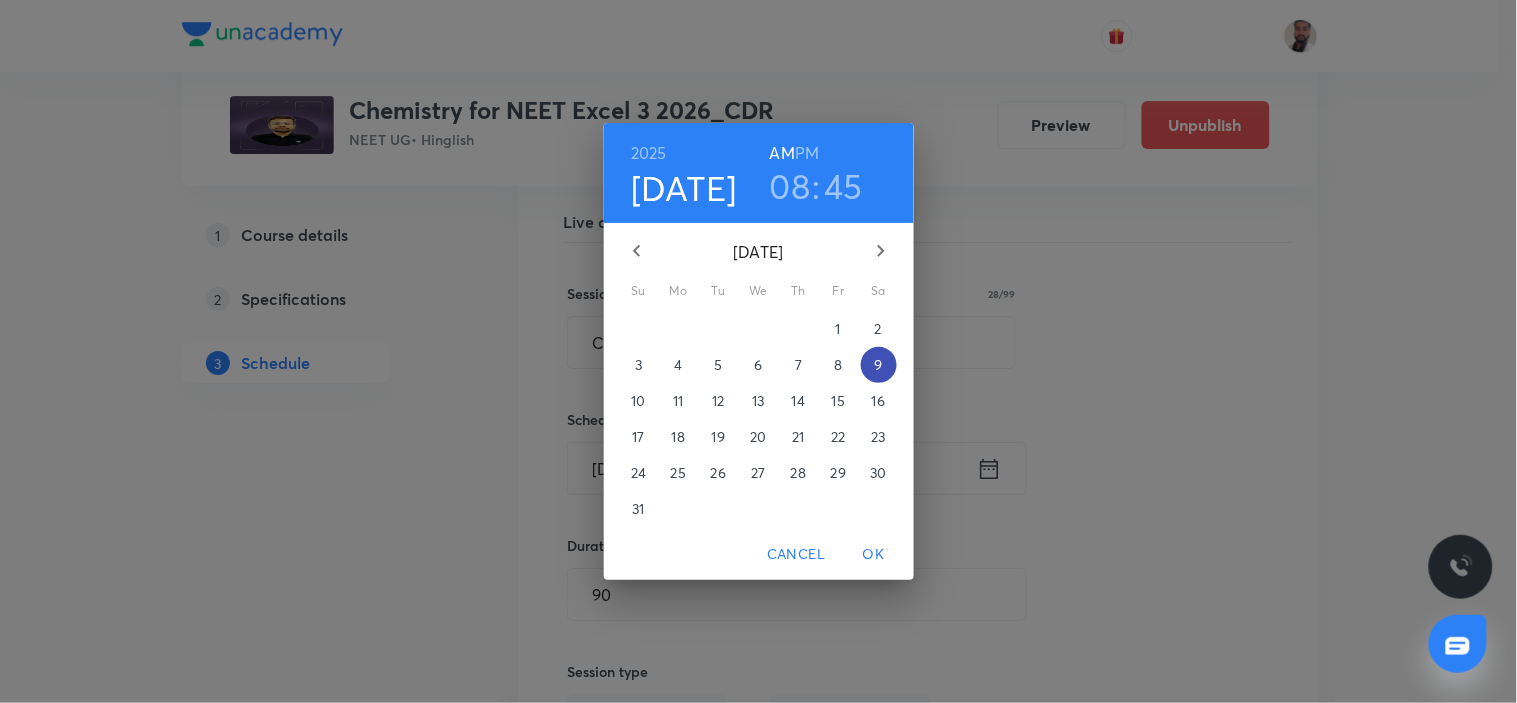 click on "9" at bounding box center [878, 365] 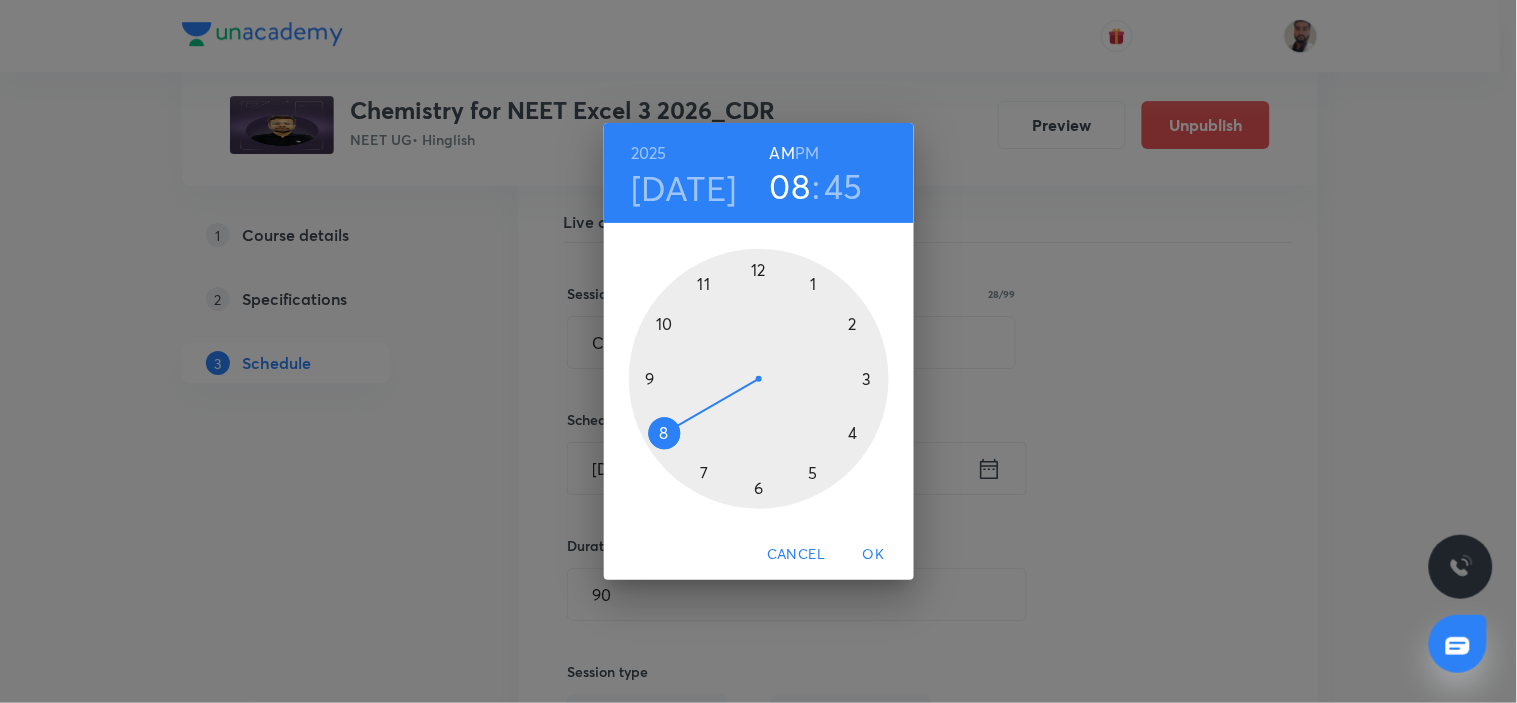 drag, startPoint x: 664, startPoint y: 318, endPoint x: 717, endPoint y: 373, distance: 76.38062 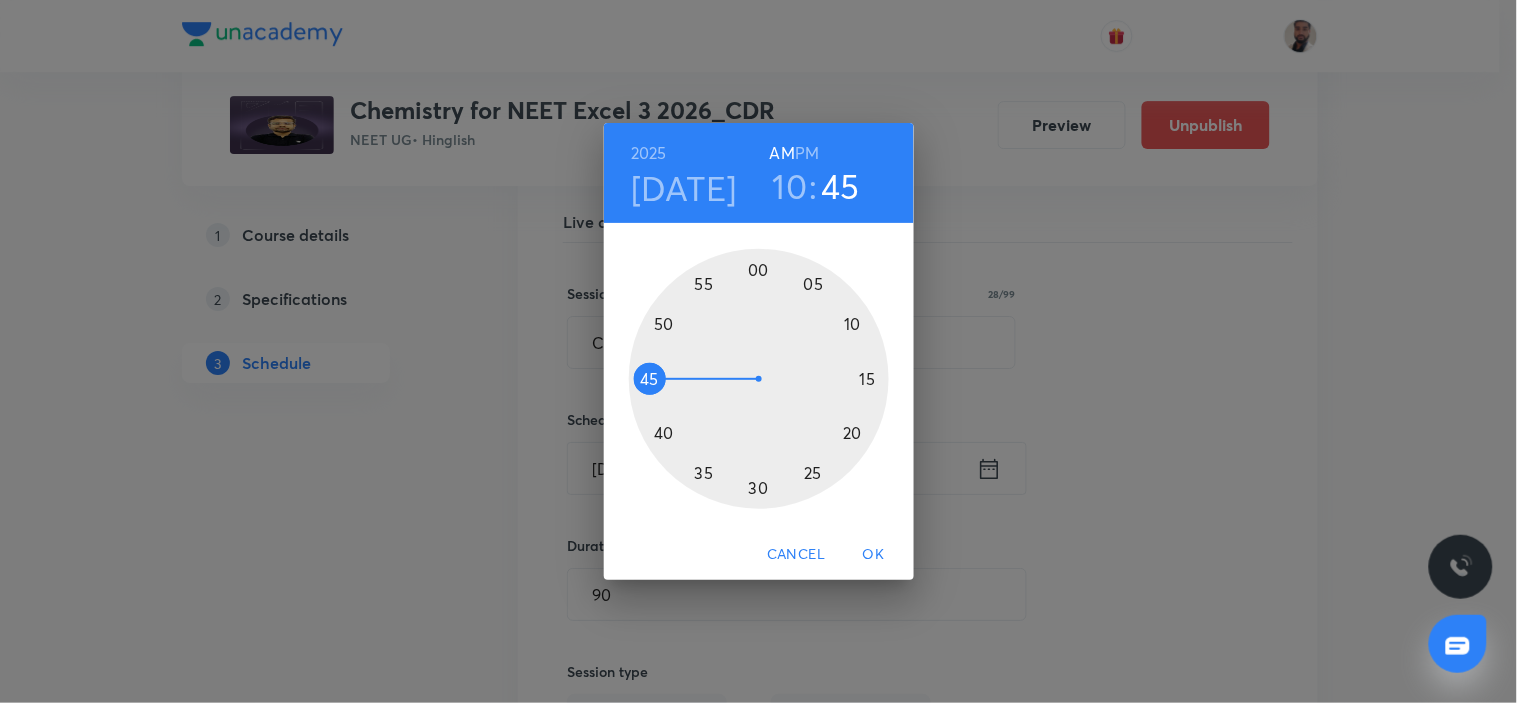 click at bounding box center [759, 379] 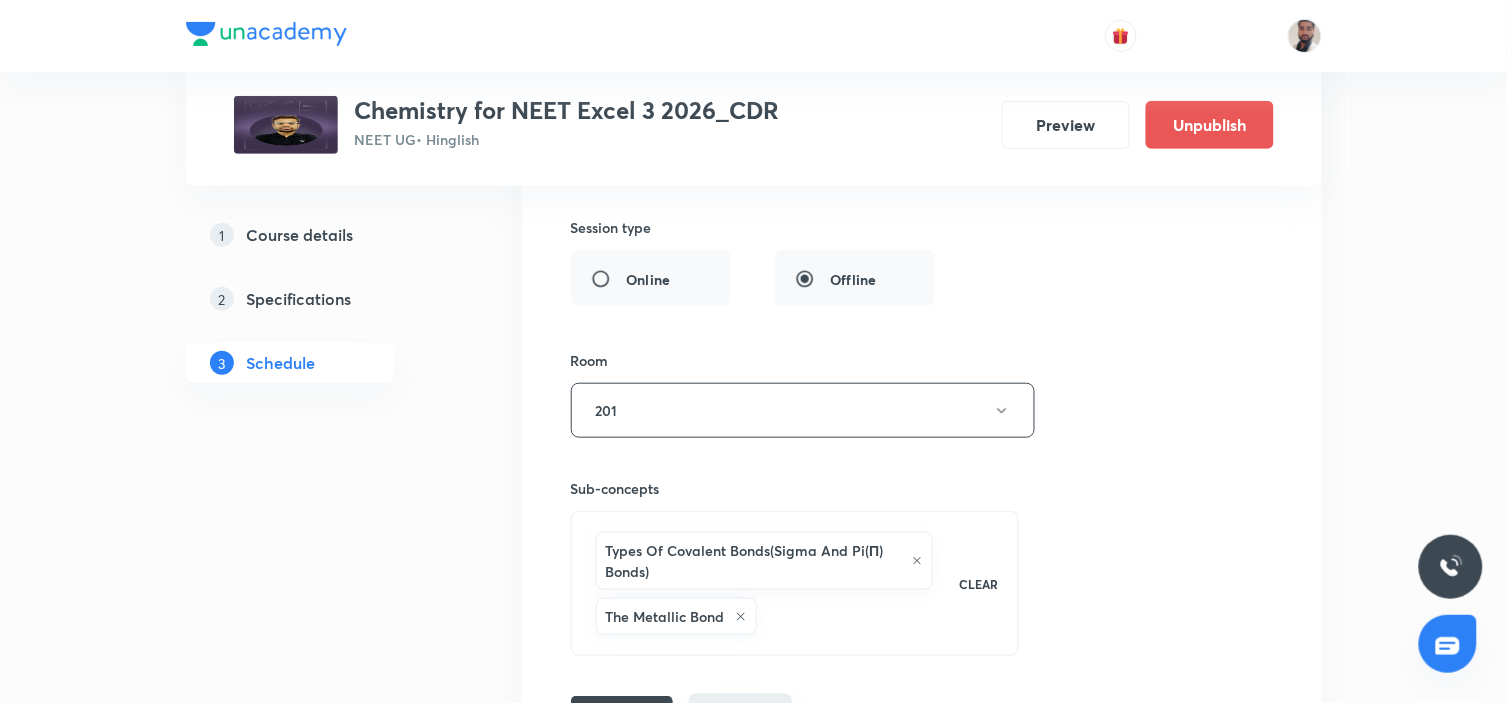 scroll, scrollTop: 12060, scrollLeft: 0, axis: vertical 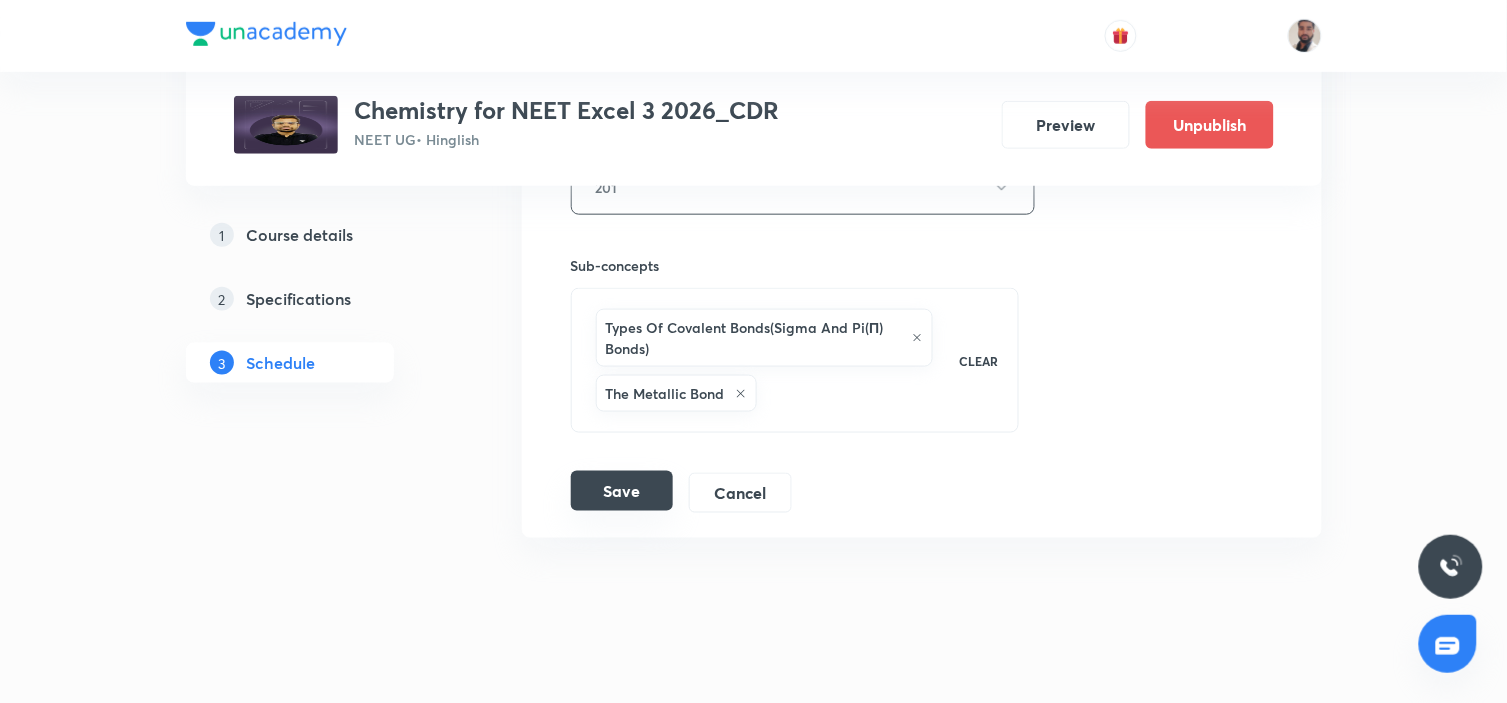 click on "Save" at bounding box center [622, 491] 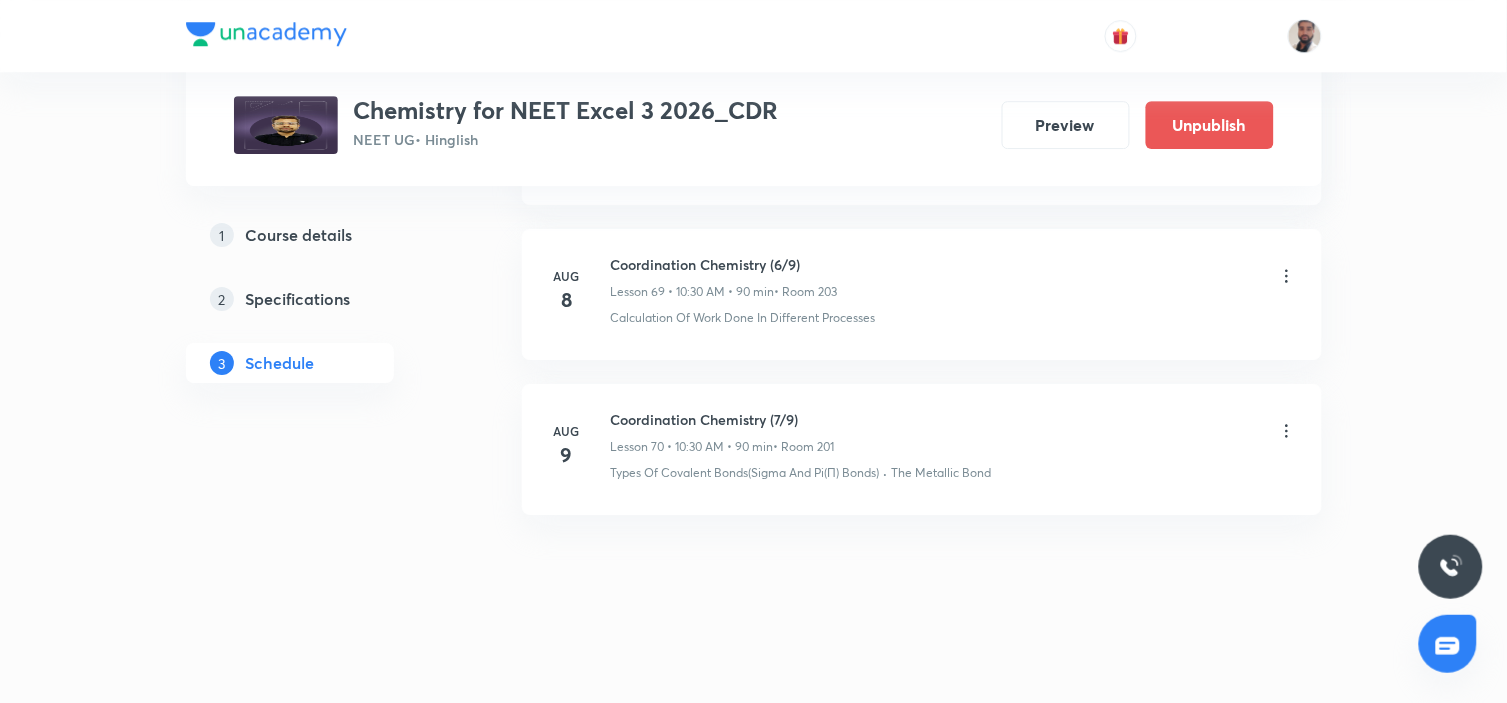 scroll, scrollTop: 11224, scrollLeft: 0, axis: vertical 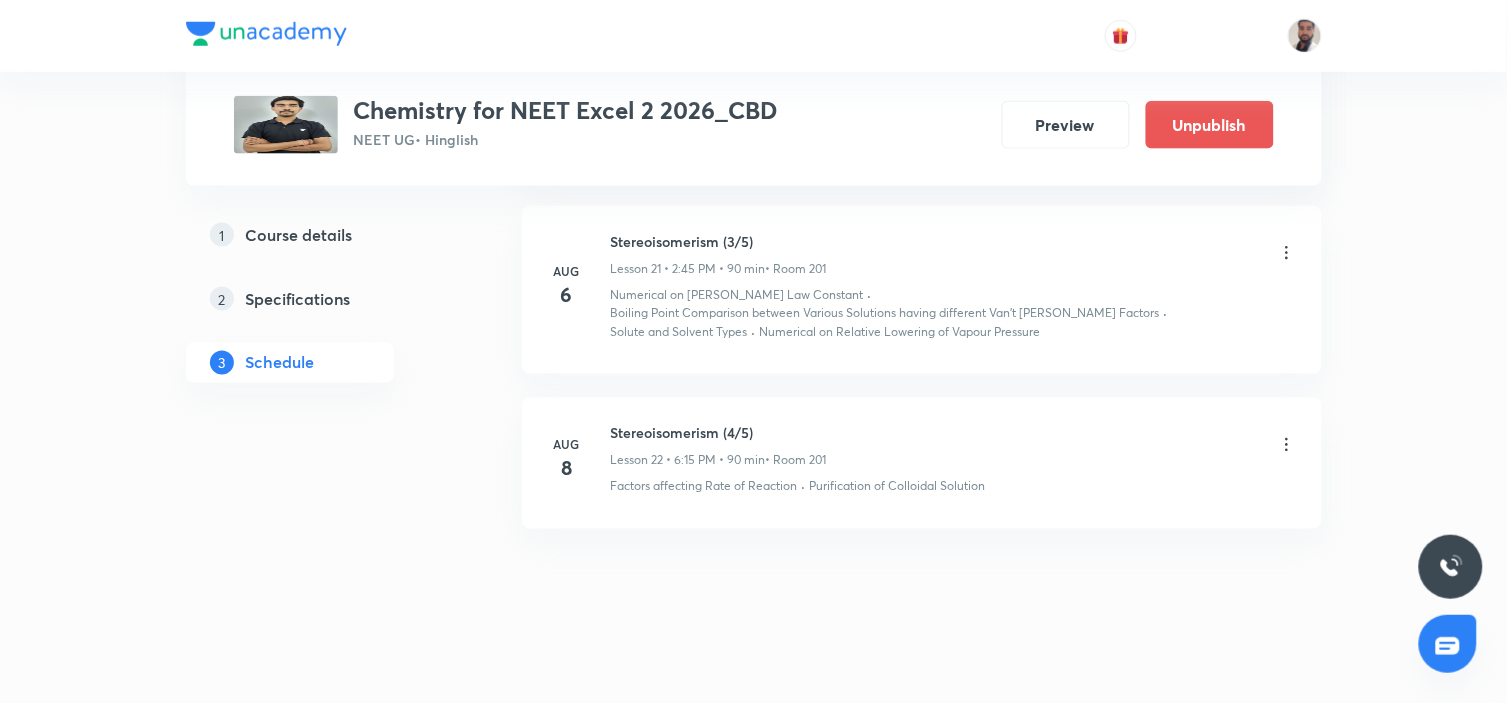 click 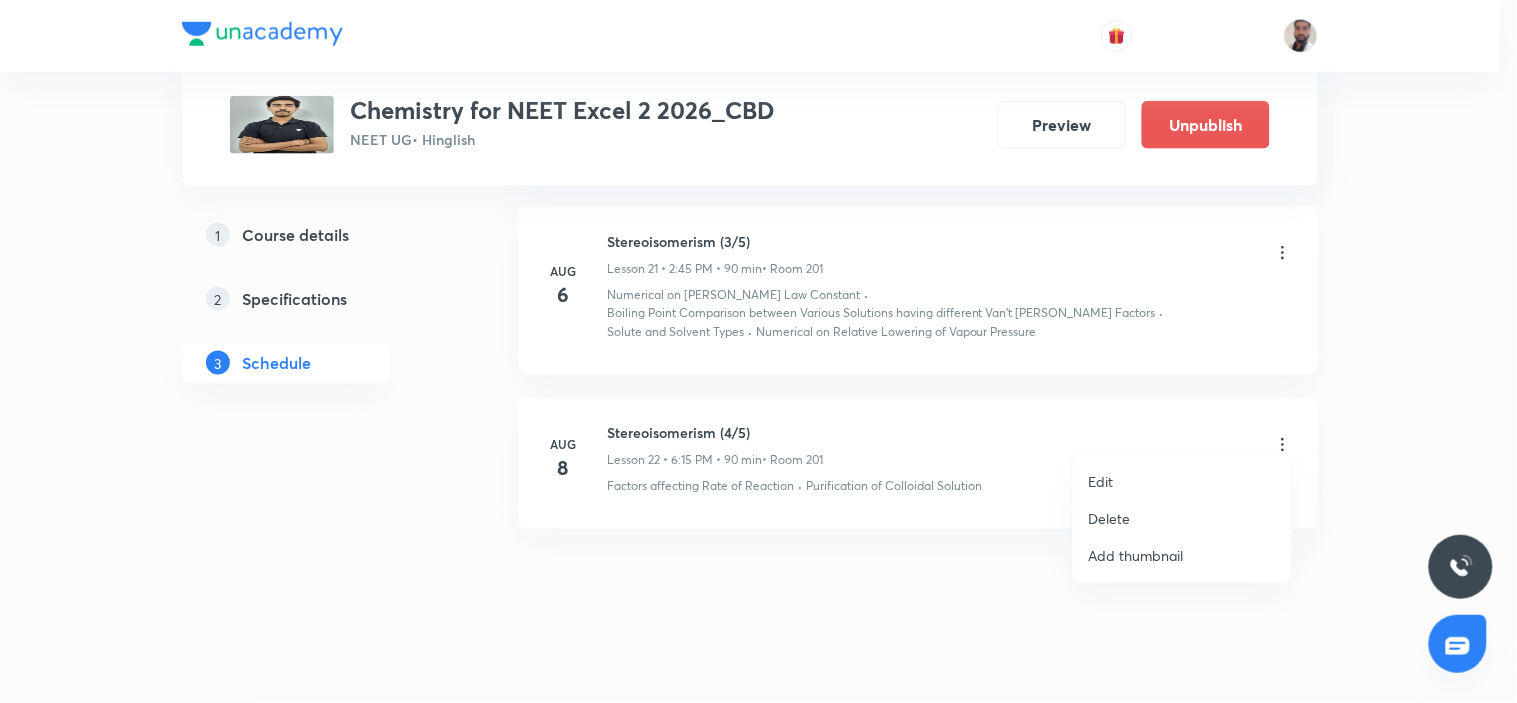 click on "Edit" at bounding box center (1182, 481) 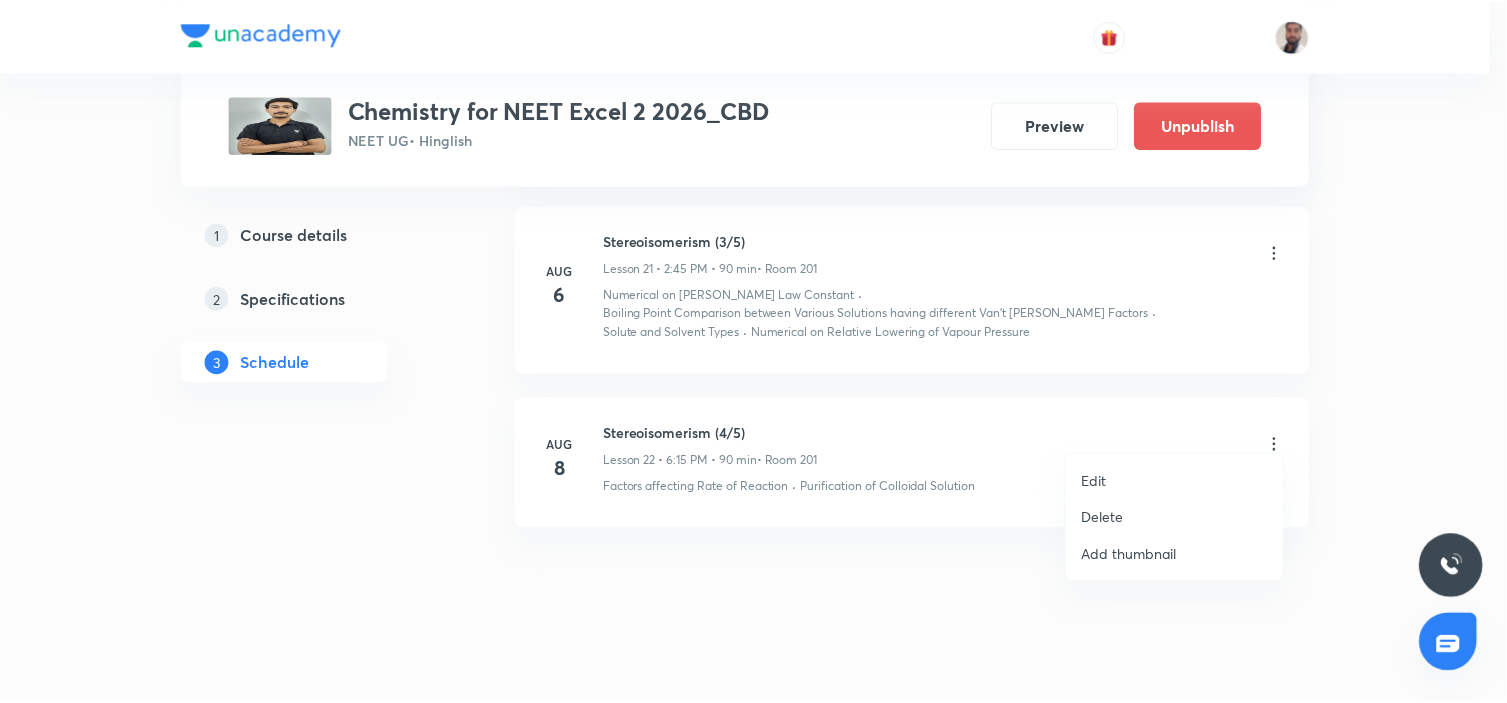 scroll, scrollTop: 4398, scrollLeft: 0, axis: vertical 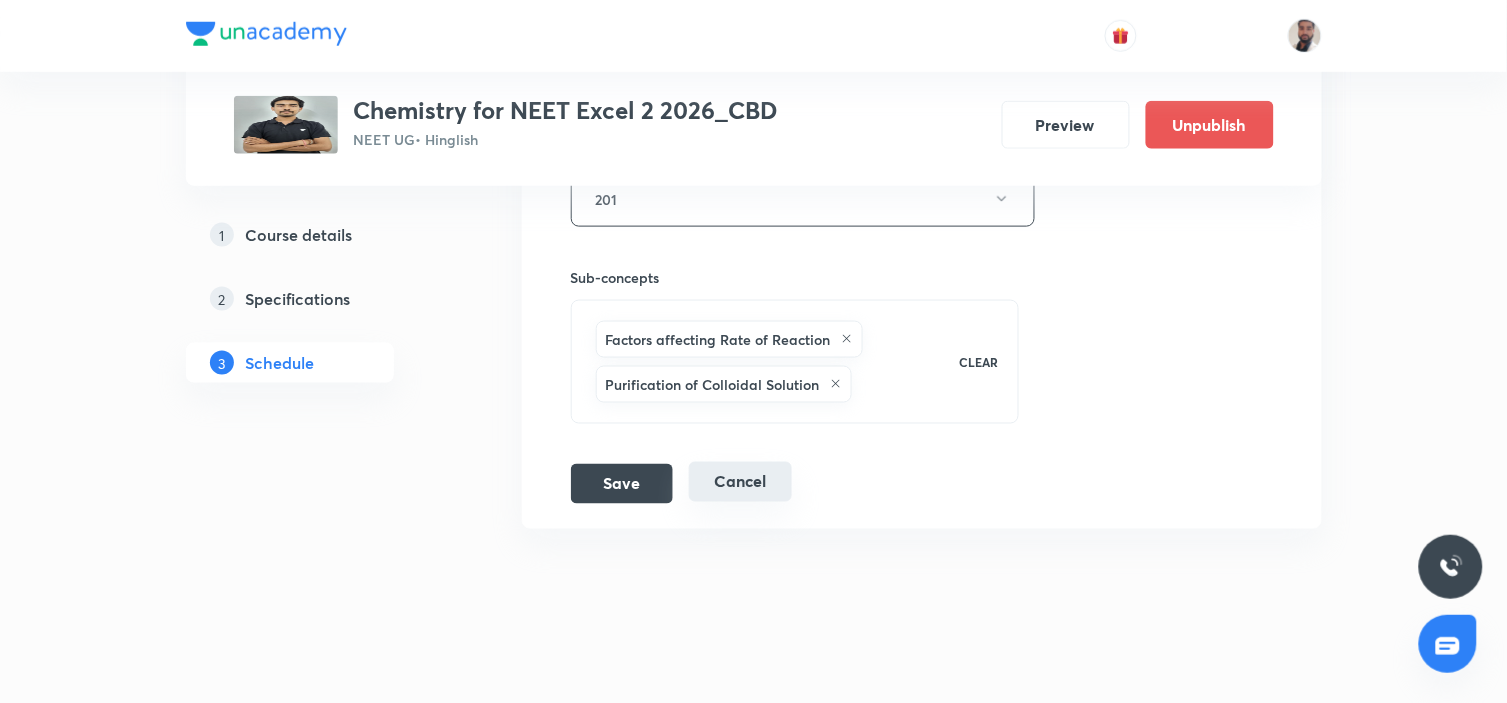 click on "Cancel" at bounding box center (740, 482) 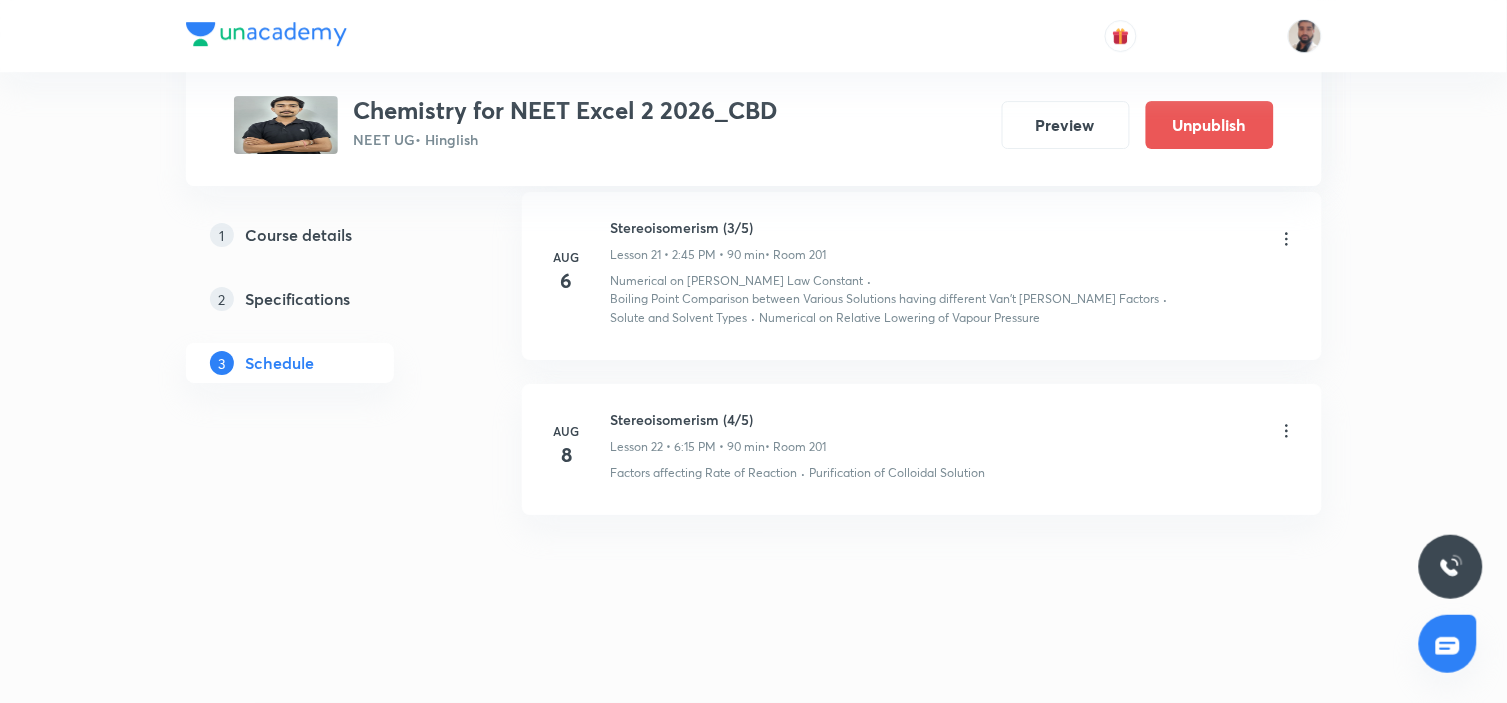 scroll, scrollTop: 3583, scrollLeft: 0, axis: vertical 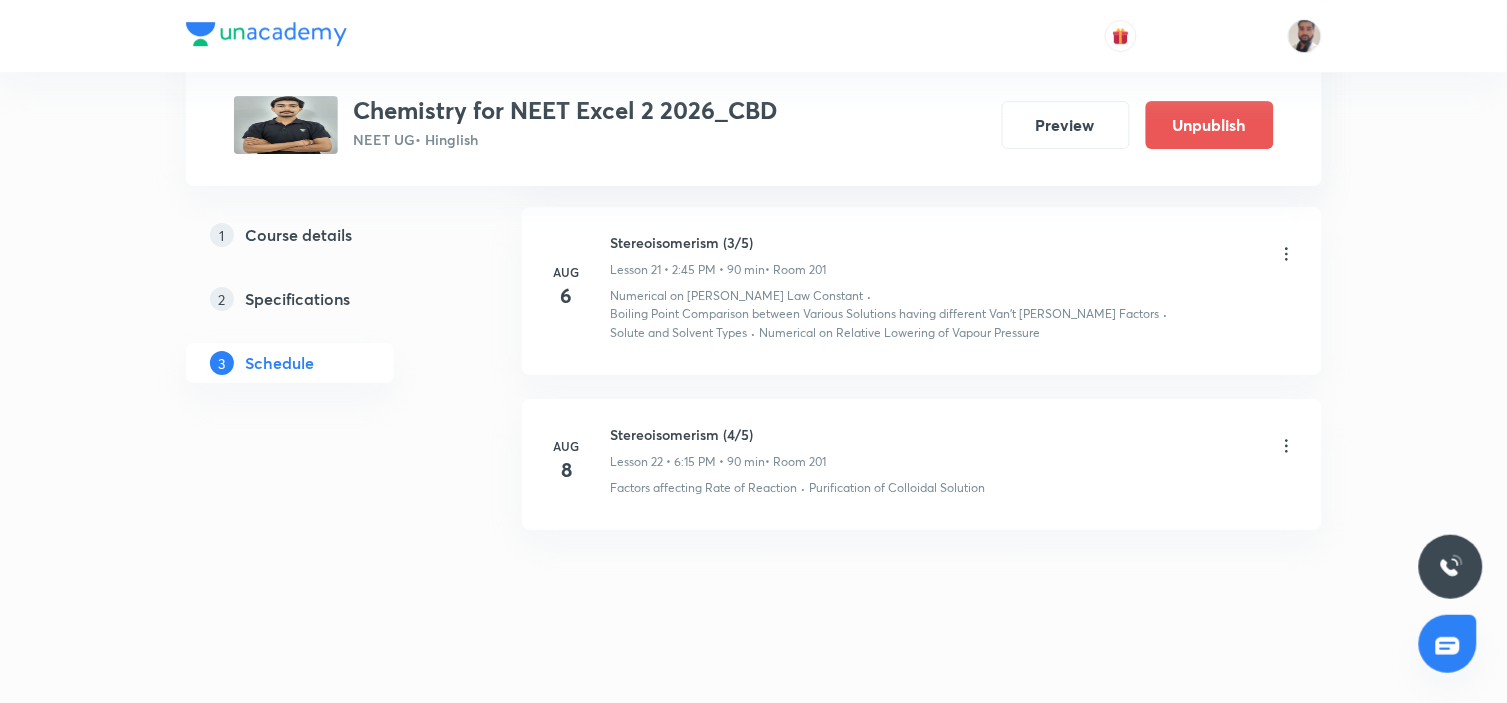 click 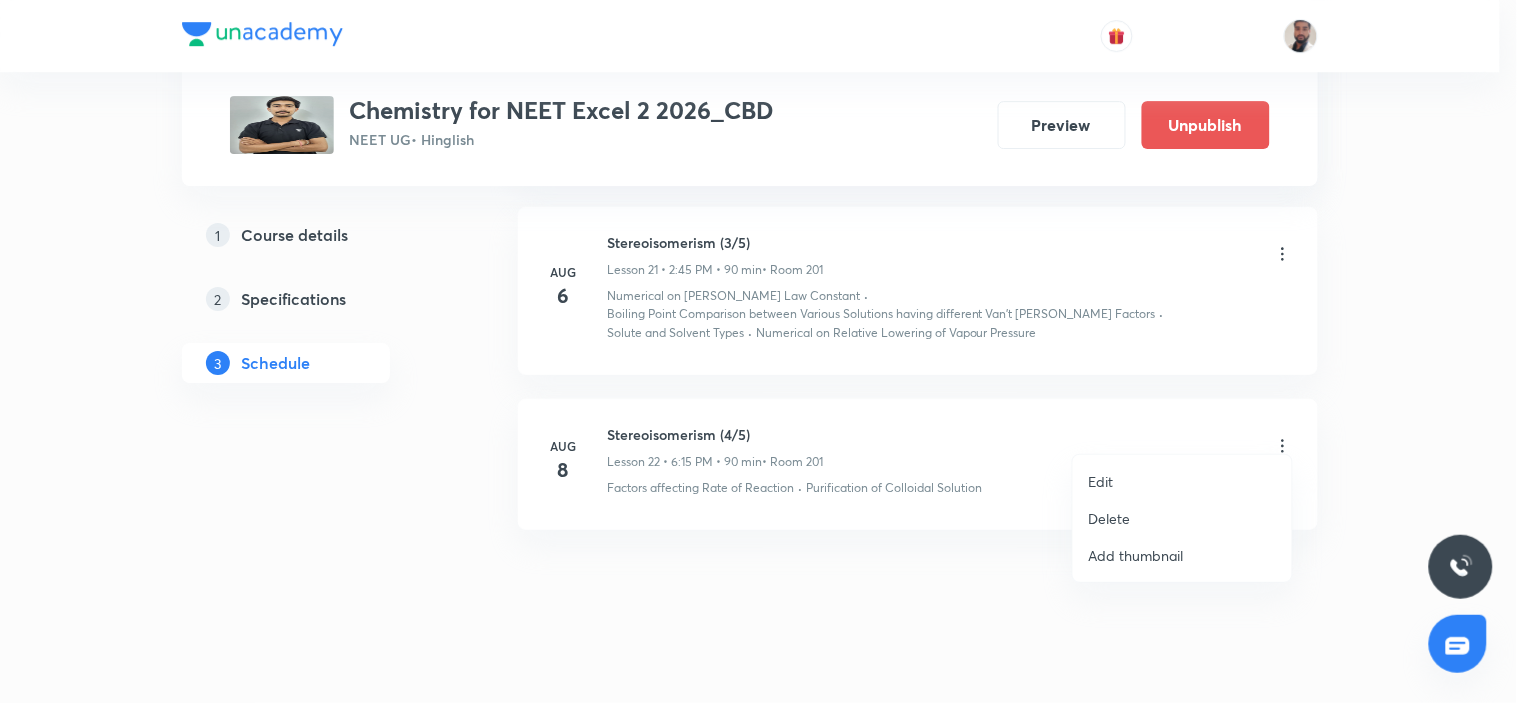 click on "Edit" at bounding box center (1182, 481) 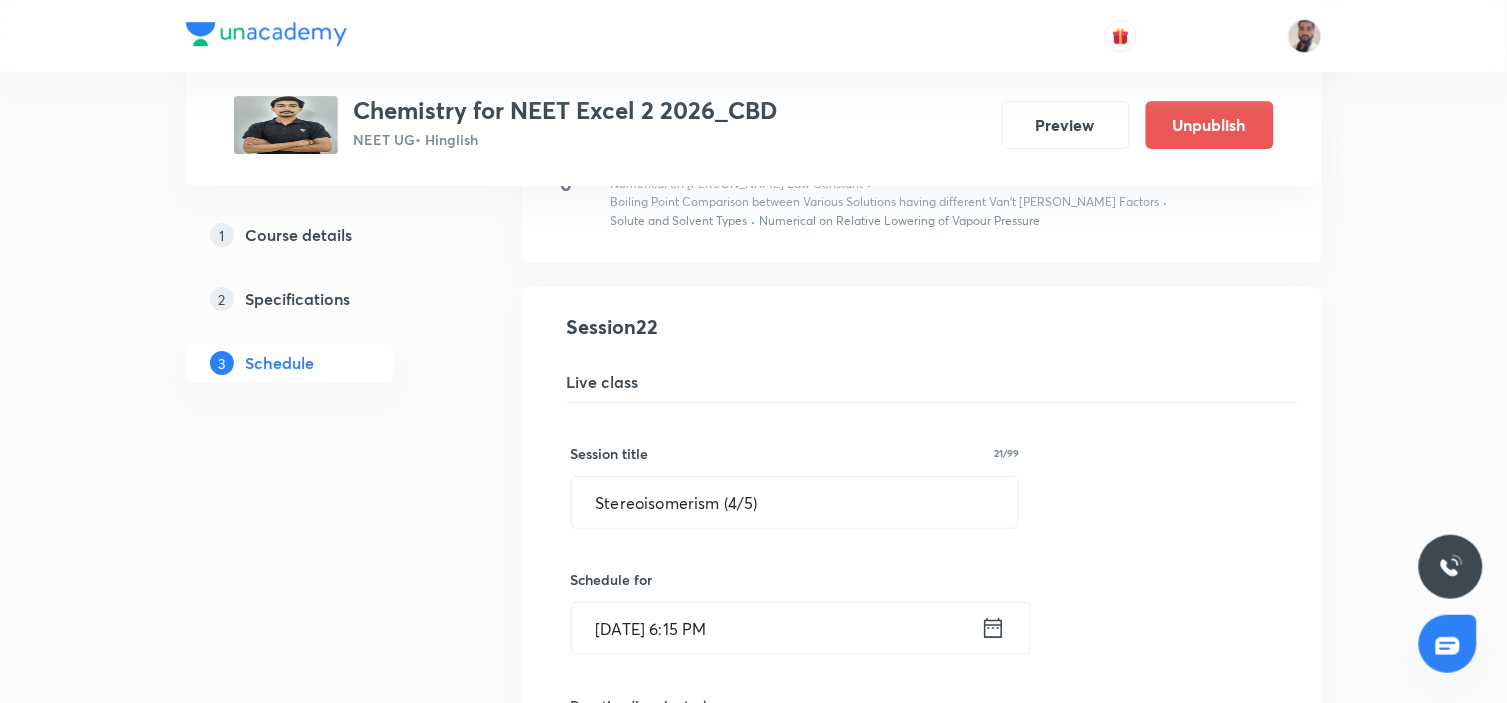 scroll, scrollTop: 3805, scrollLeft: 0, axis: vertical 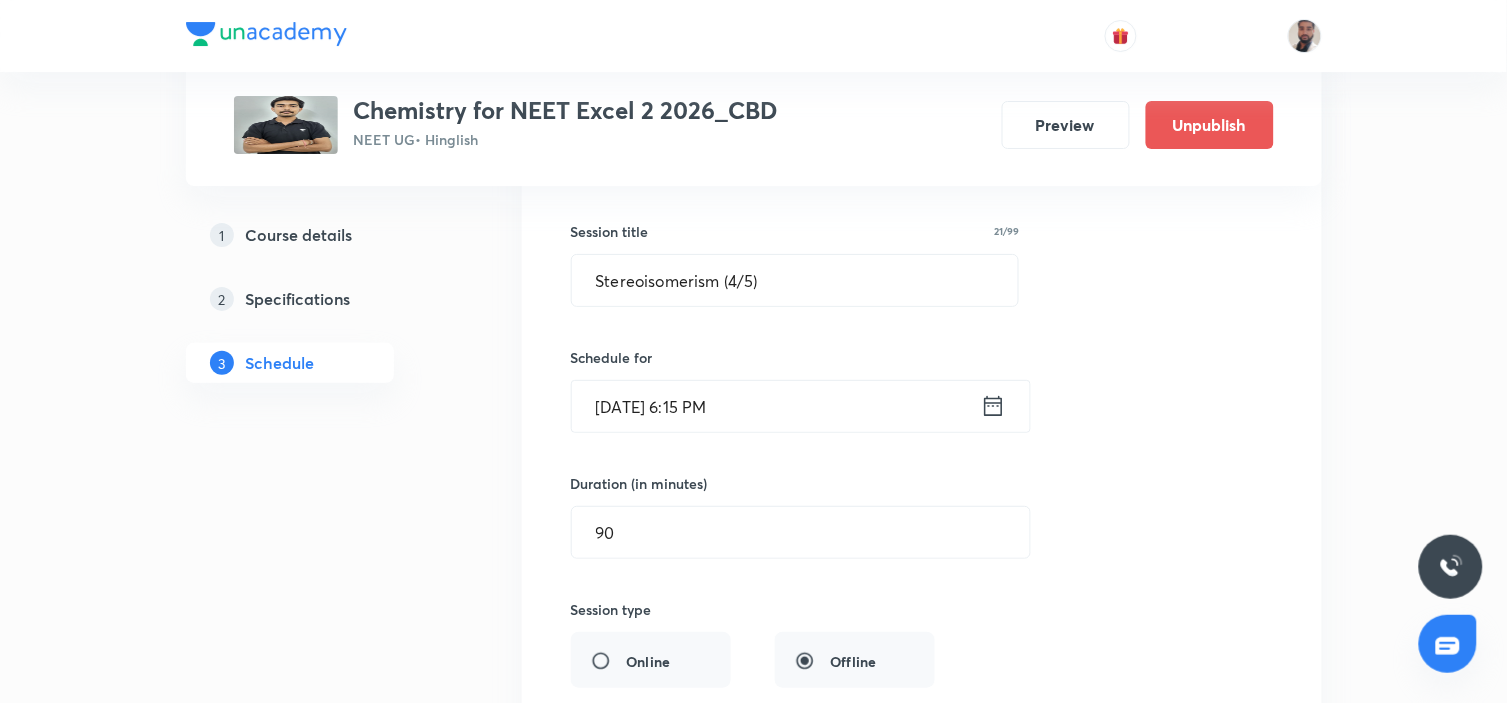 click 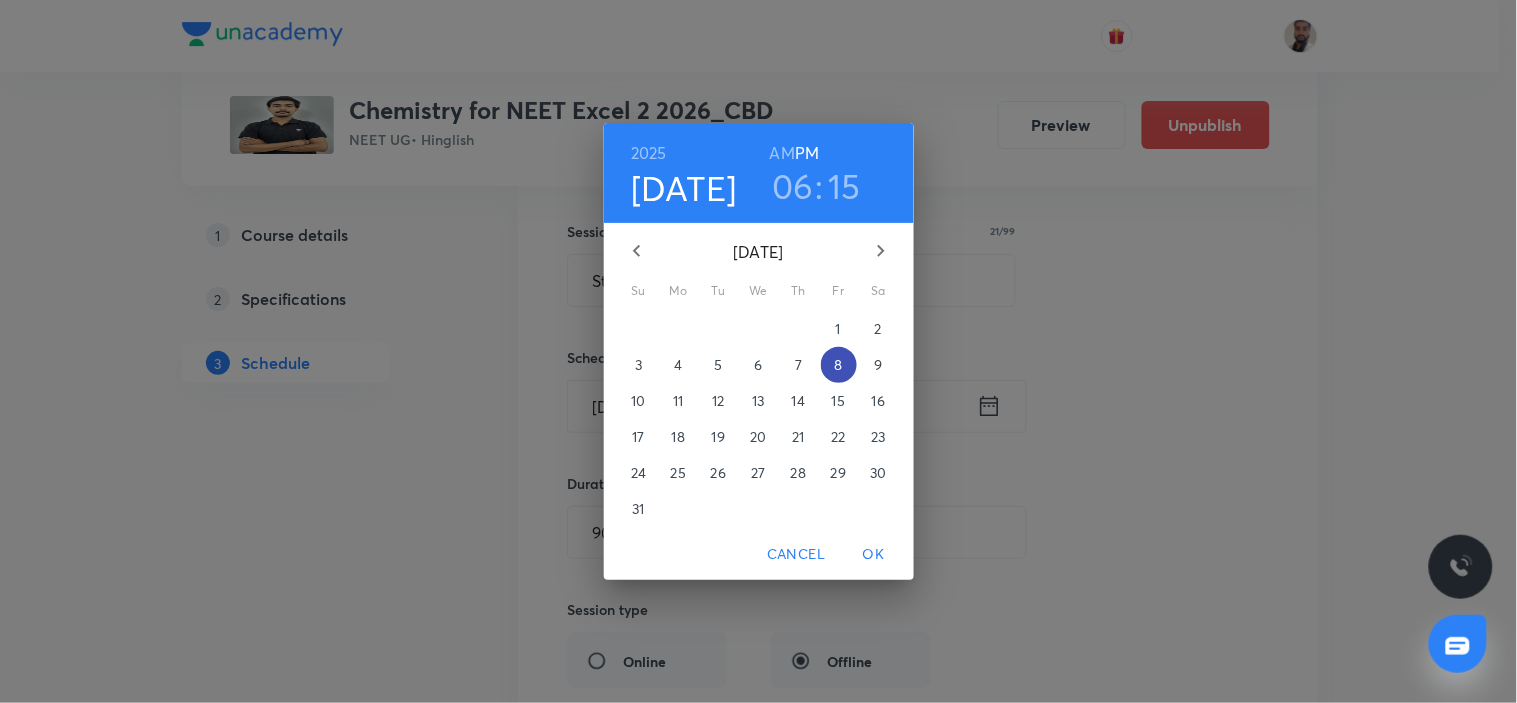 click on "8" at bounding box center (839, 365) 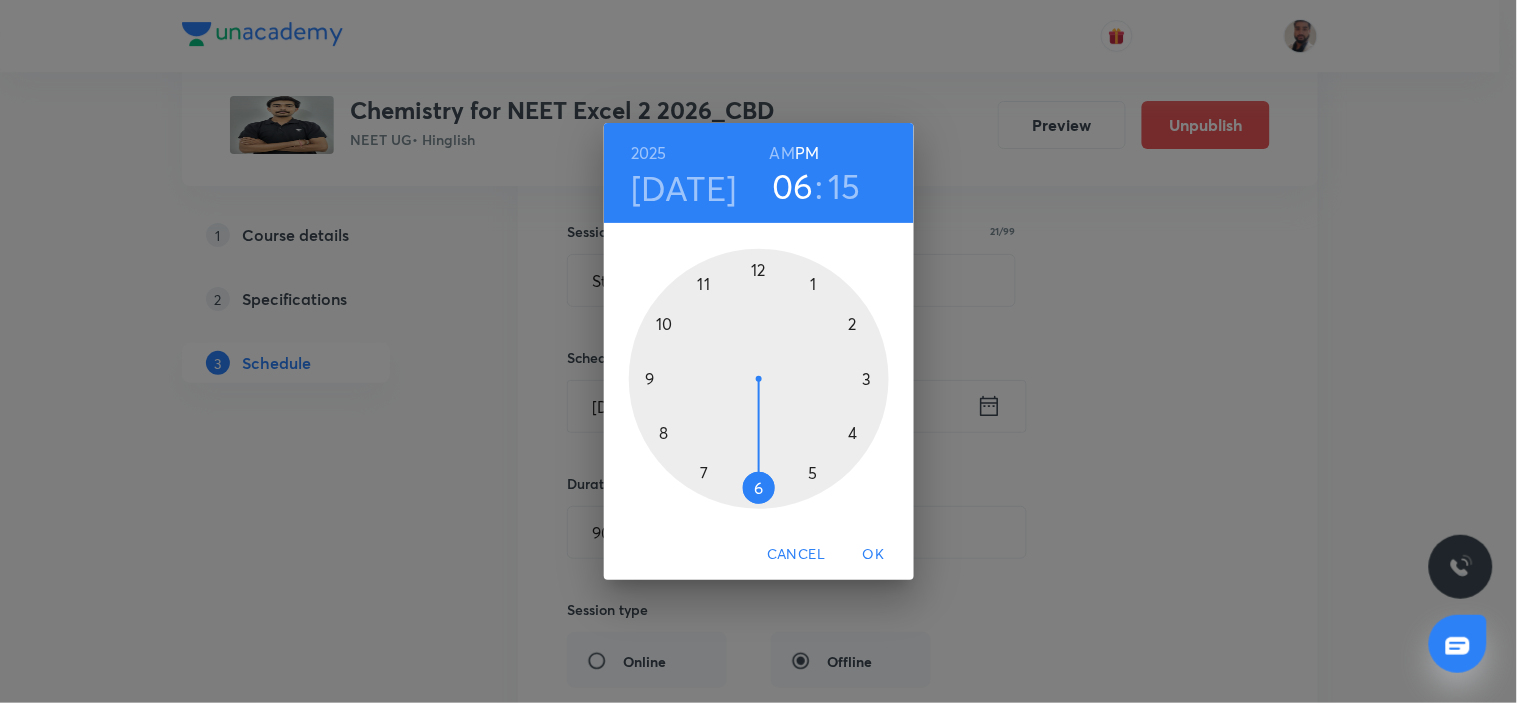 drag, startPoint x: 844, startPoint y: 330, endPoint x: 795, endPoint y: 348, distance: 52.201534 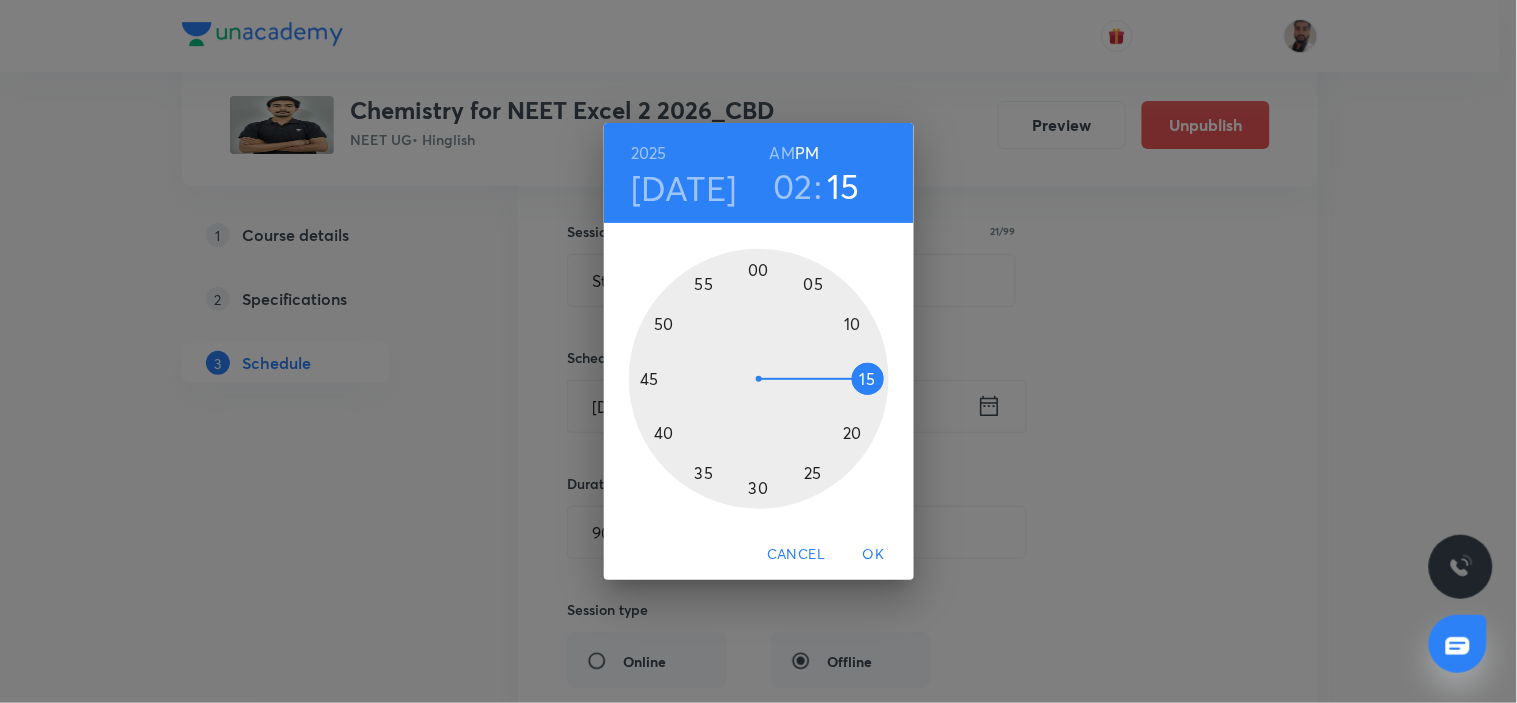 click at bounding box center [759, 379] 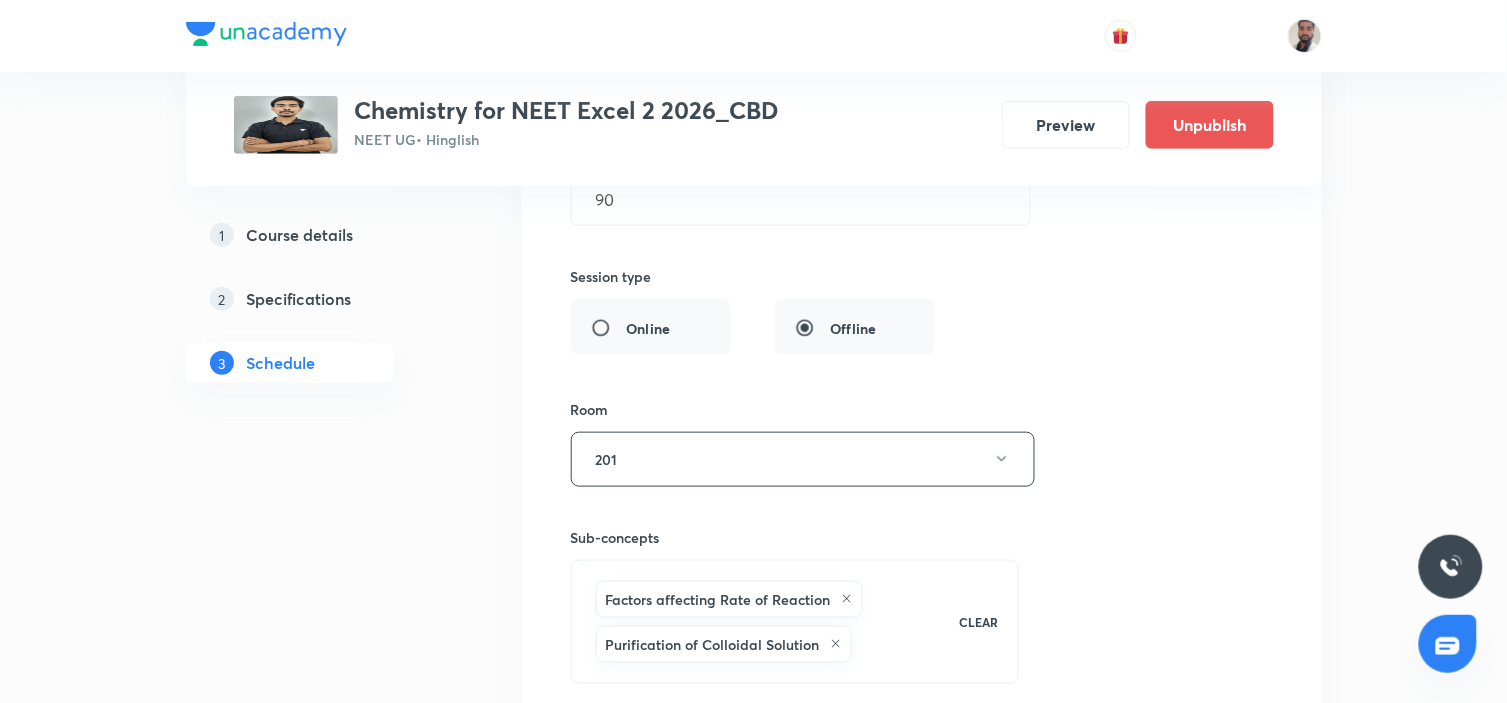 scroll, scrollTop: 4361, scrollLeft: 0, axis: vertical 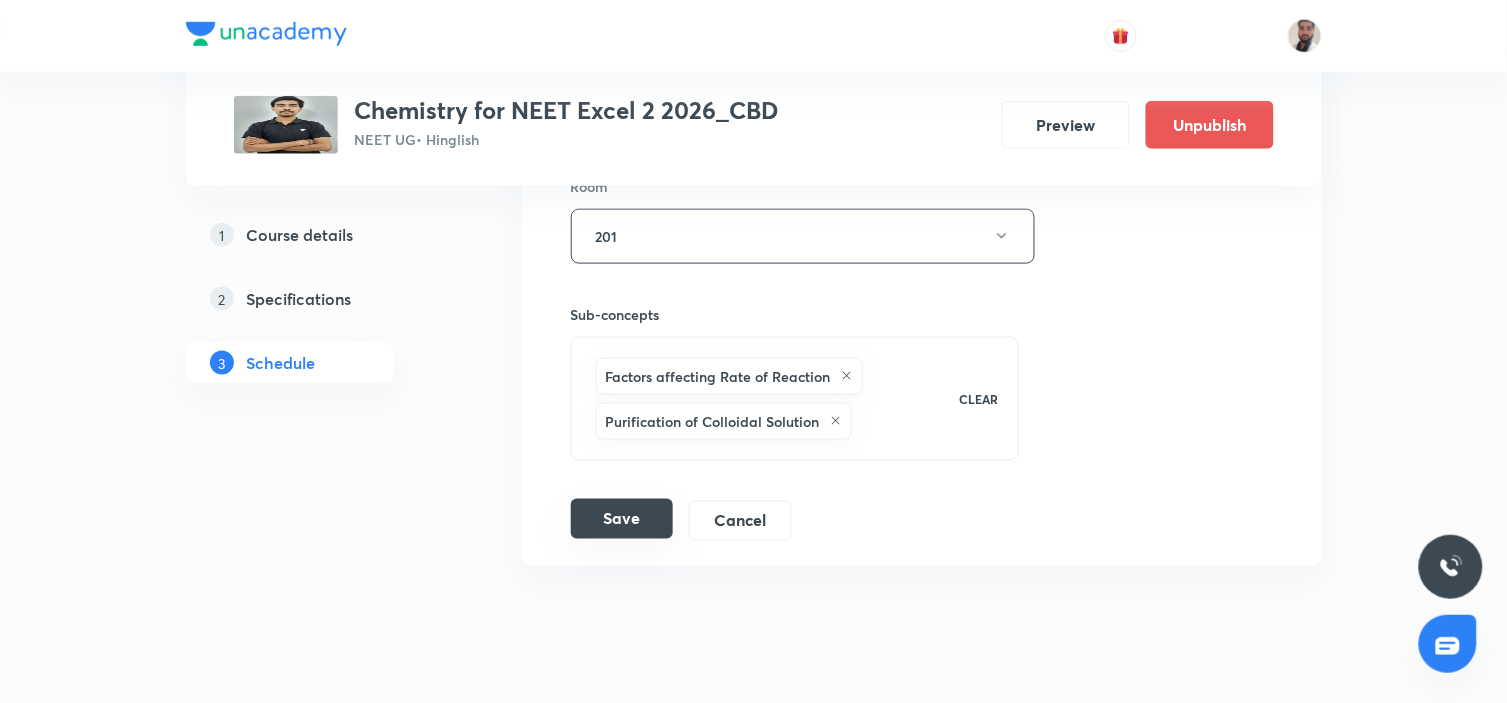 click on "Save" at bounding box center [622, 519] 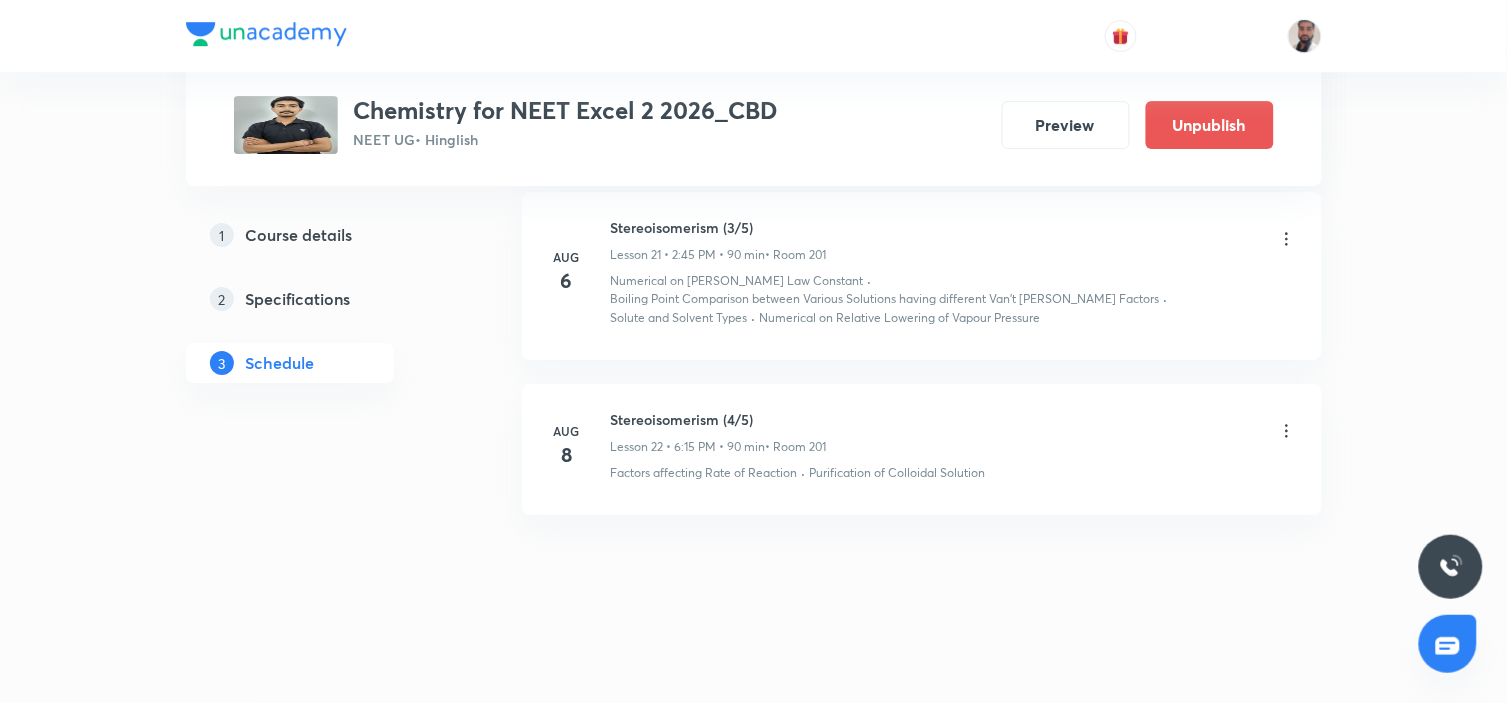 scroll, scrollTop: 3583, scrollLeft: 0, axis: vertical 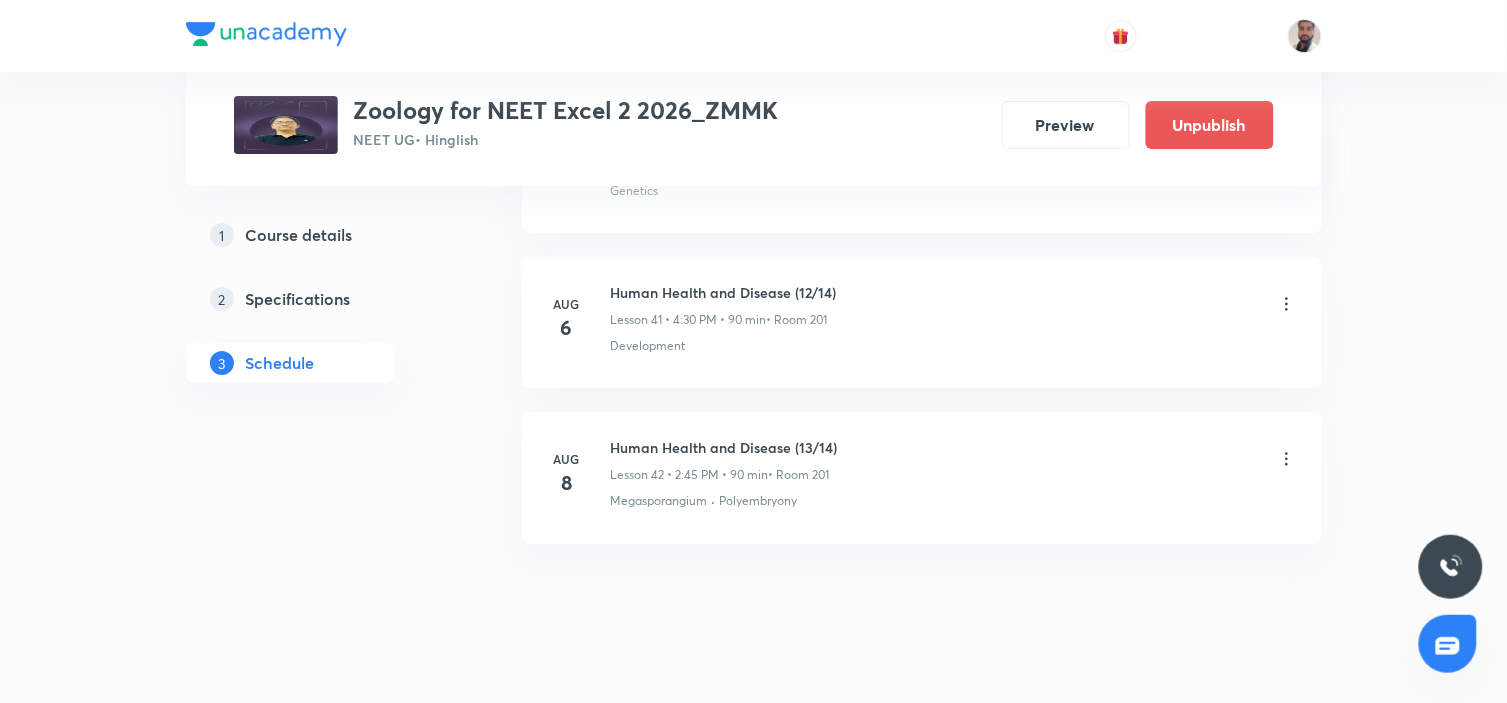 click 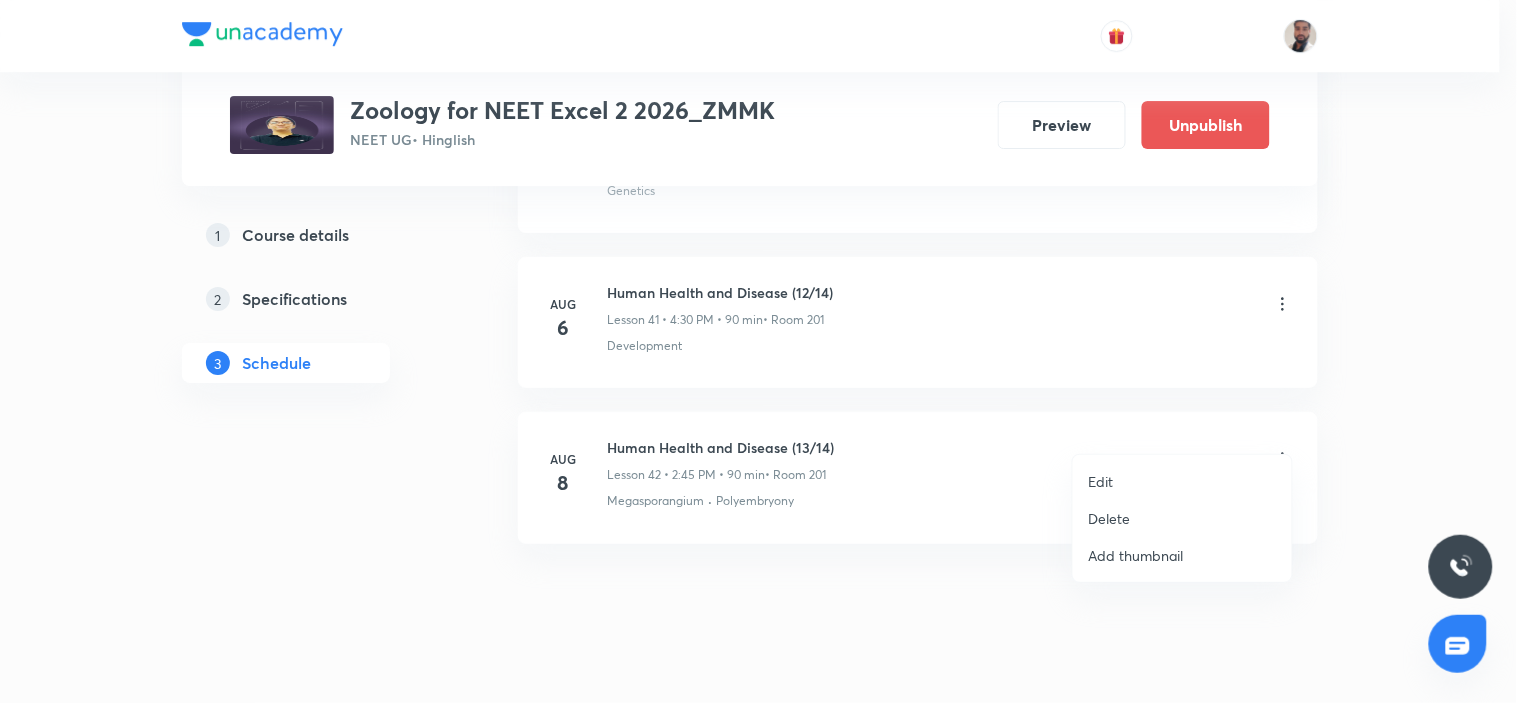 click on "Delete" at bounding box center [1110, 518] 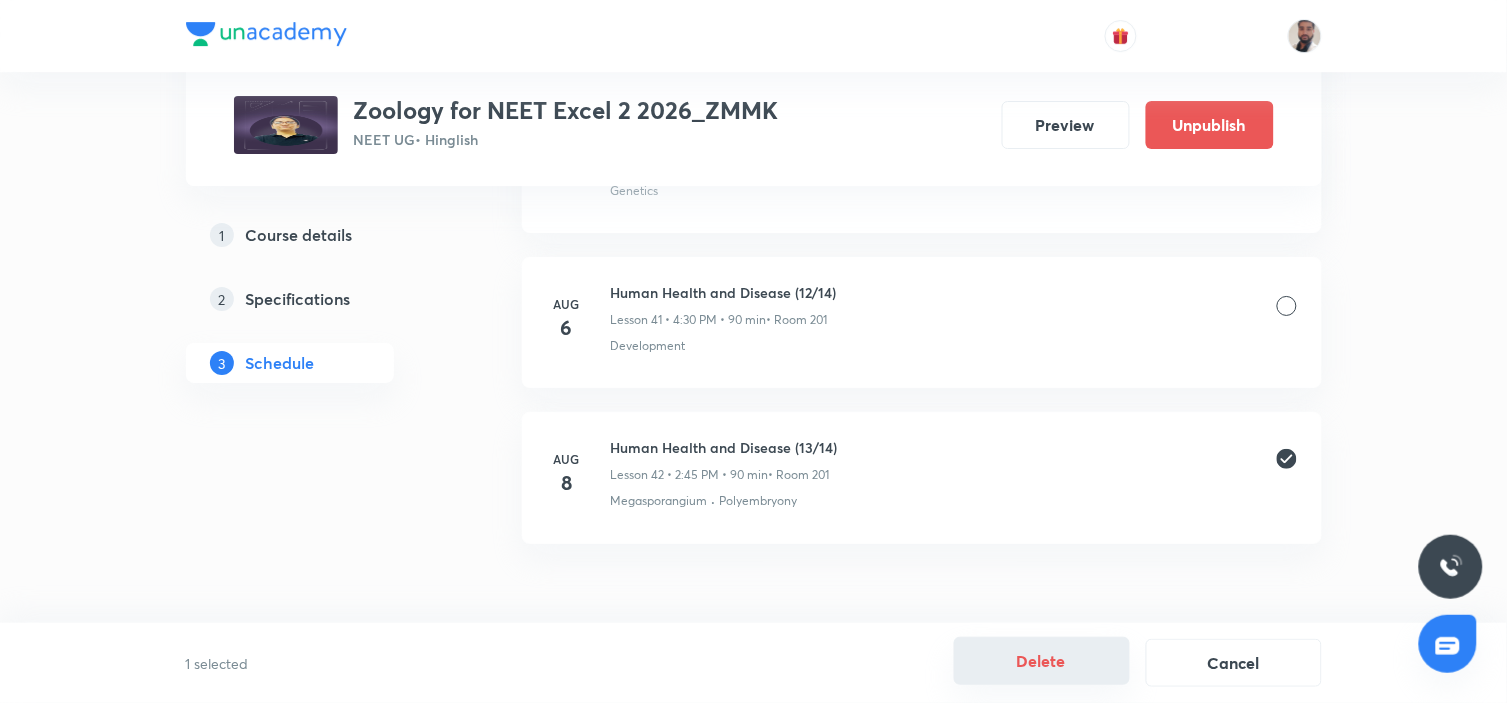 click on "Delete" at bounding box center [1042, 661] 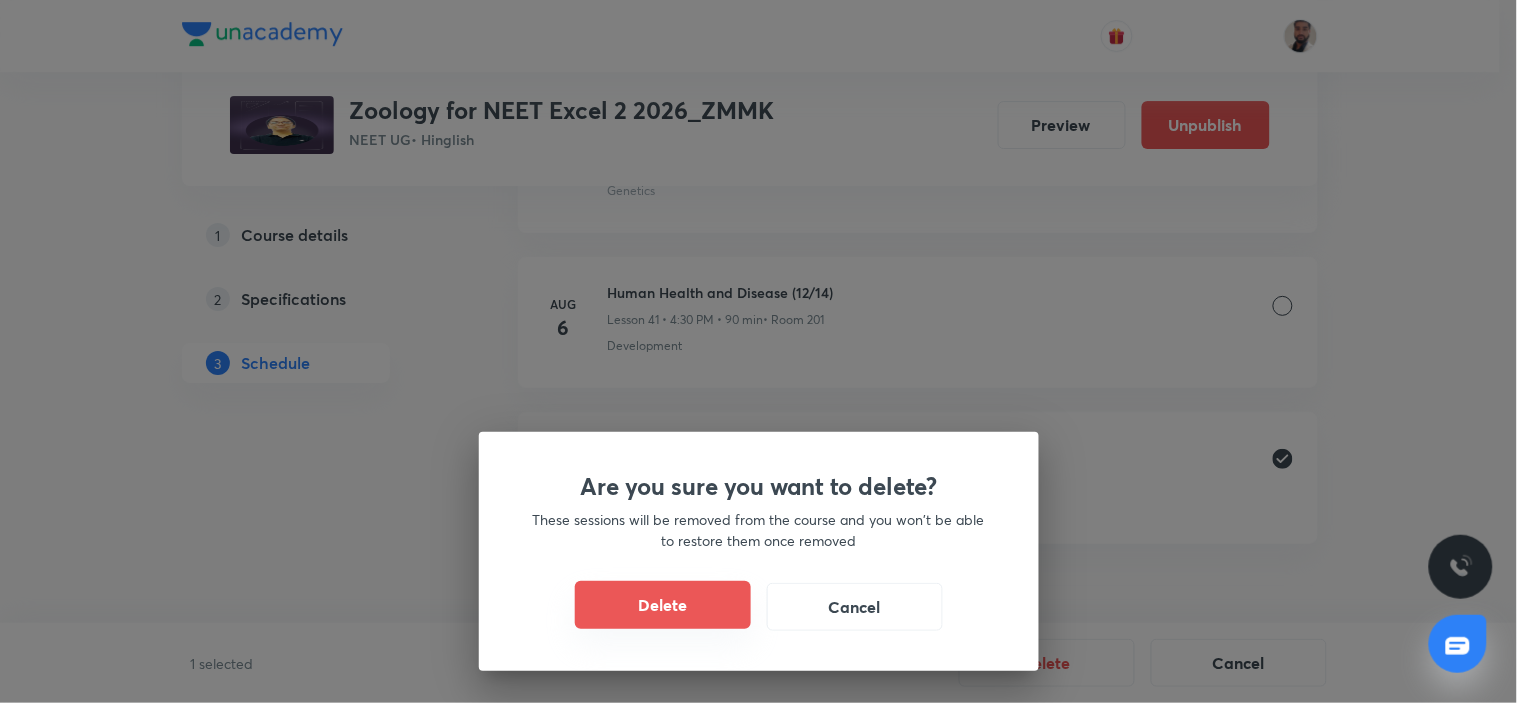 click on "Delete" at bounding box center (663, 605) 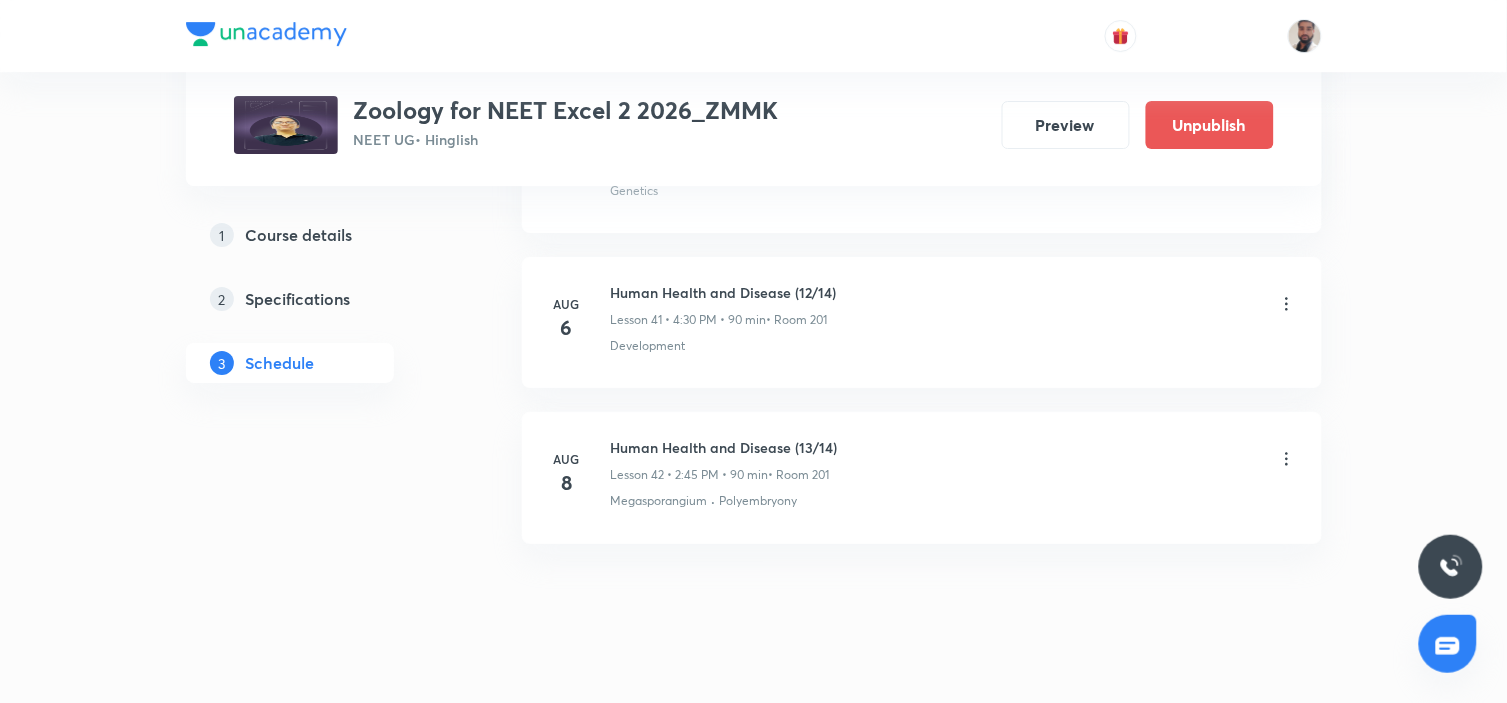 scroll, scrollTop: 7418, scrollLeft: 0, axis: vertical 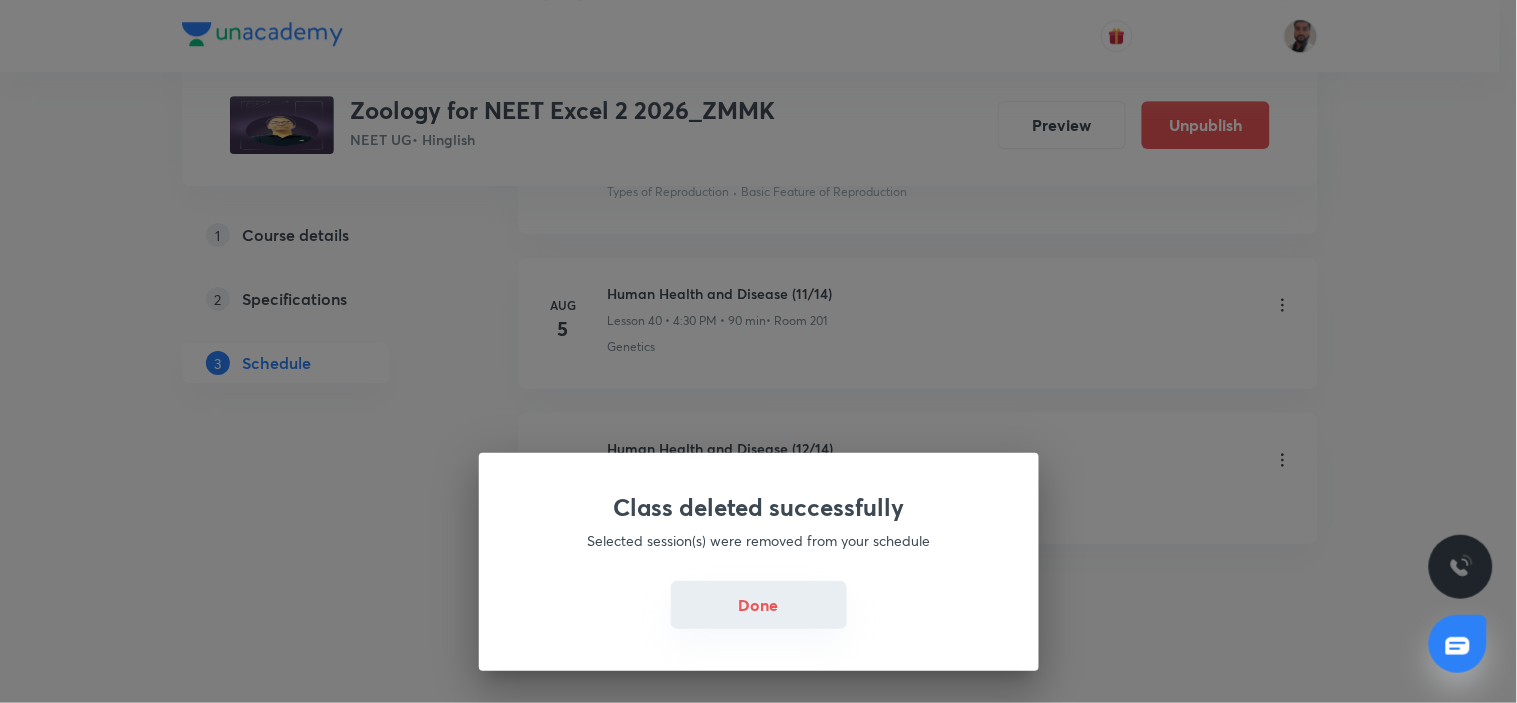 click on "Done" at bounding box center [759, 605] 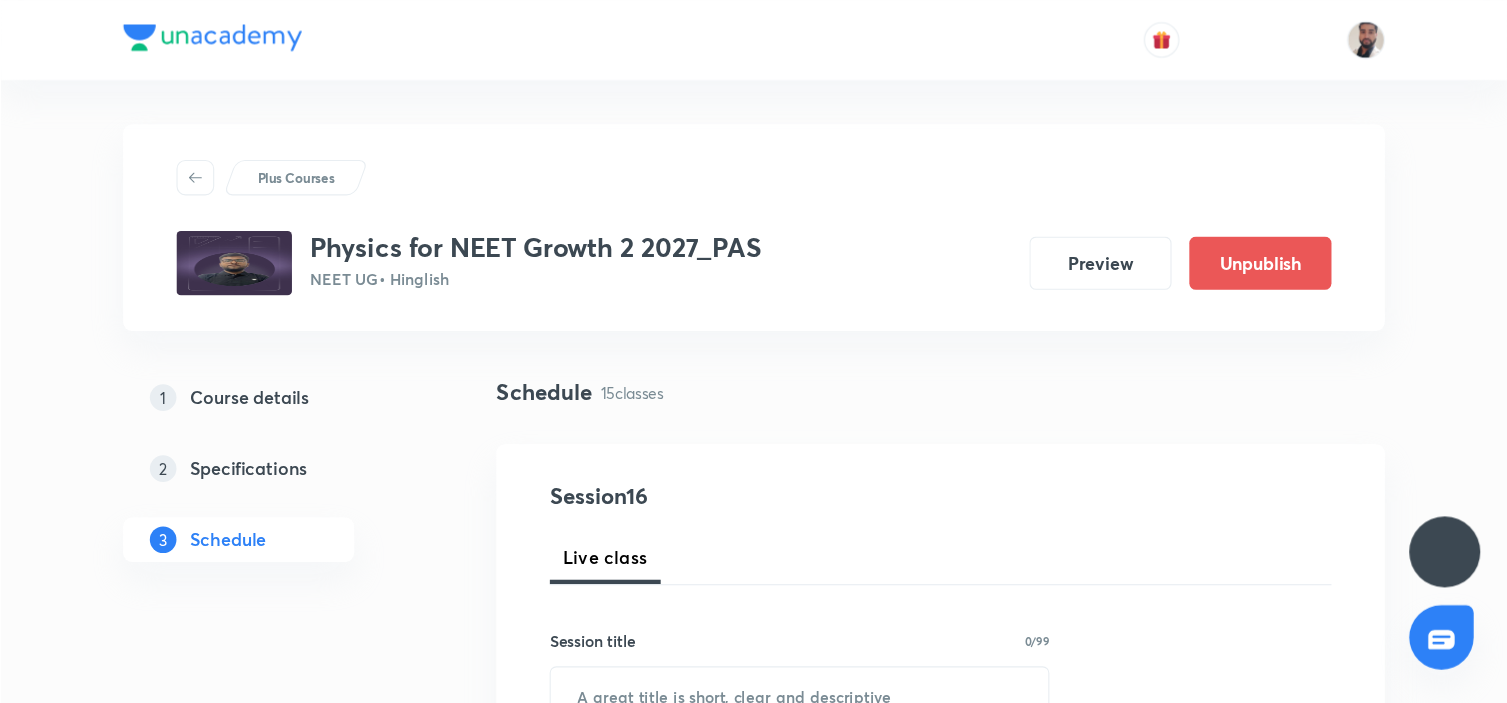 scroll, scrollTop: 0, scrollLeft: 0, axis: both 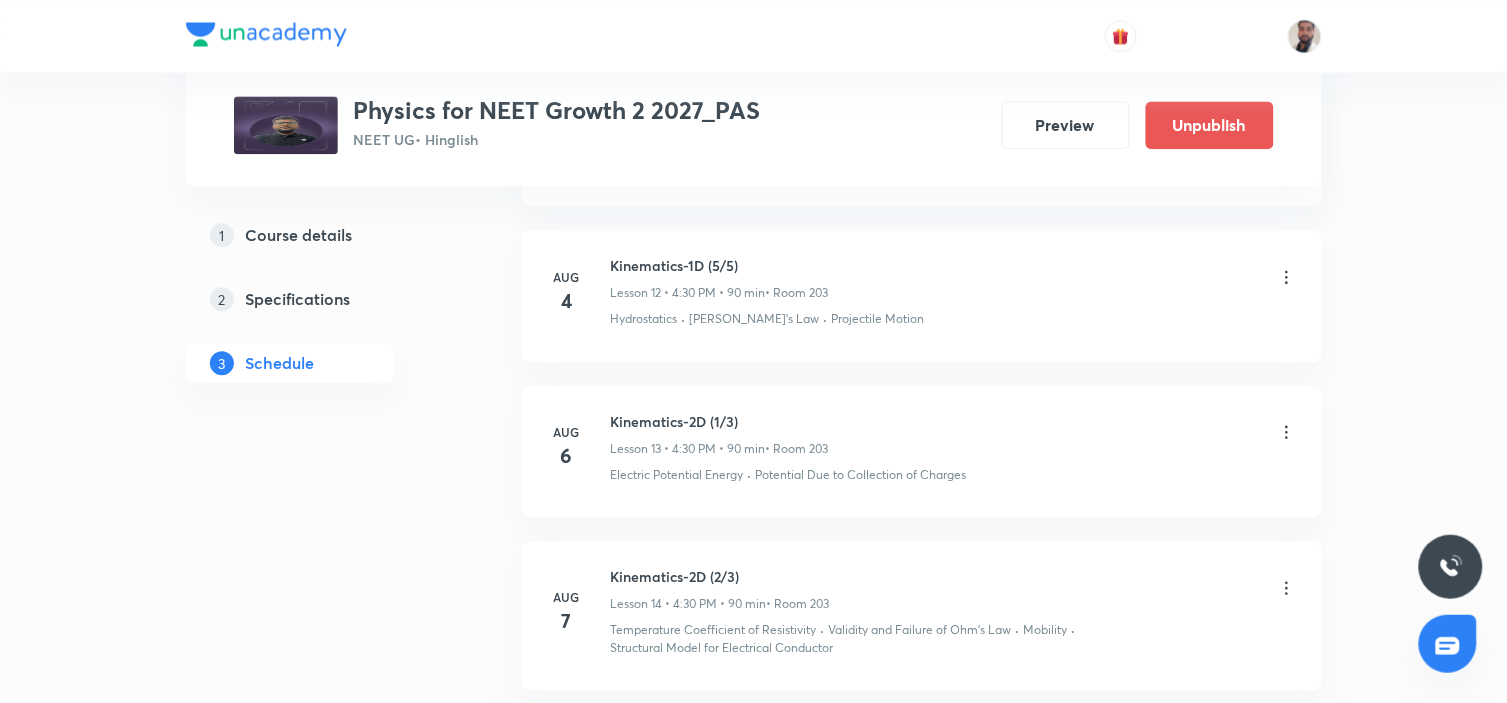 click 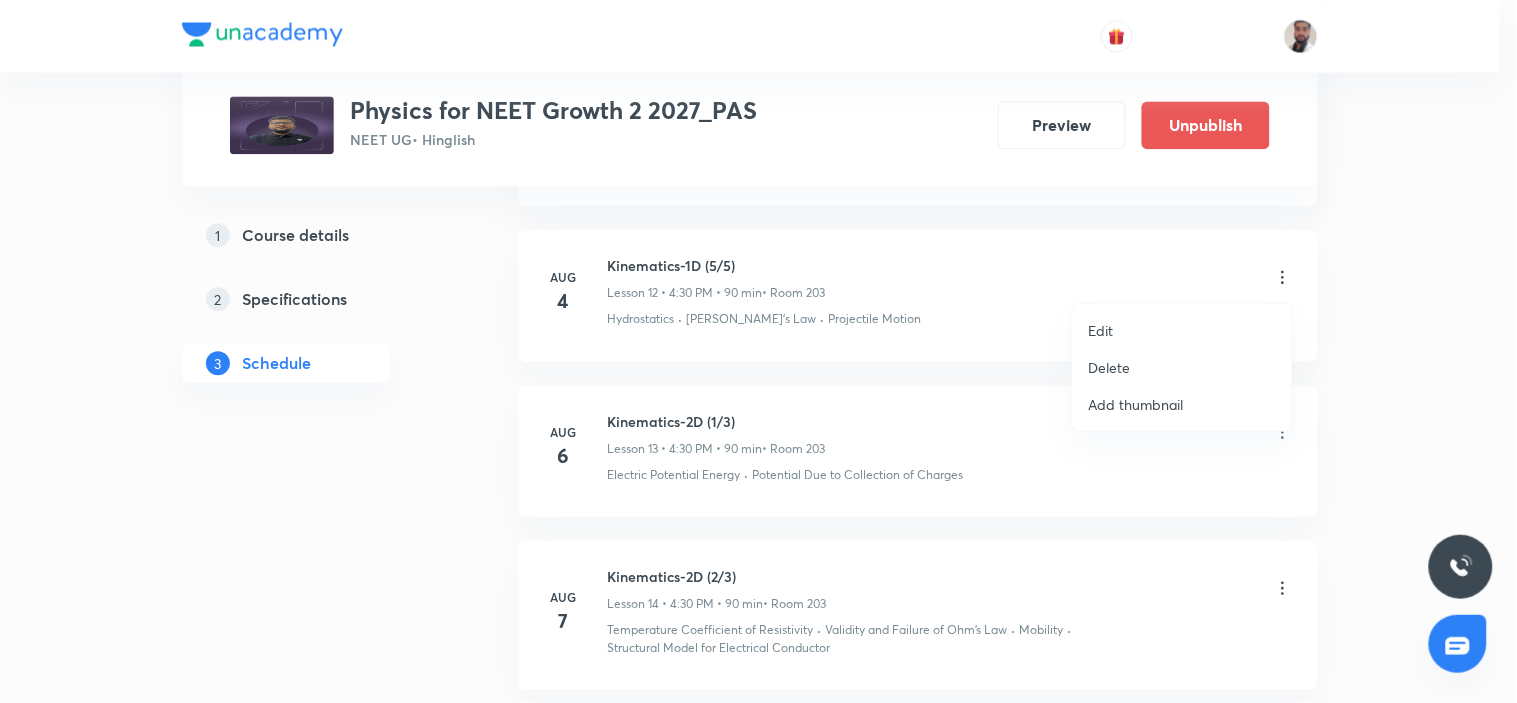 click on "Edit" at bounding box center (1182, 330) 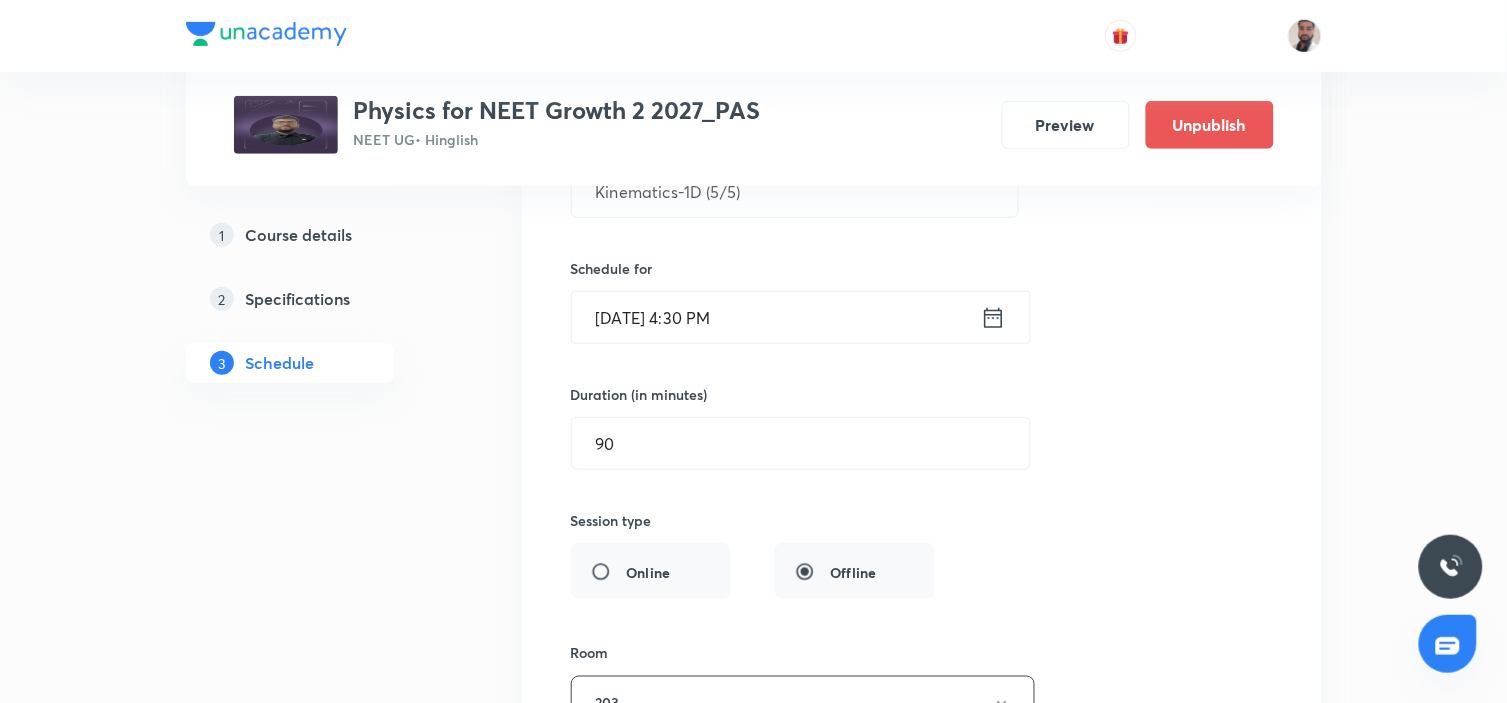 scroll, scrollTop: 2140, scrollLeft: 0, axis: vertical 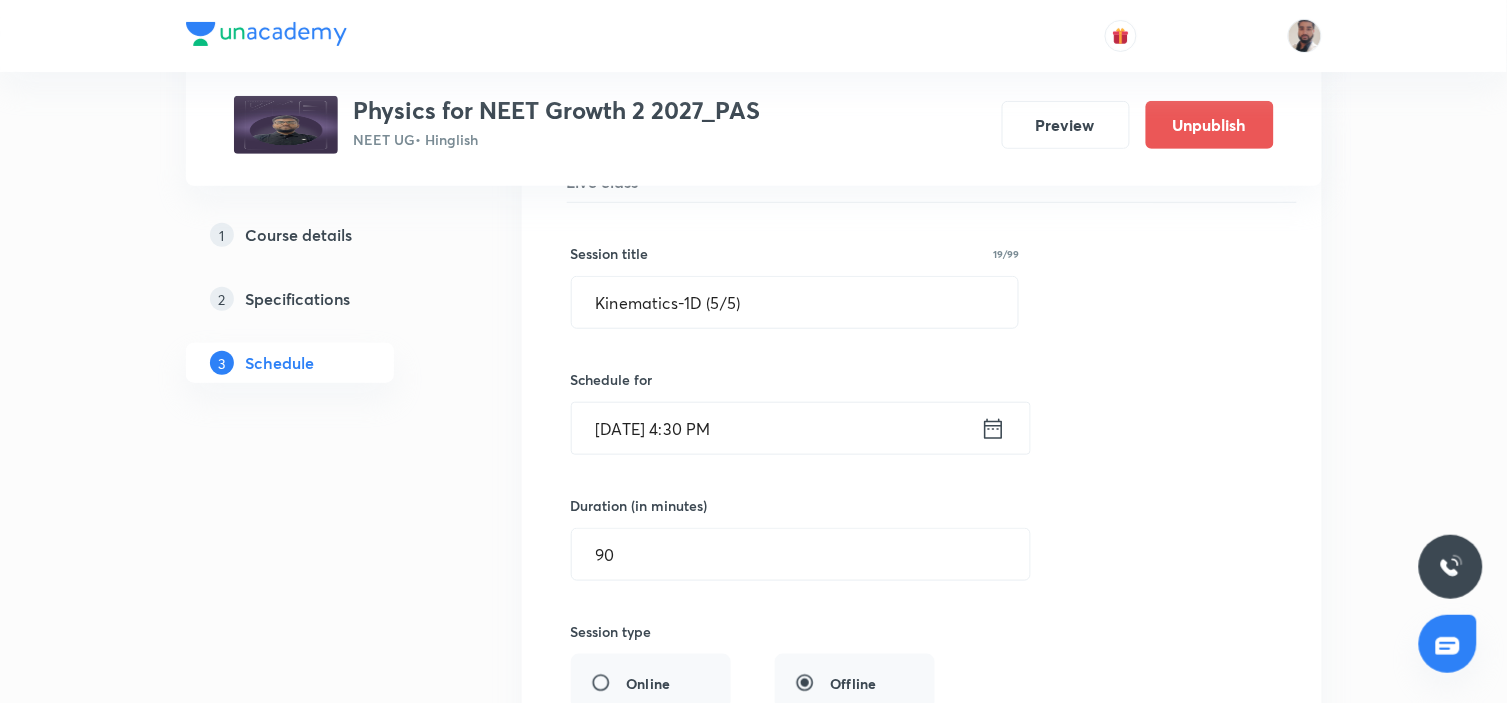 click 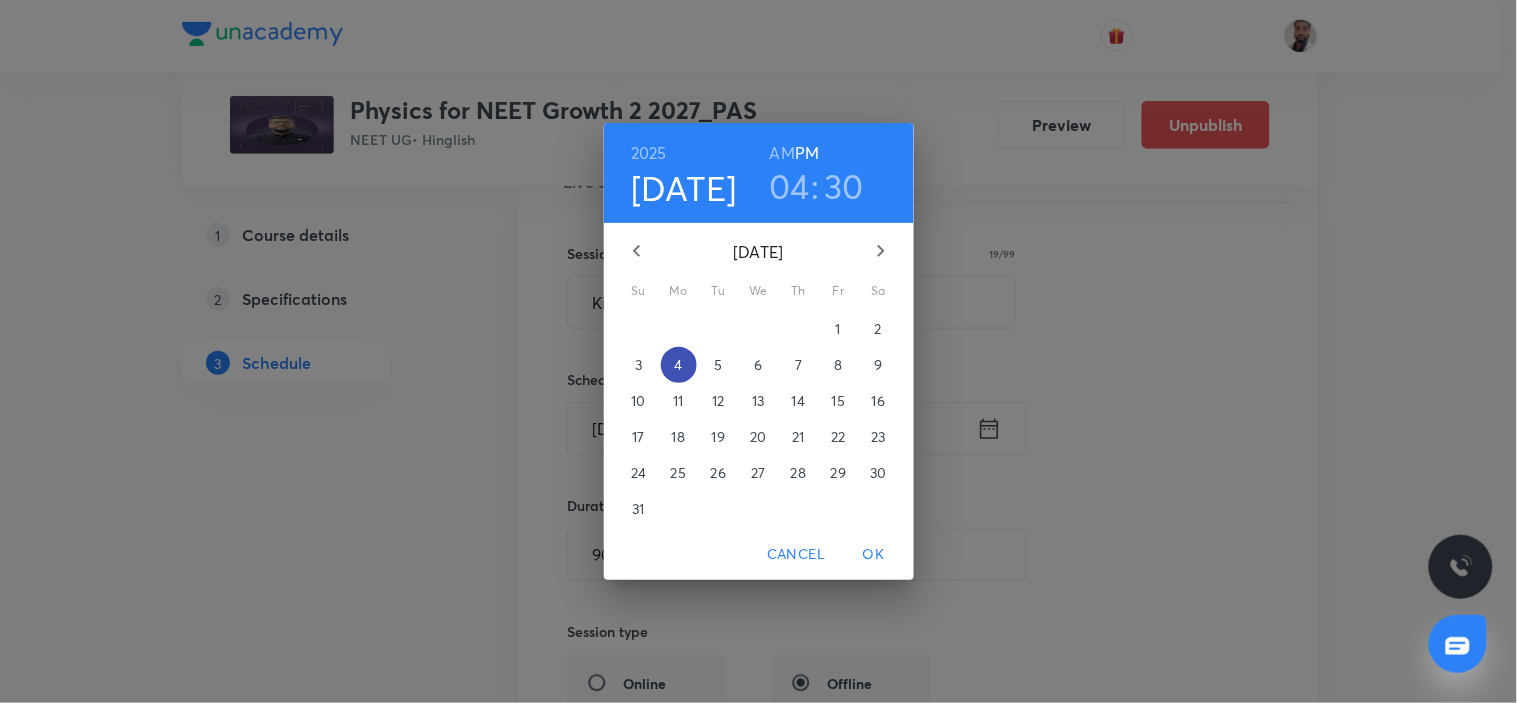 click on "4" at bounding box center (679, 365) 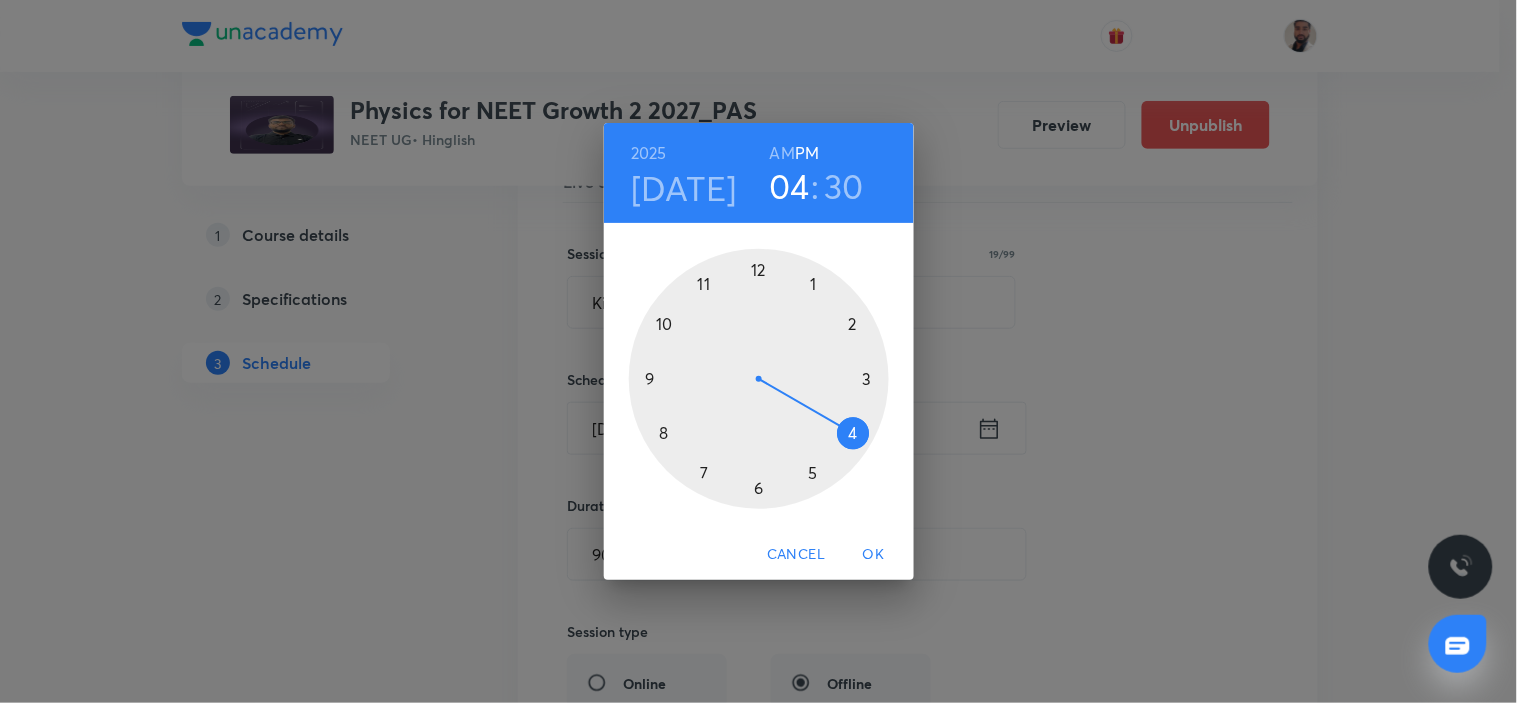 click at bounding box center (759, 379) 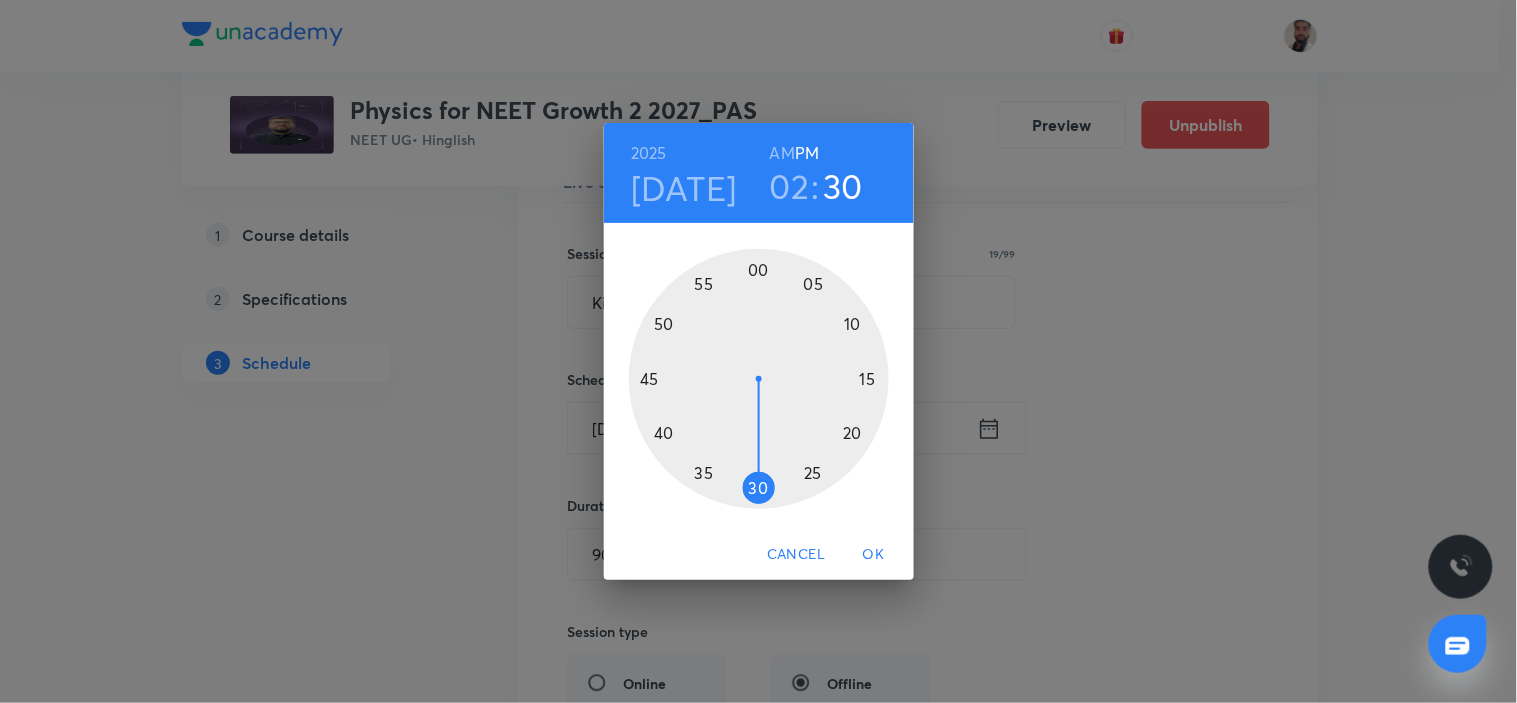 drag, startPoint x: 652, startPoint y: 380, endPoint x: 664, endPoint y: 385, distance: 13 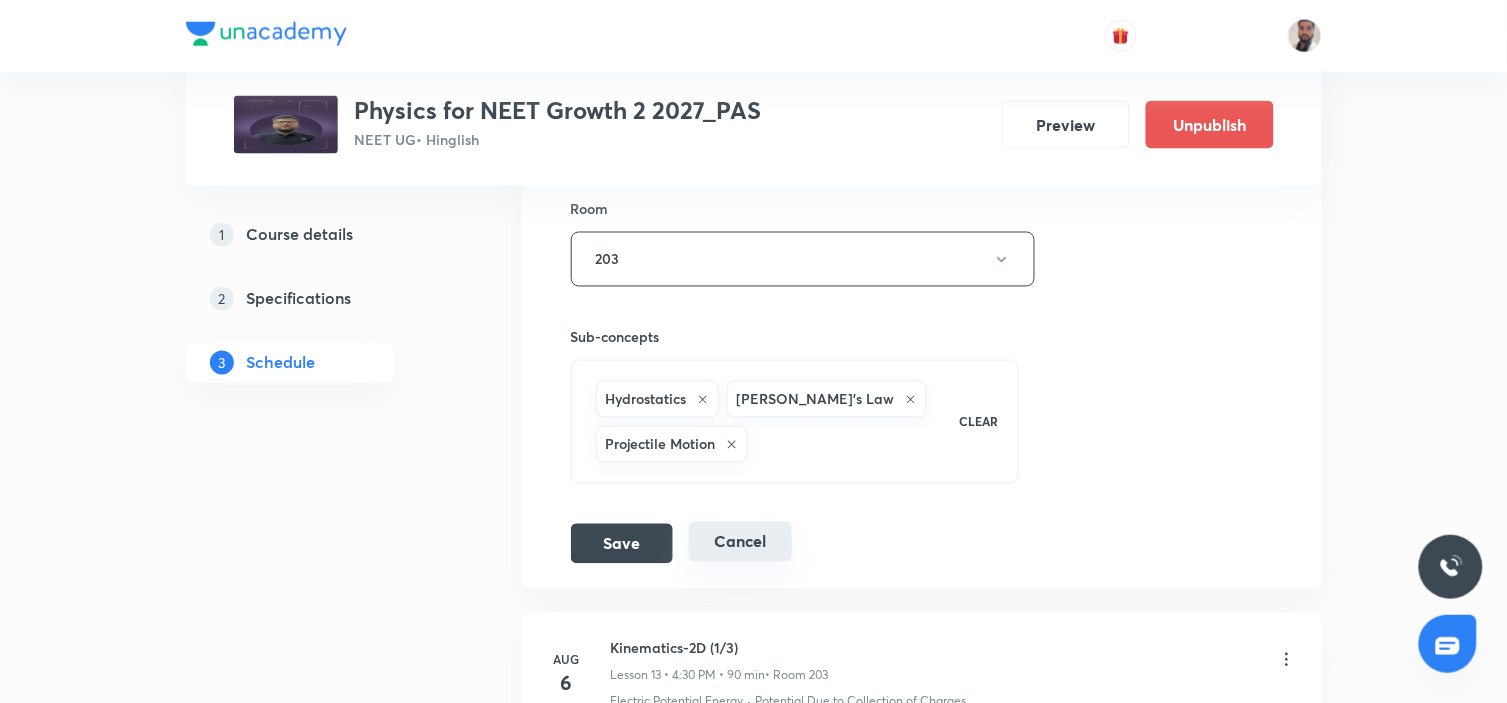 scroll, scrollTop: 2806, scrollLeft: 0, axis: vertical 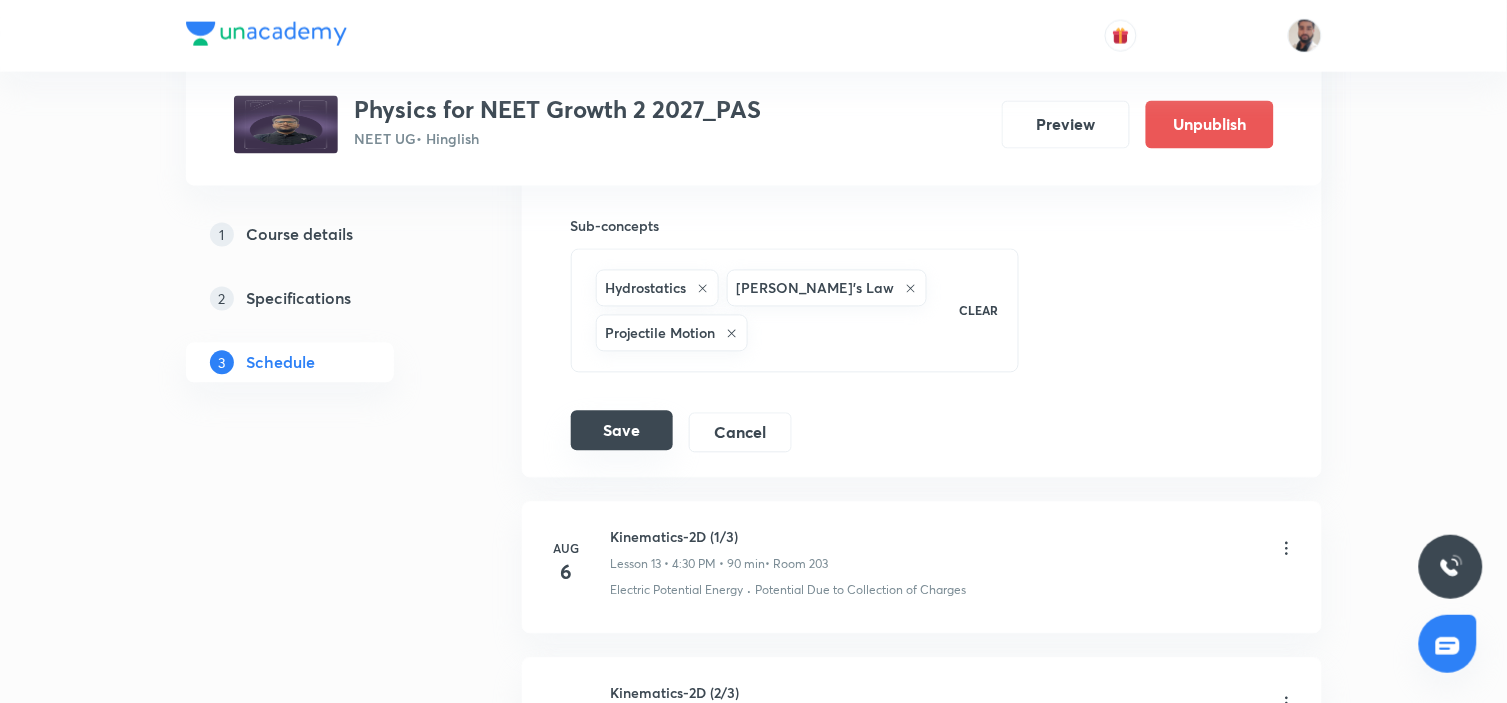 click on "Save" at bounding box center (622, 431) 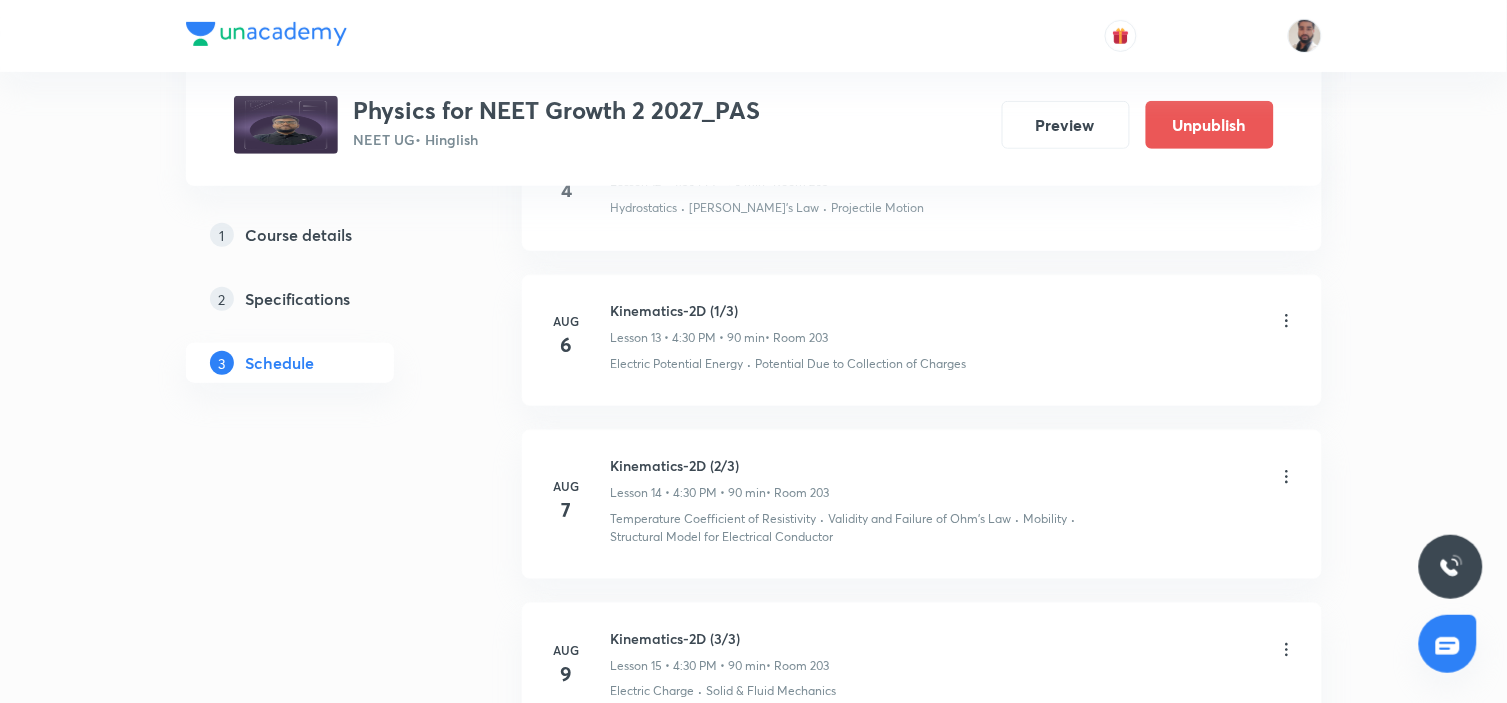 scroll, scrollTop: 2108, scrollLeft: 0, axis: vertical 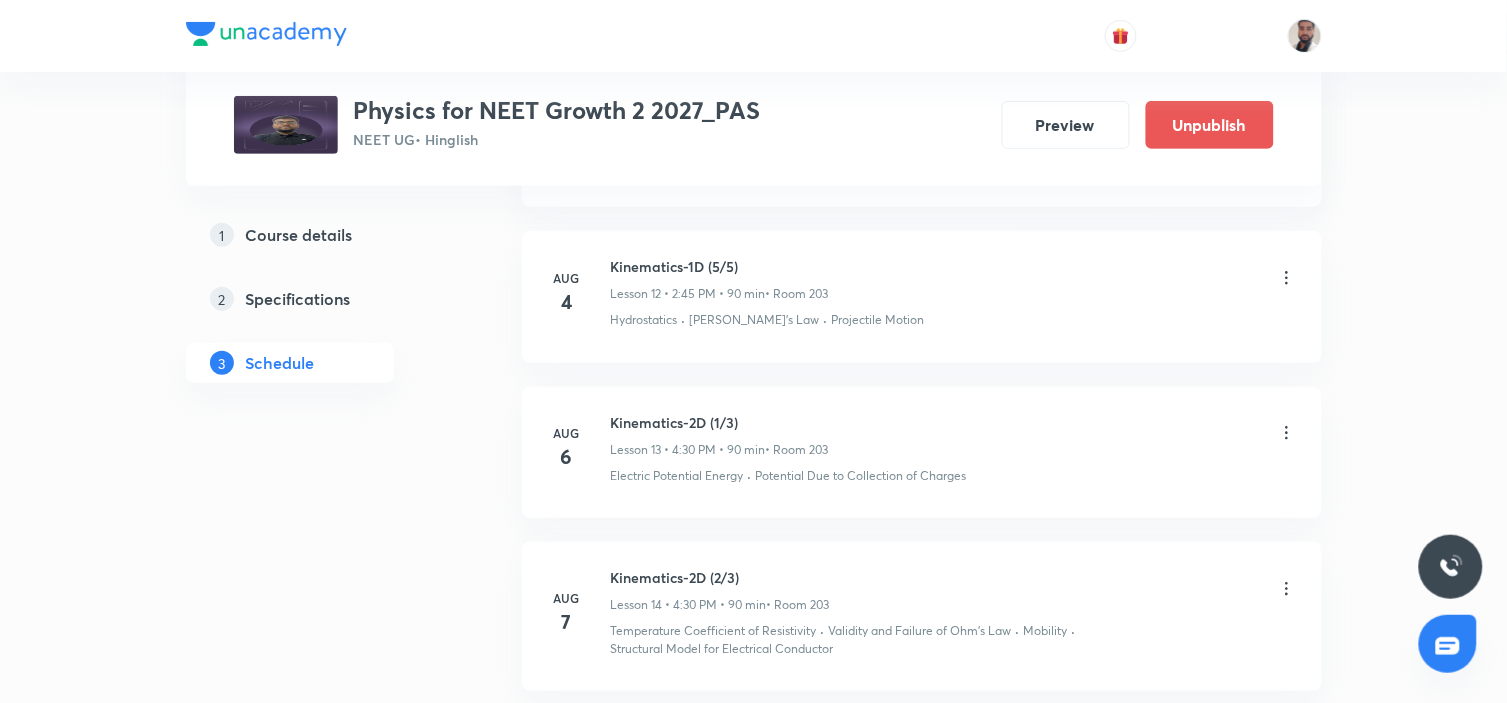 click 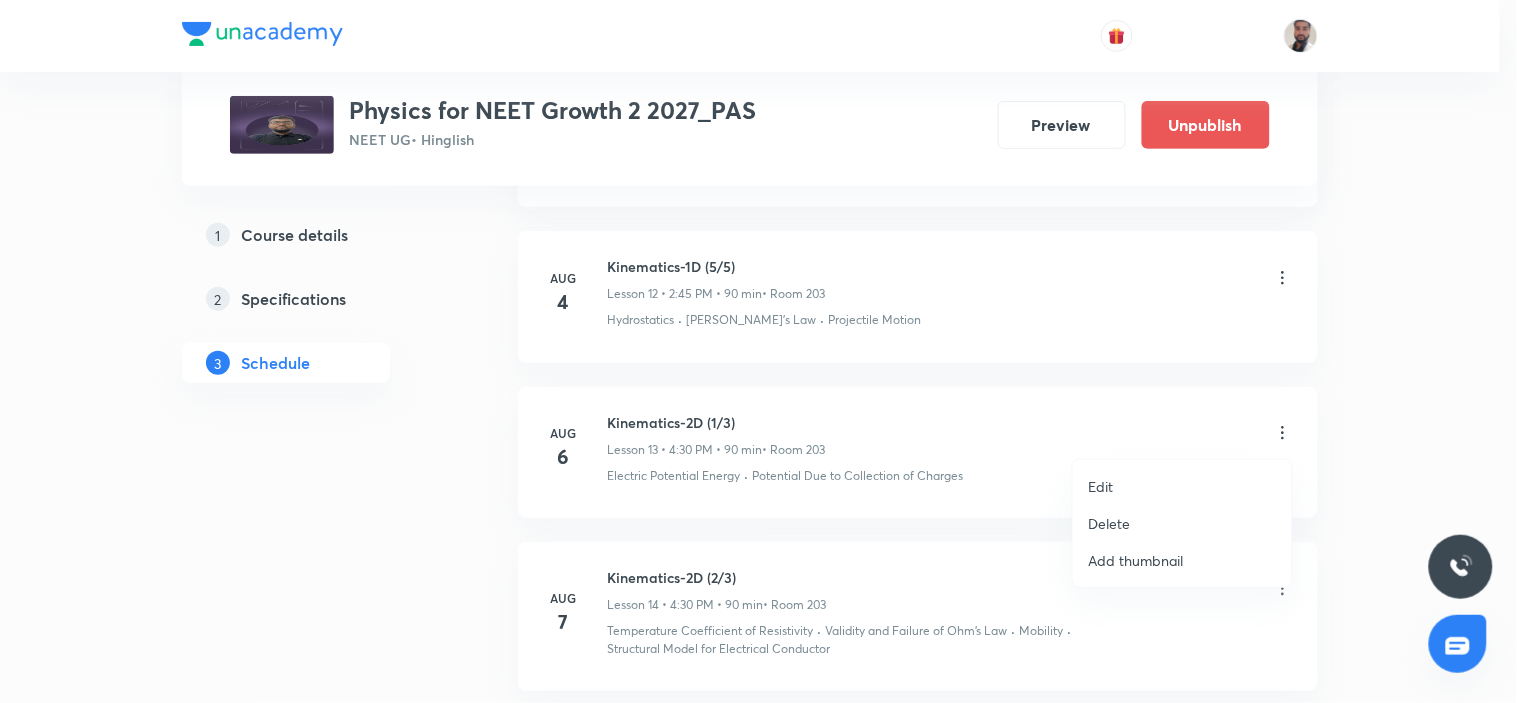click on "Edit" at bounding box center (1101, 486) 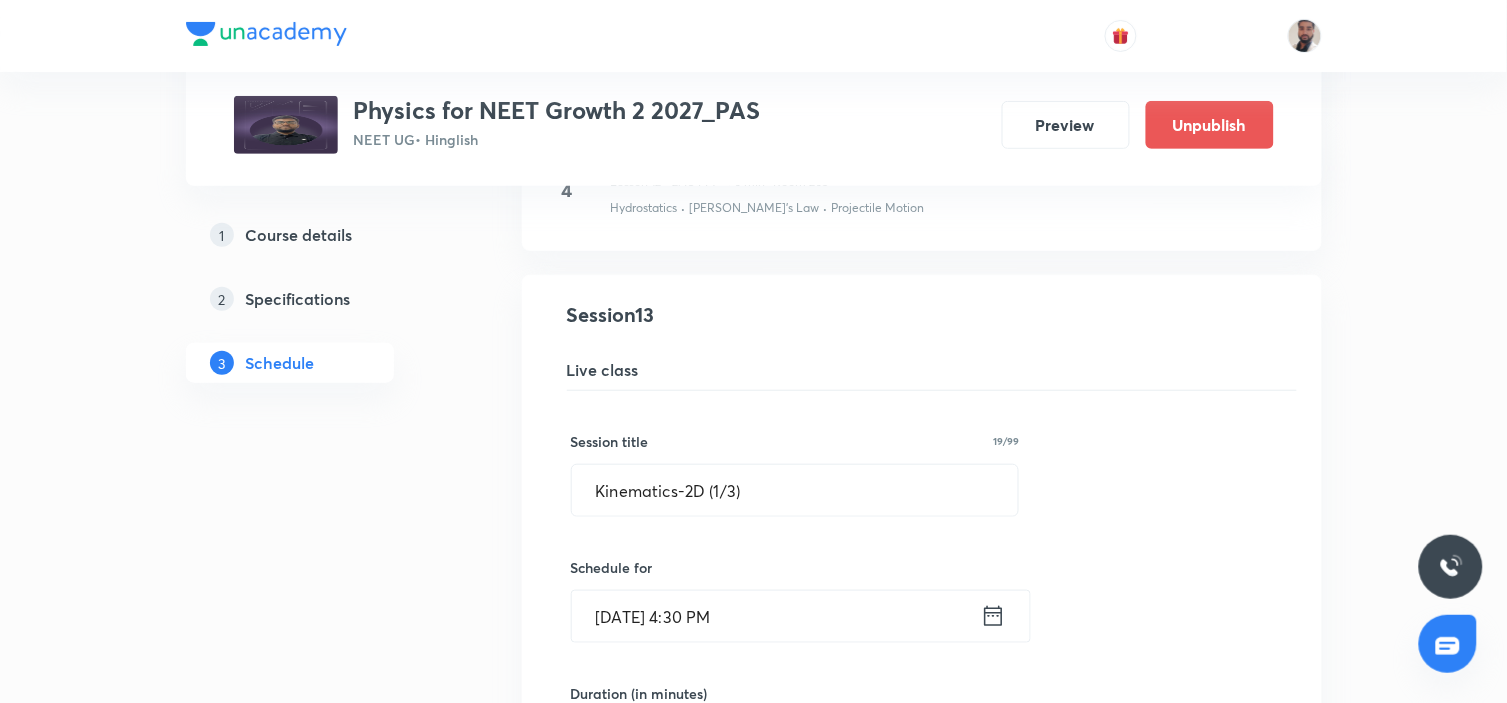 scroll, scrollTop: 2220, scrollLeft: 0, axis: vertical 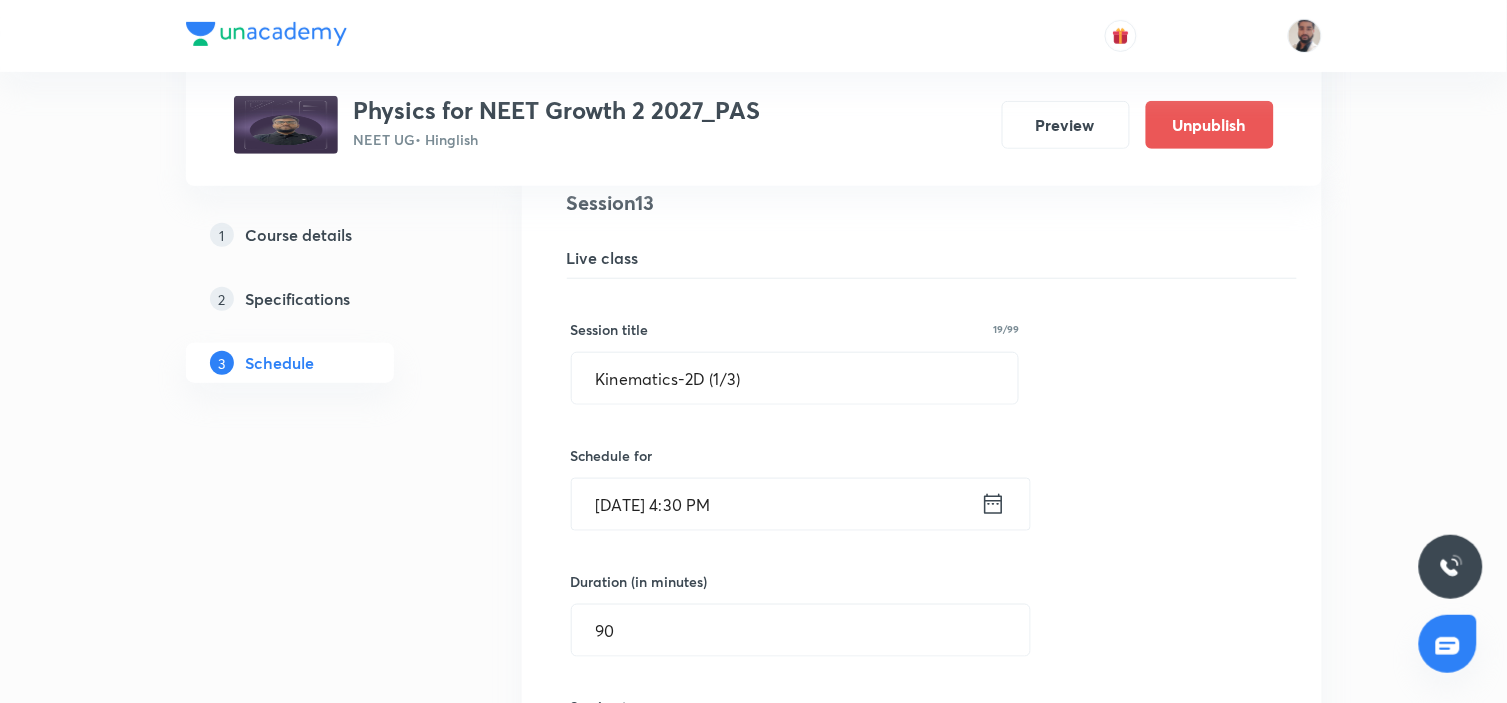 click 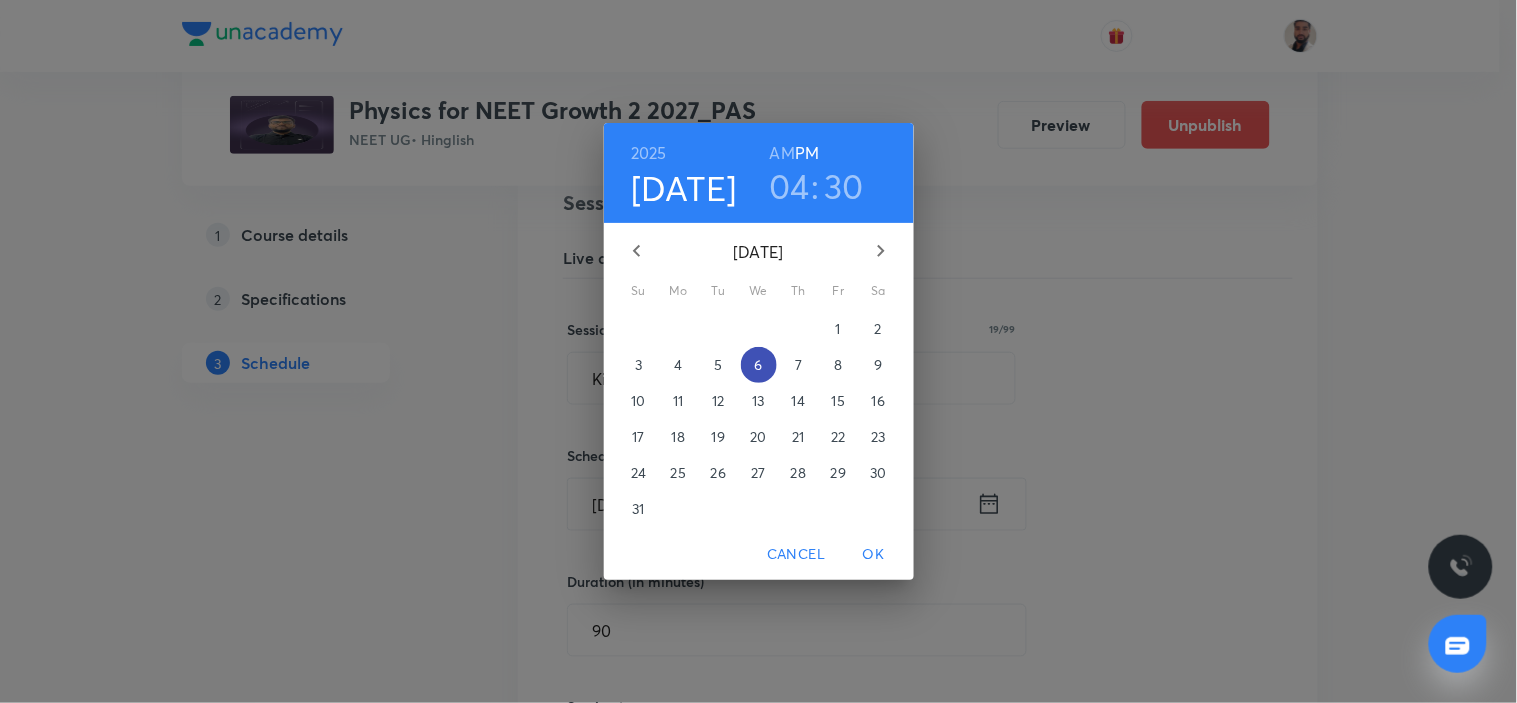 click on "6" at bounding box center (758, 365) 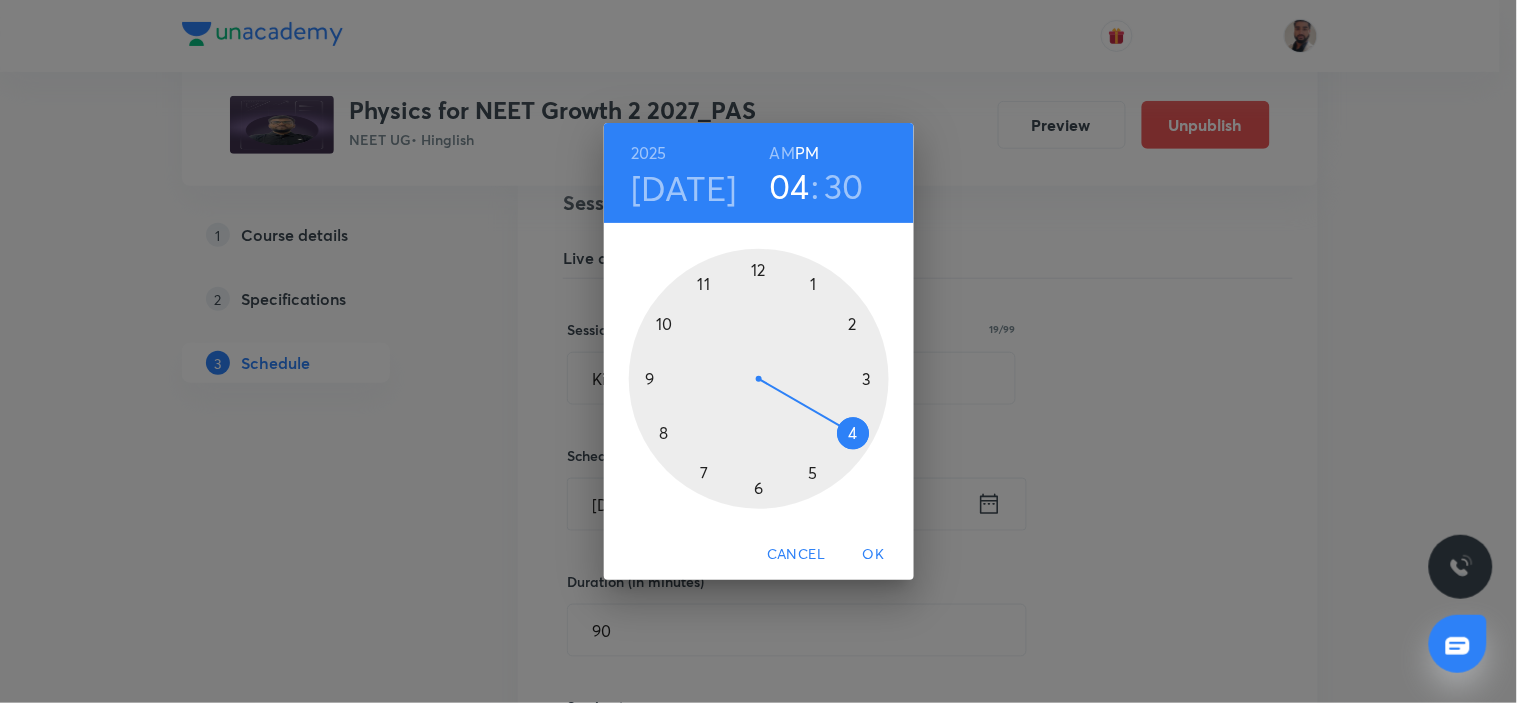 click at bounding box center [759, 379] 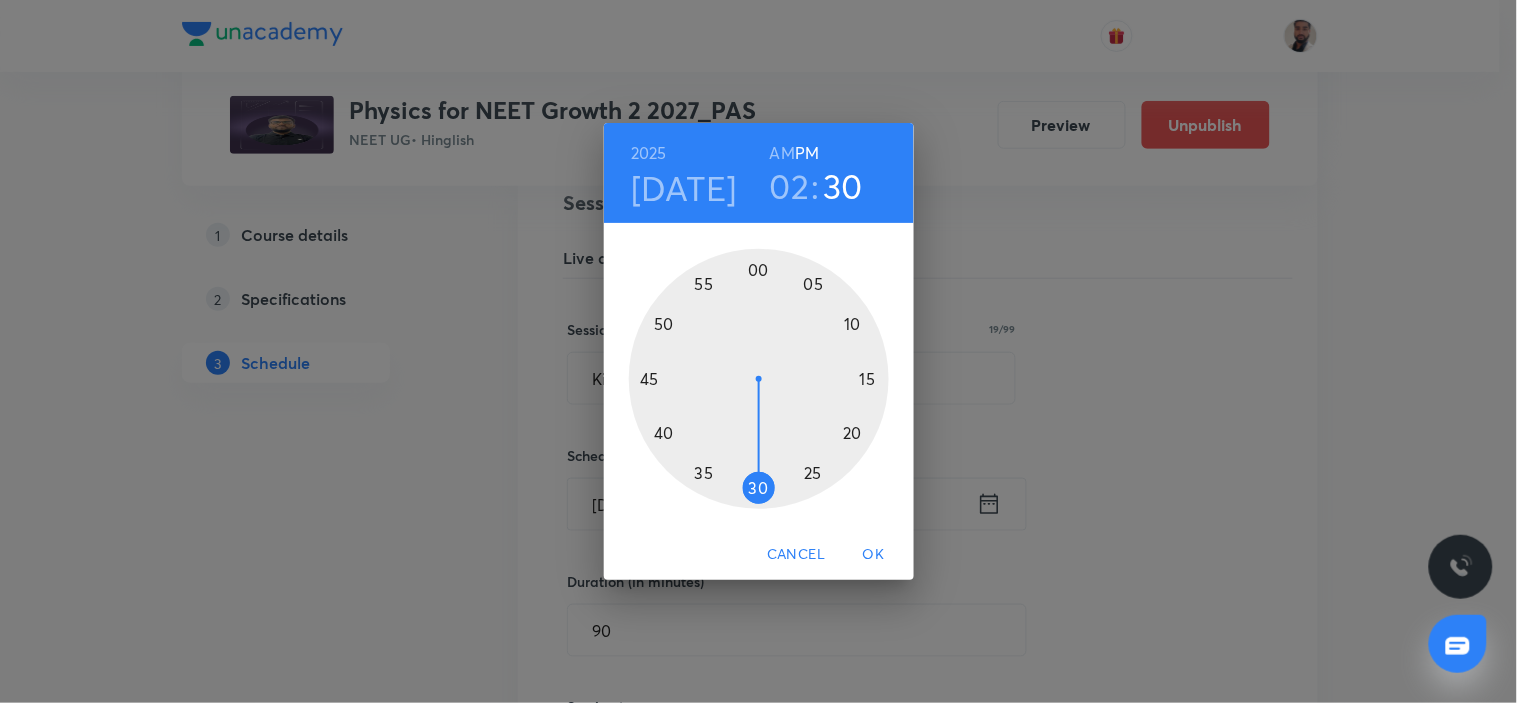 click at bounding box center (759, 379) 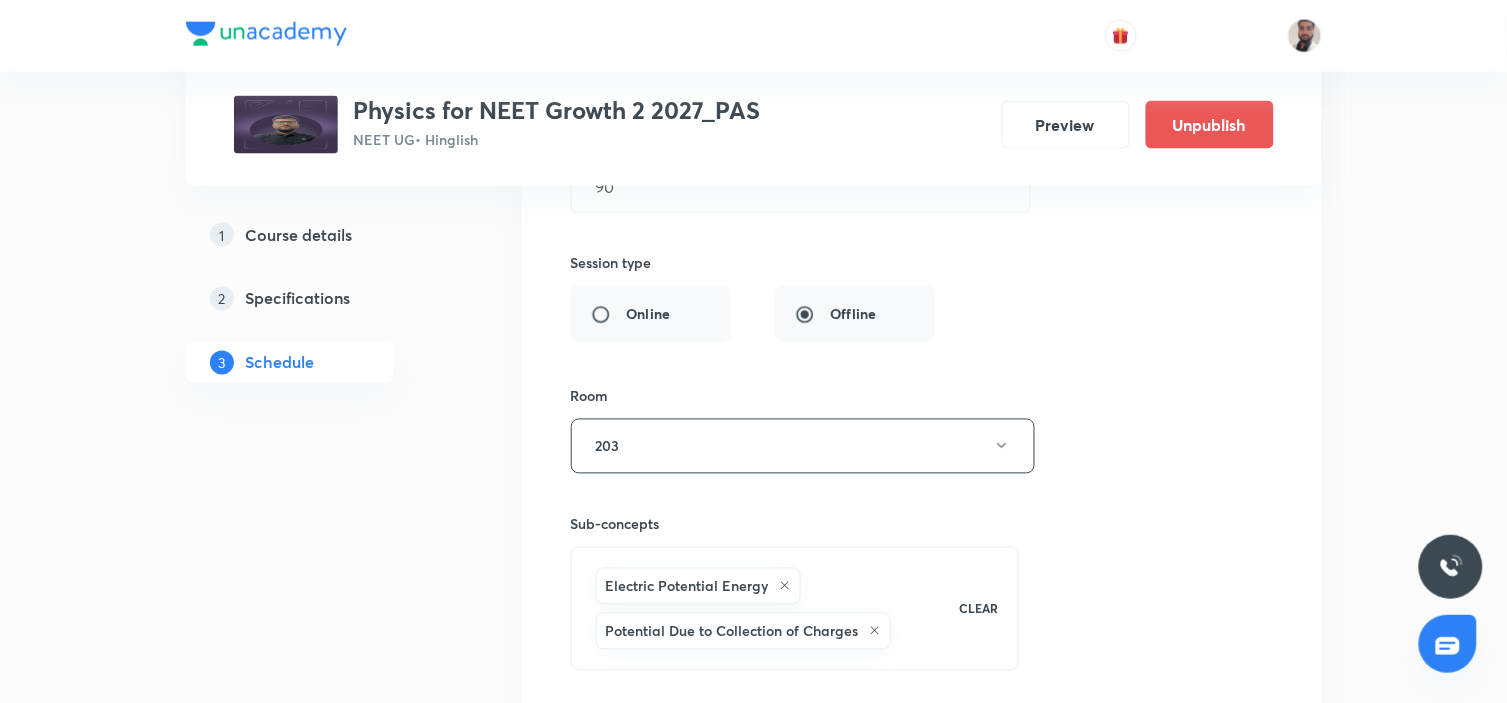 scroll, scrollTop: 2775, scrollLeft: 0, axis: vertical 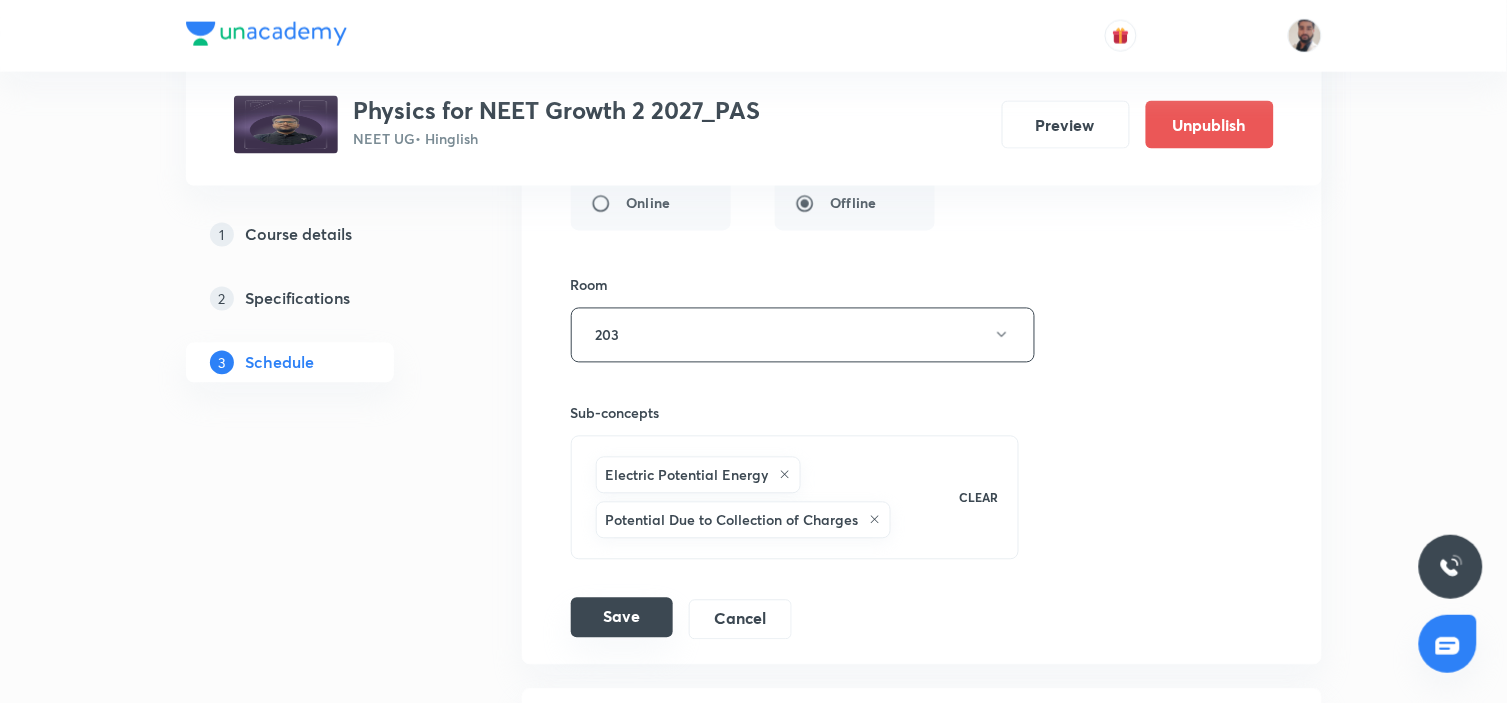 click on "Save" at bounding box center [622, 618] 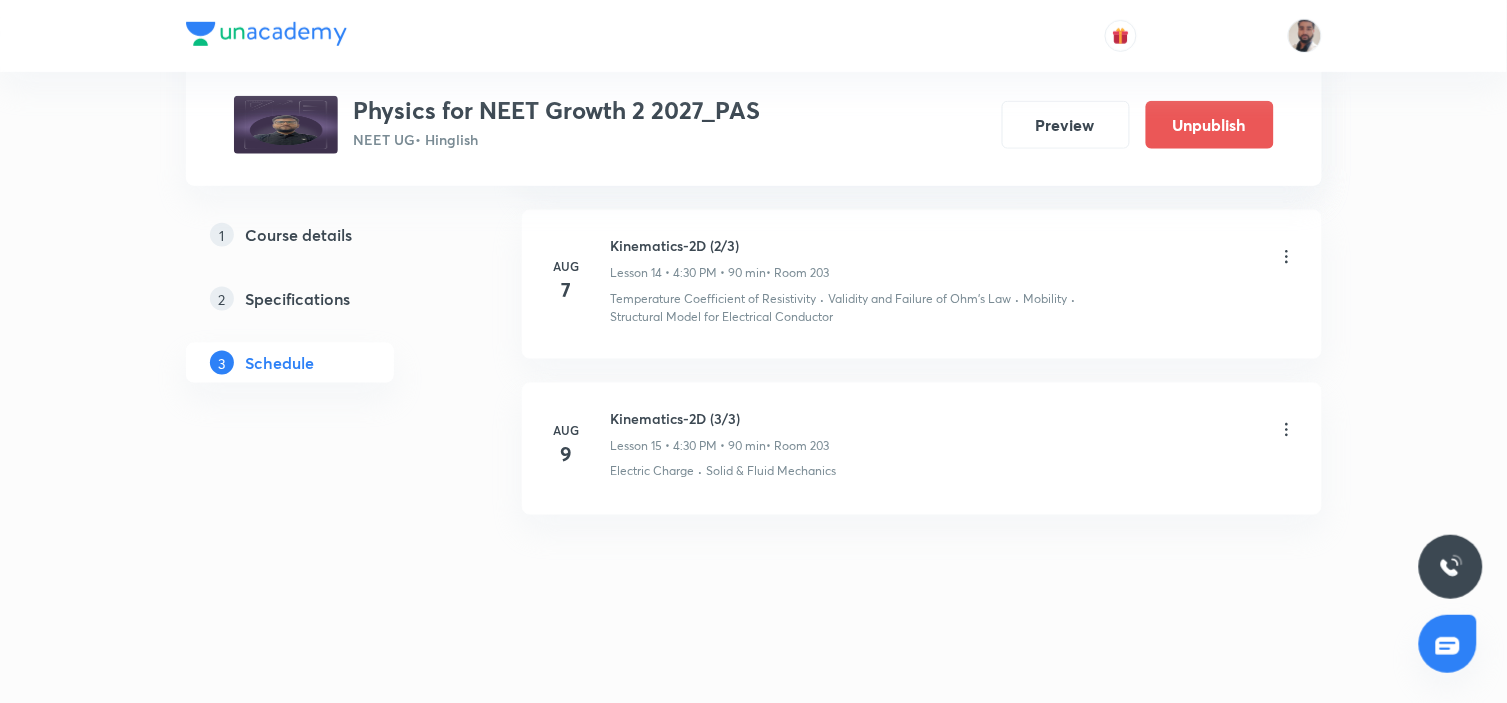 scroll, scrollTop: 2331, scrollLeft: 0, axis: vertical 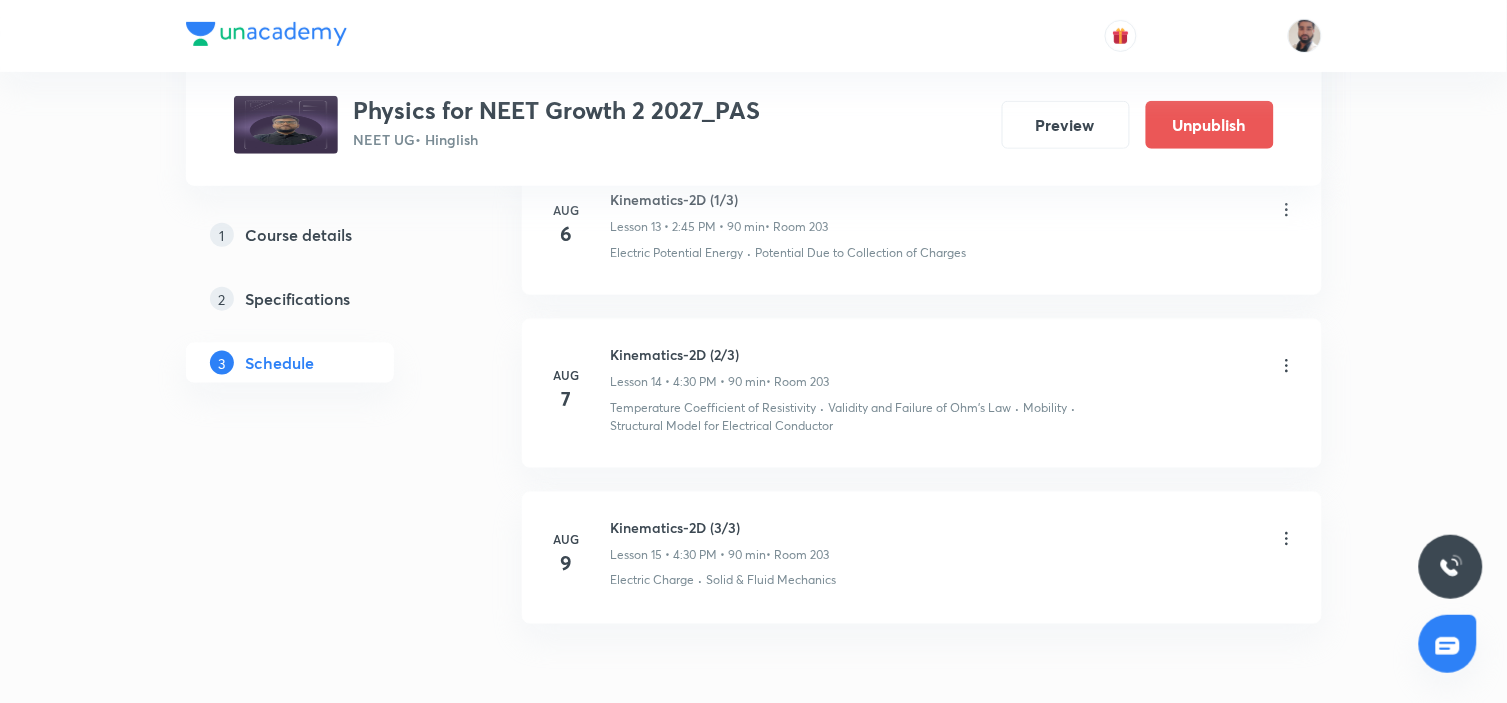 click 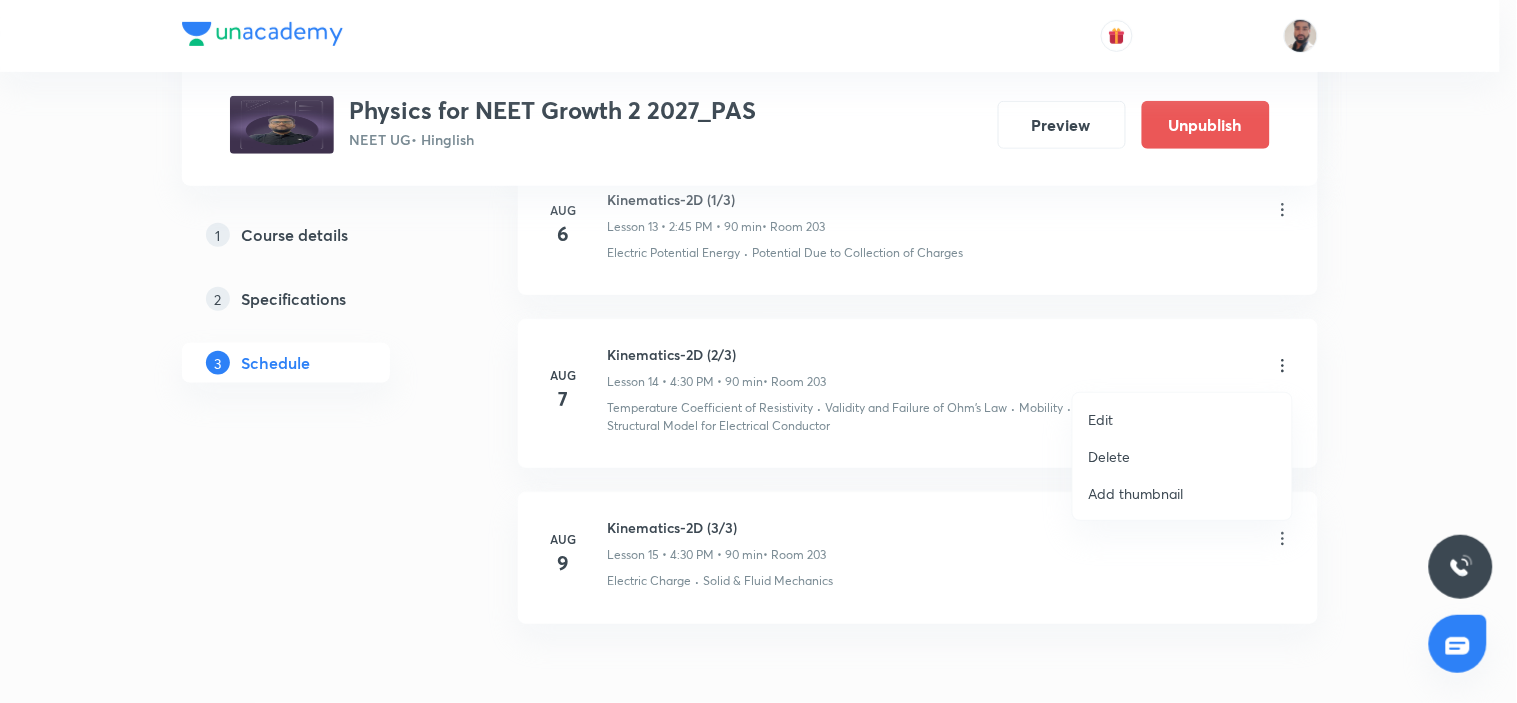 click on "Edit" at bounding box center [1182, 419] 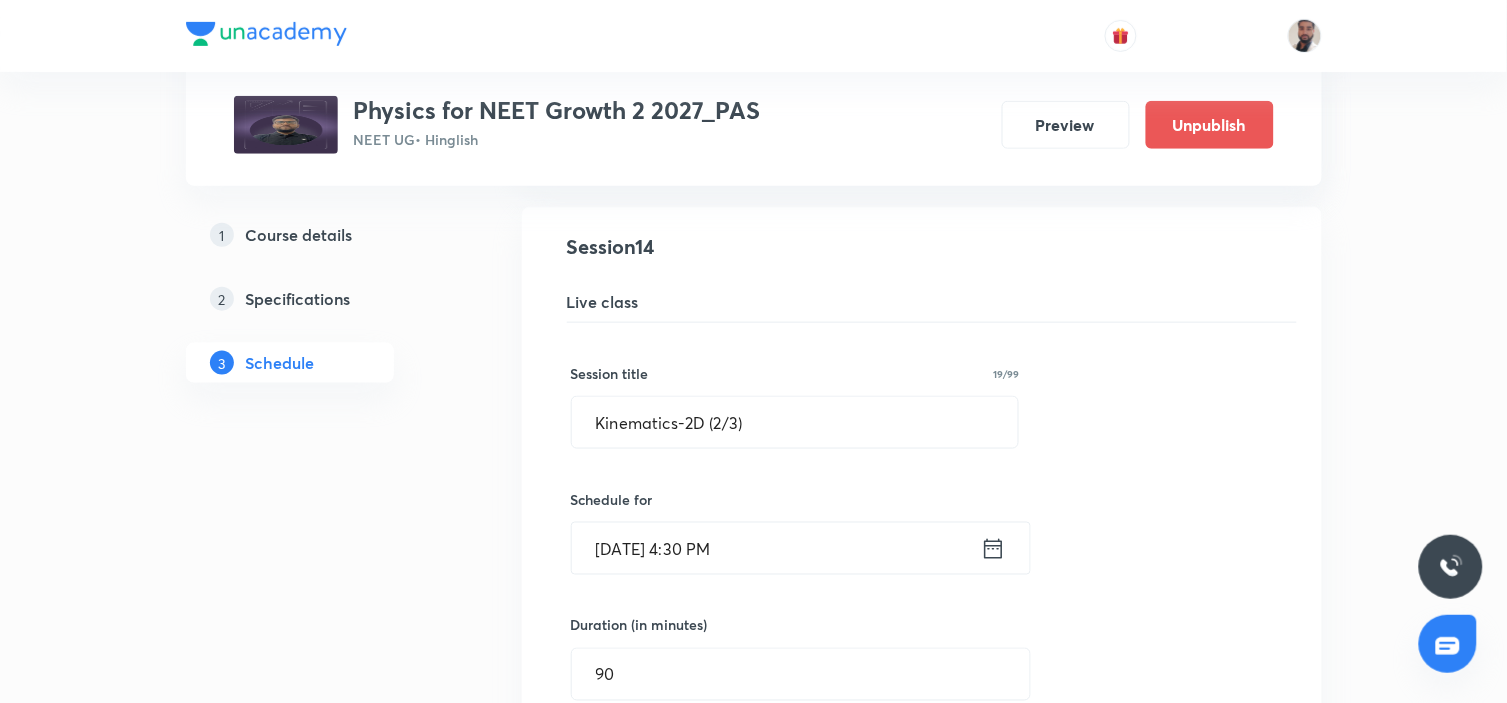 click 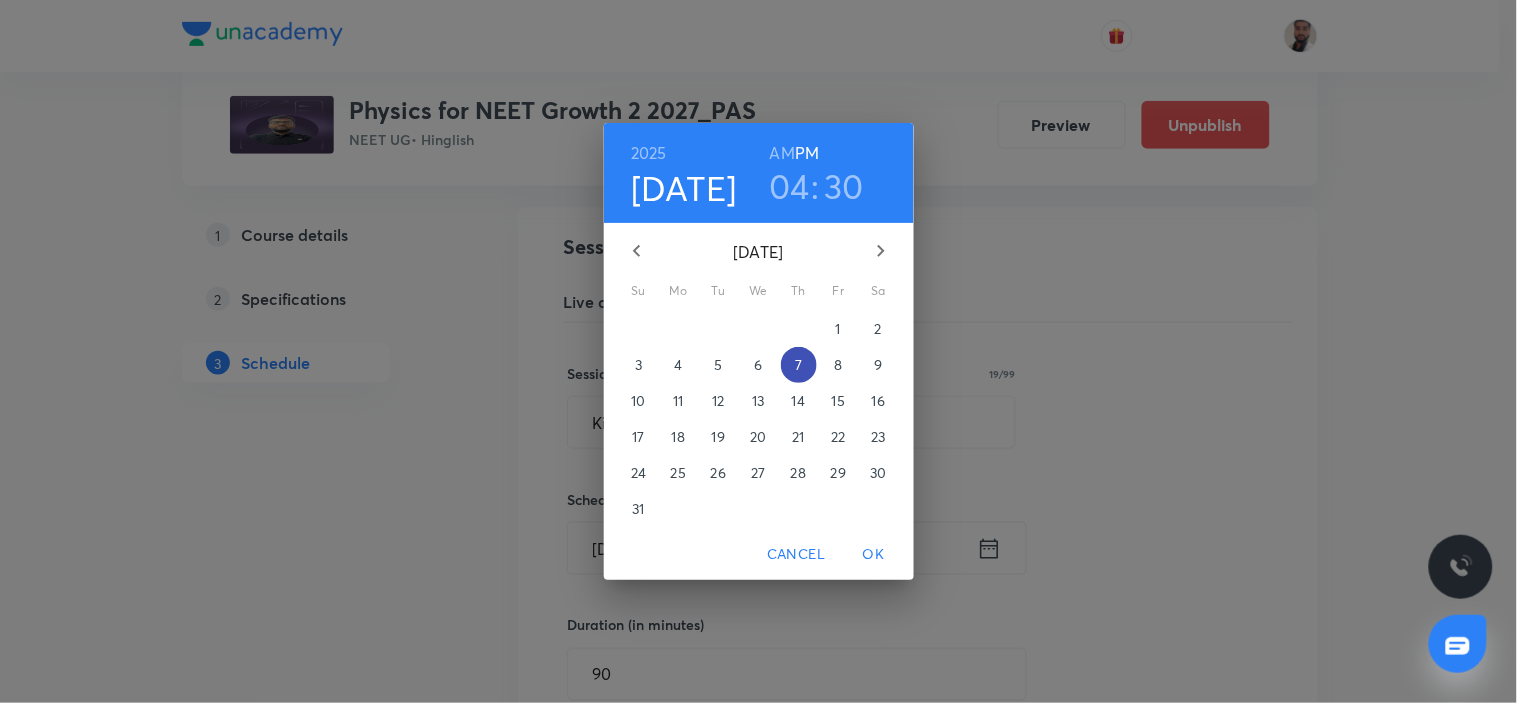 click on "7" at bounding box center [798, 365] 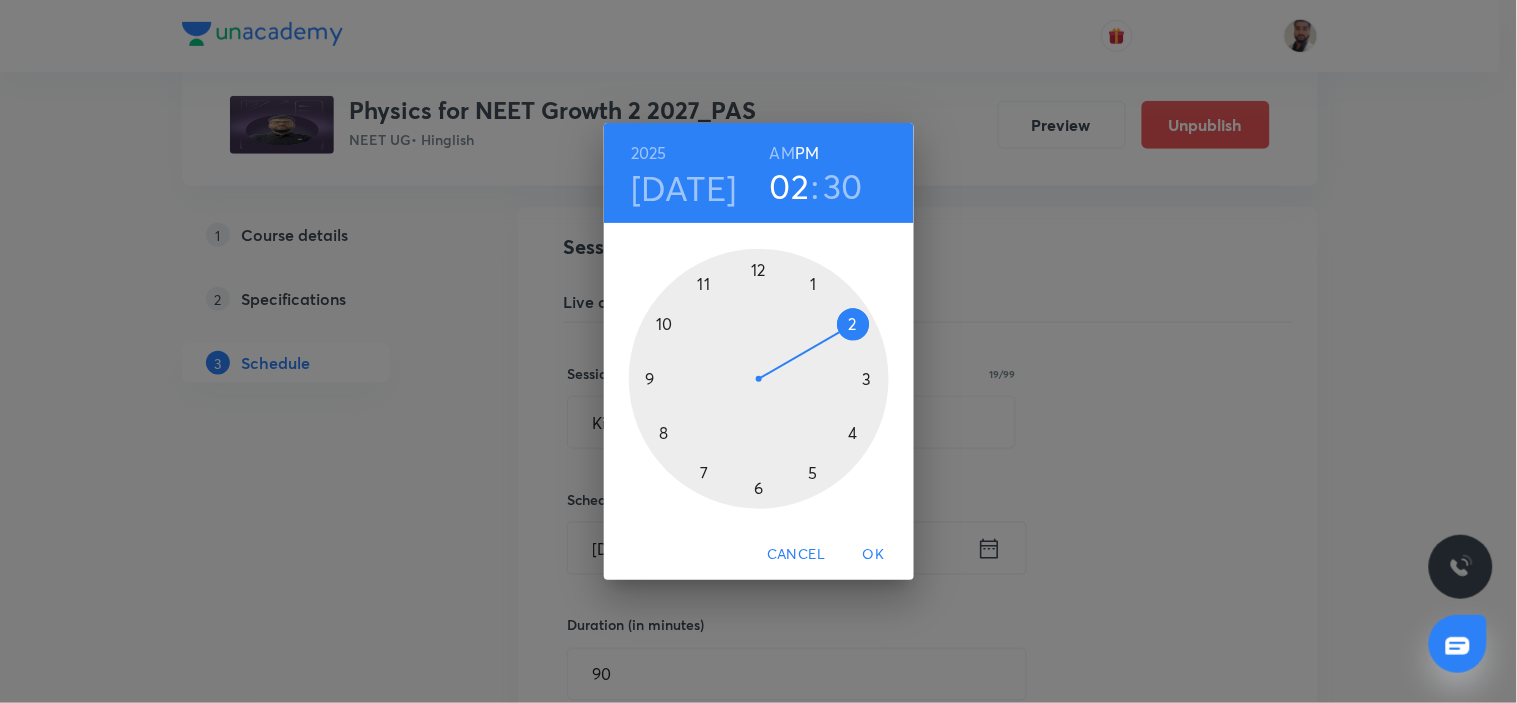 drag, startPoint x: 850, startPoint y: 324, endPoint x: 821, endPoint y: 332, distance: 30.083218 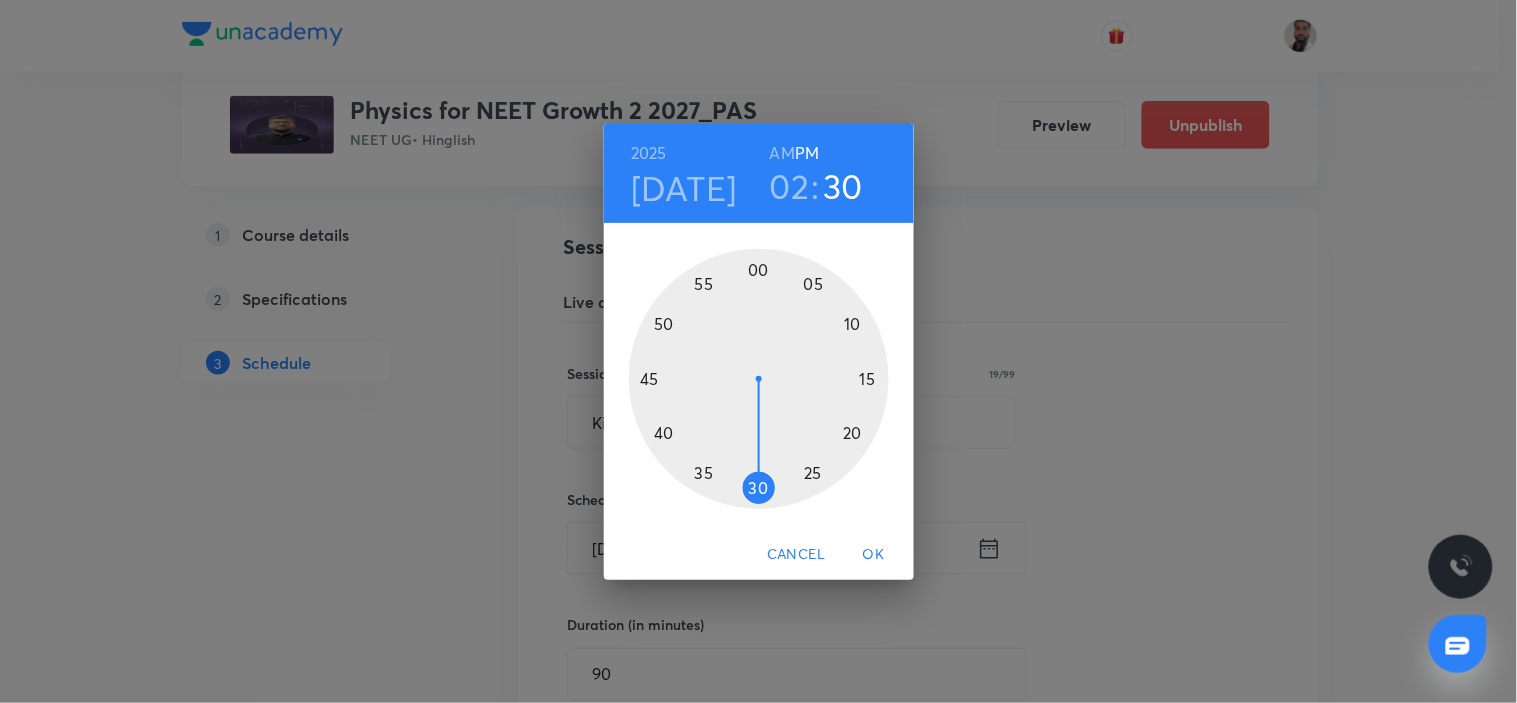click at bounding box center [759, 379] 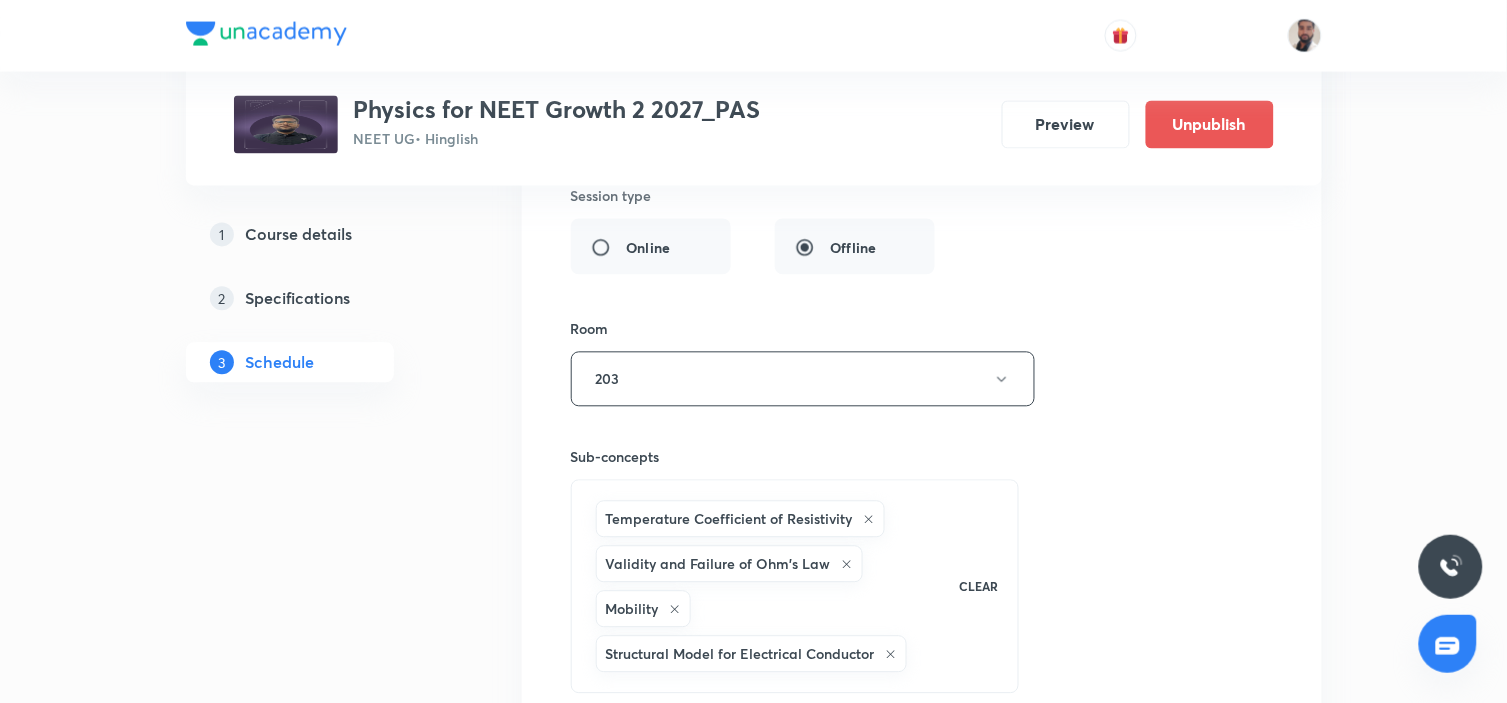 scroll, scrollTop: 3220, scrollLeft: 0, axis: vertical 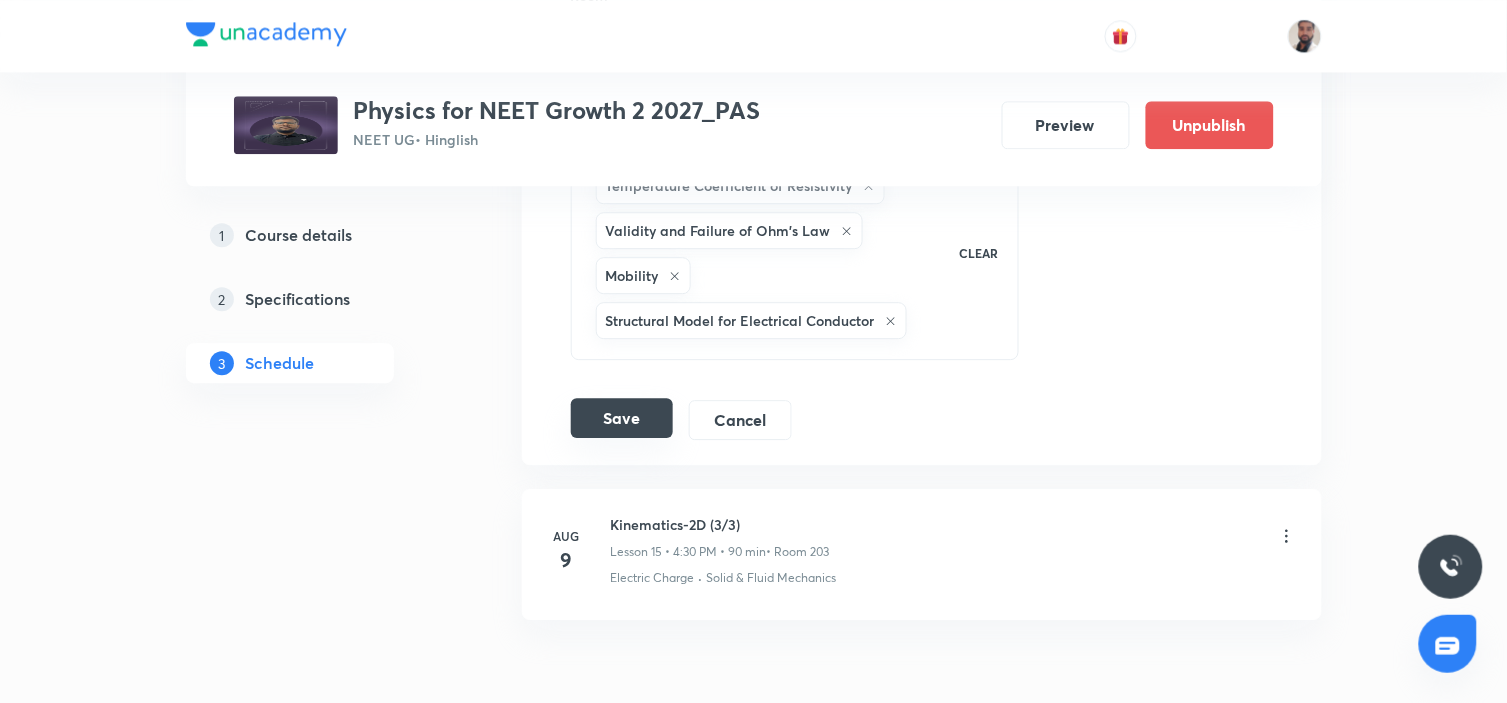 click on "Save" at bounding box center [622, 418] 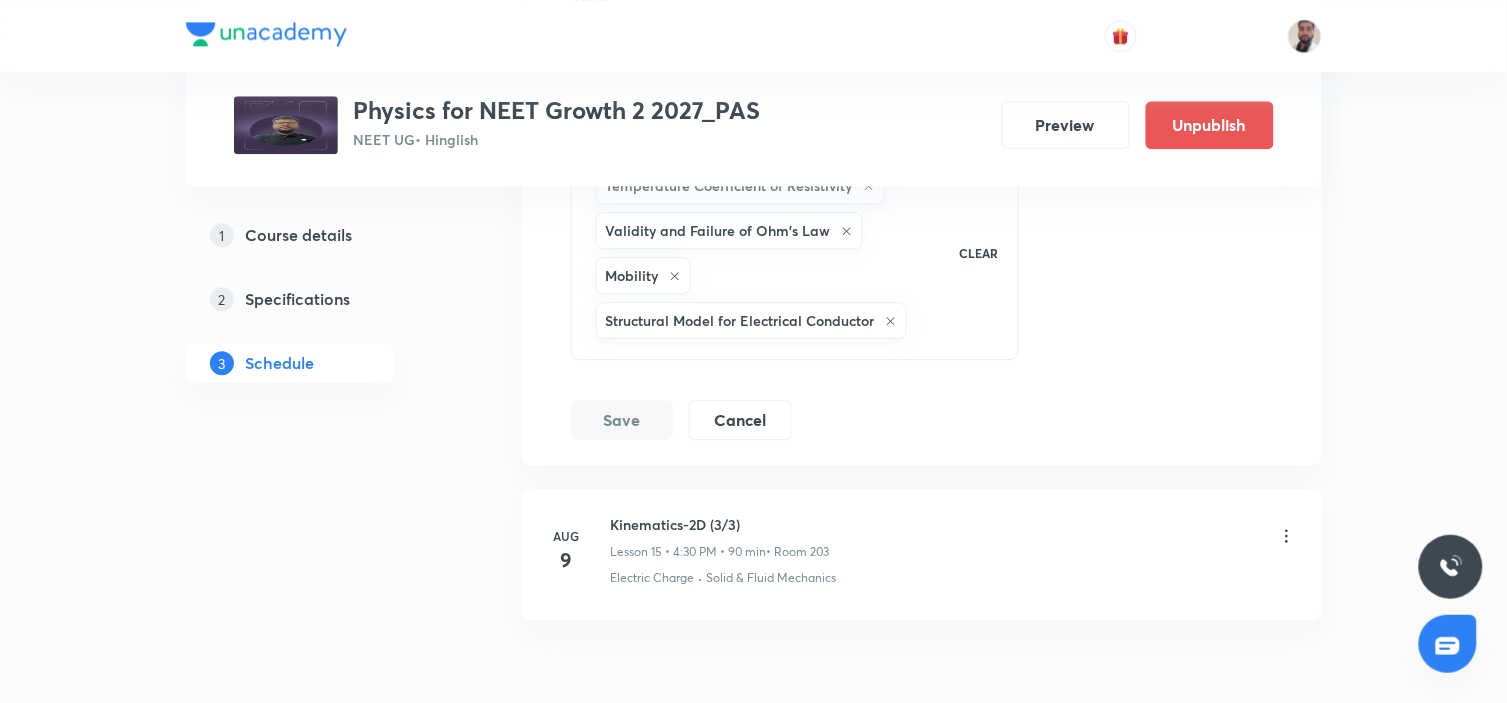 scroll, scrollTop: 2442, scrollLeft: 0, axis: vertical 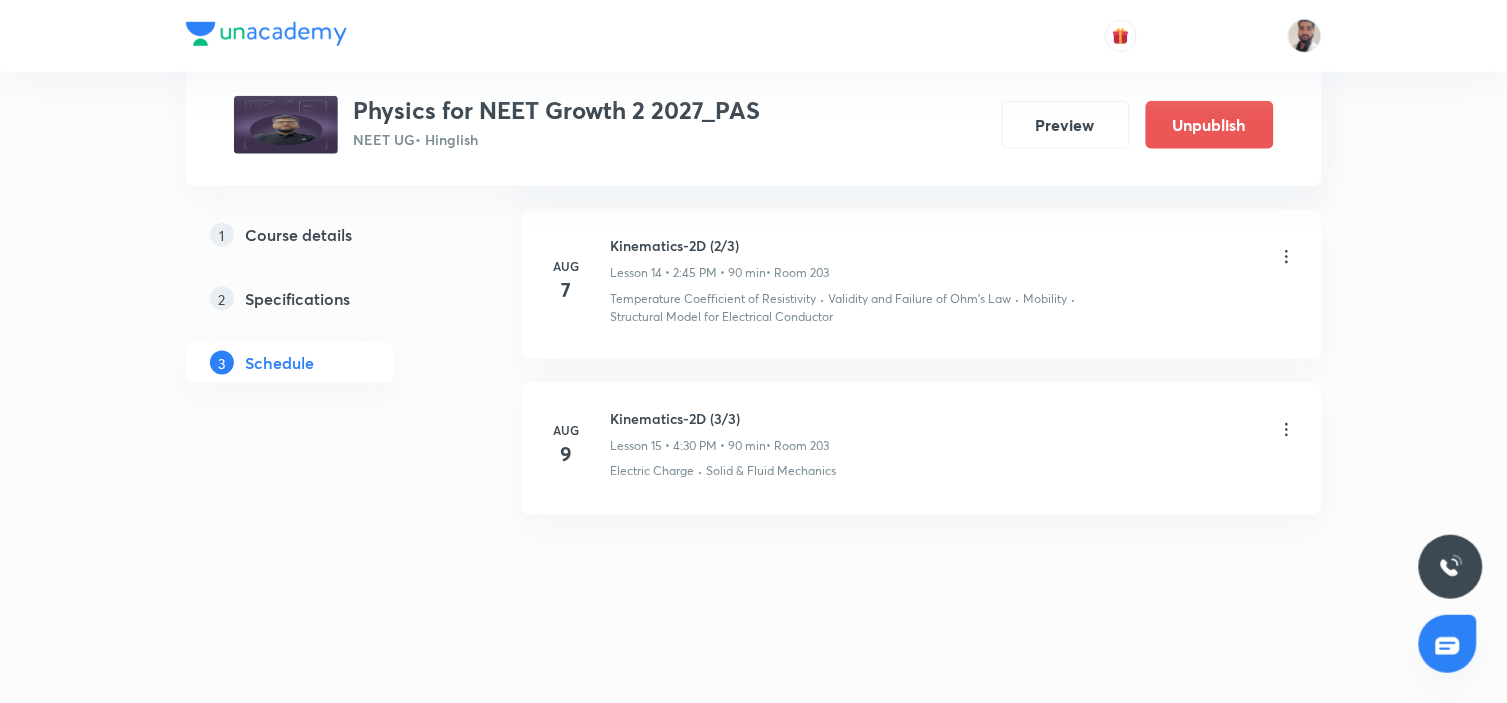 click 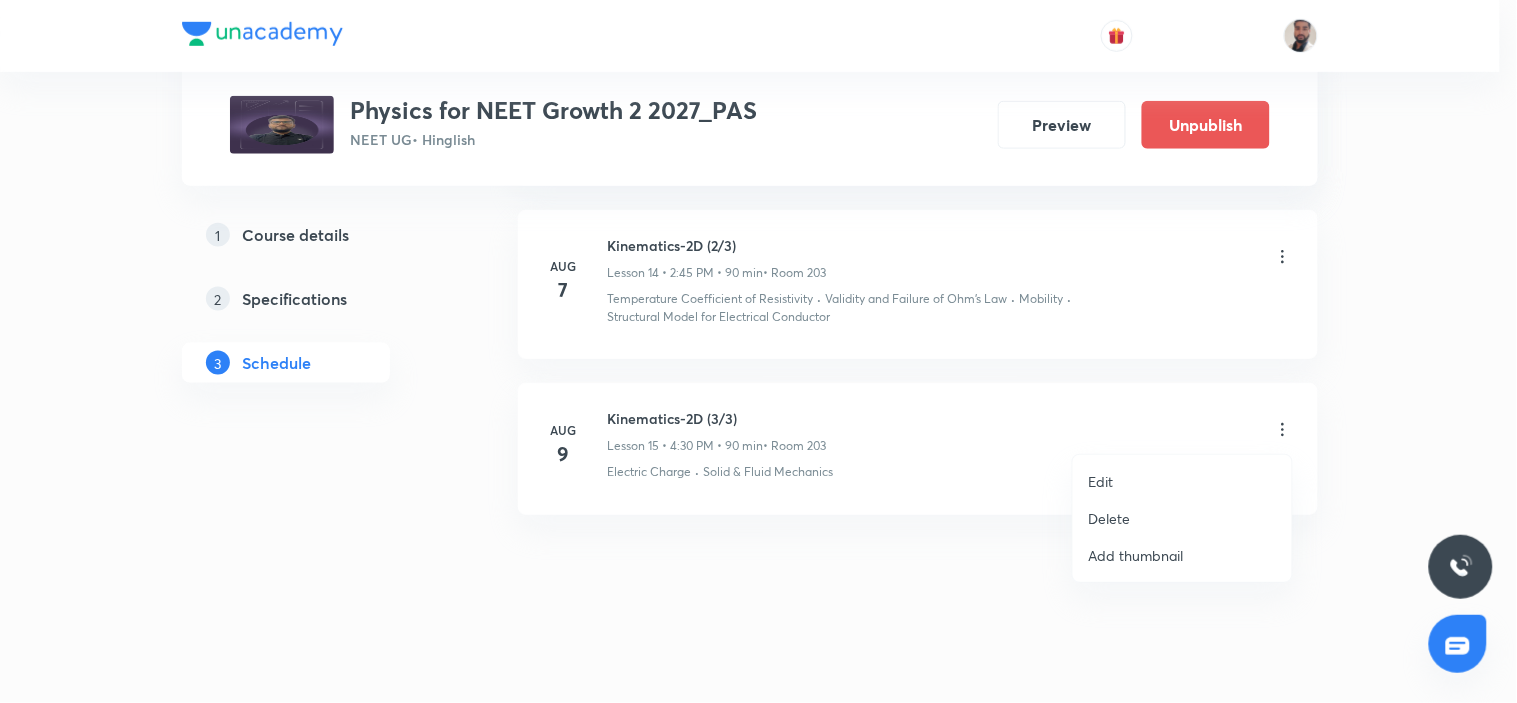 click on "Edit" at bounding box center [1182, 481] 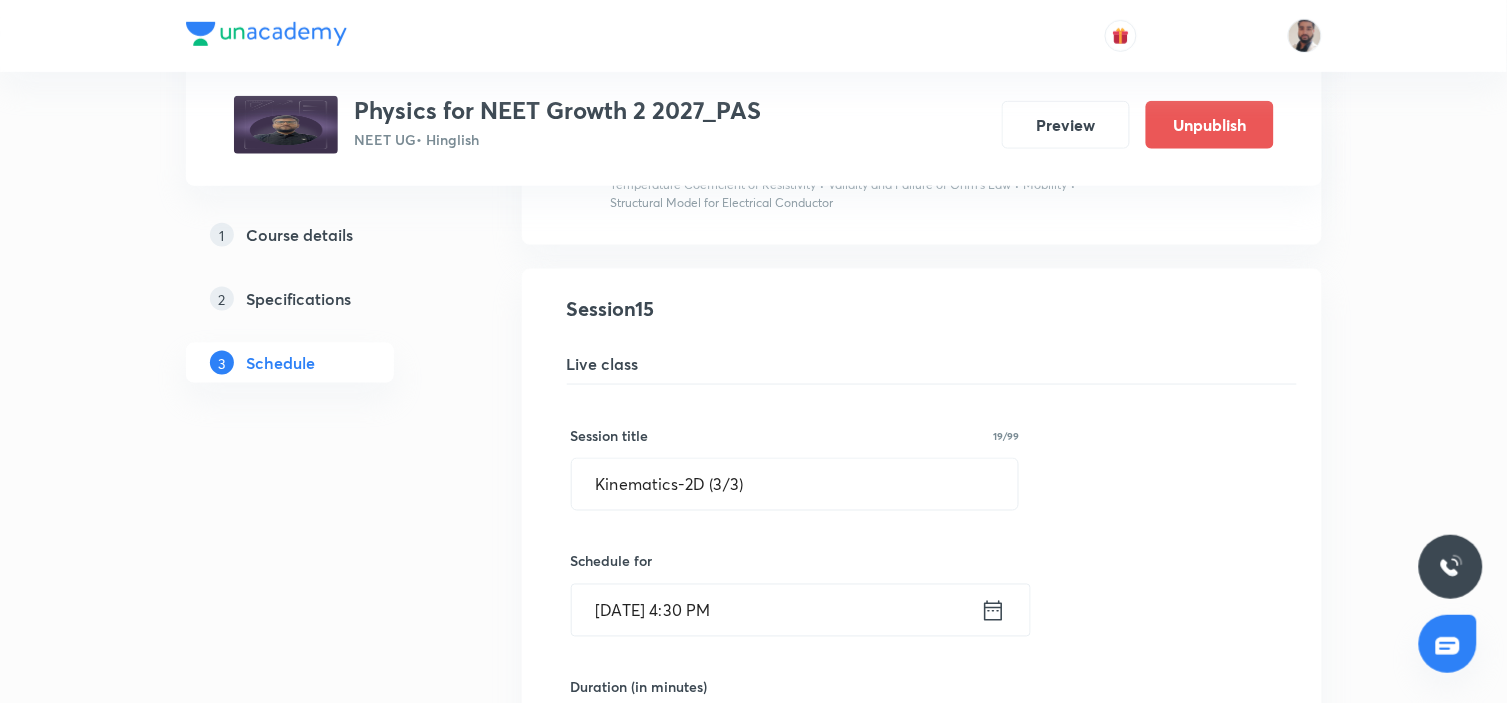 scroll, scrollTop: 2664, scrollLeft: 0, axis: vertical 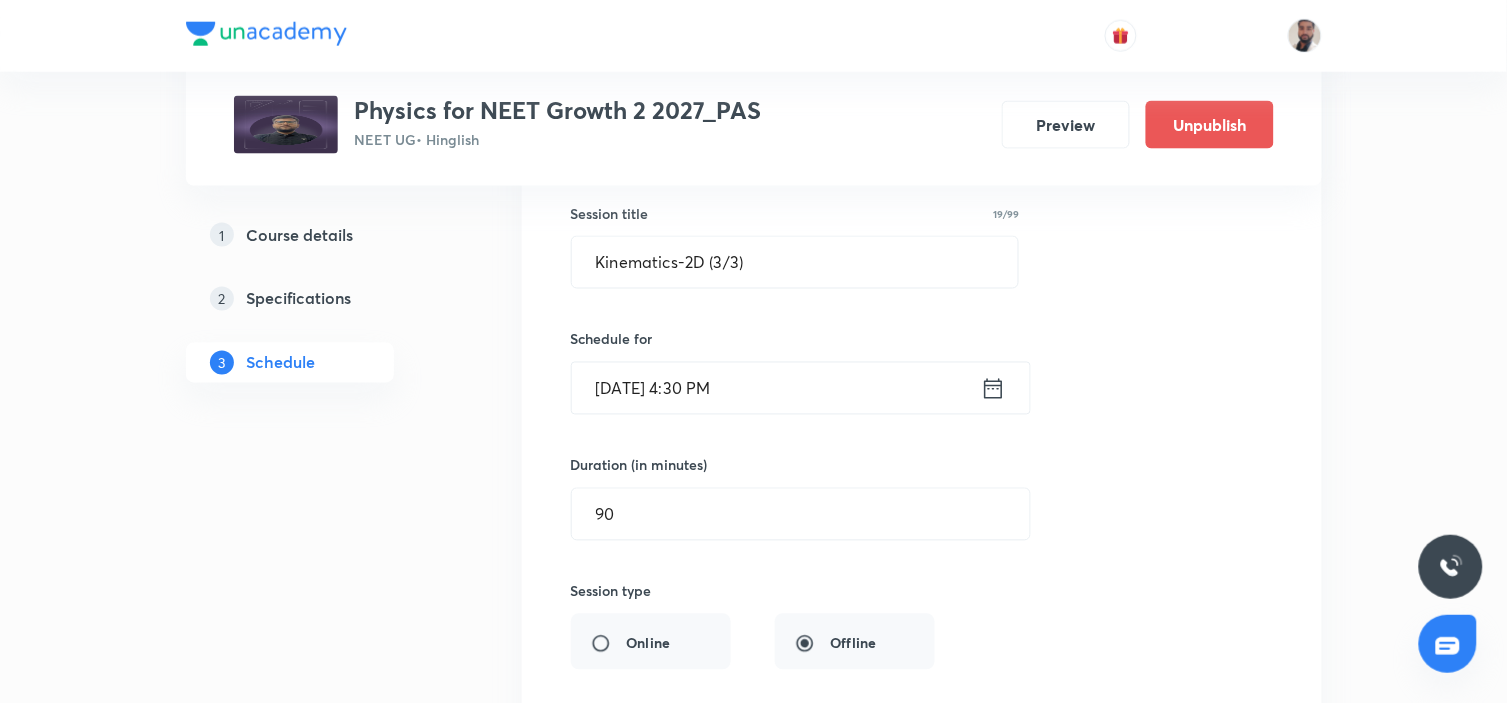 click 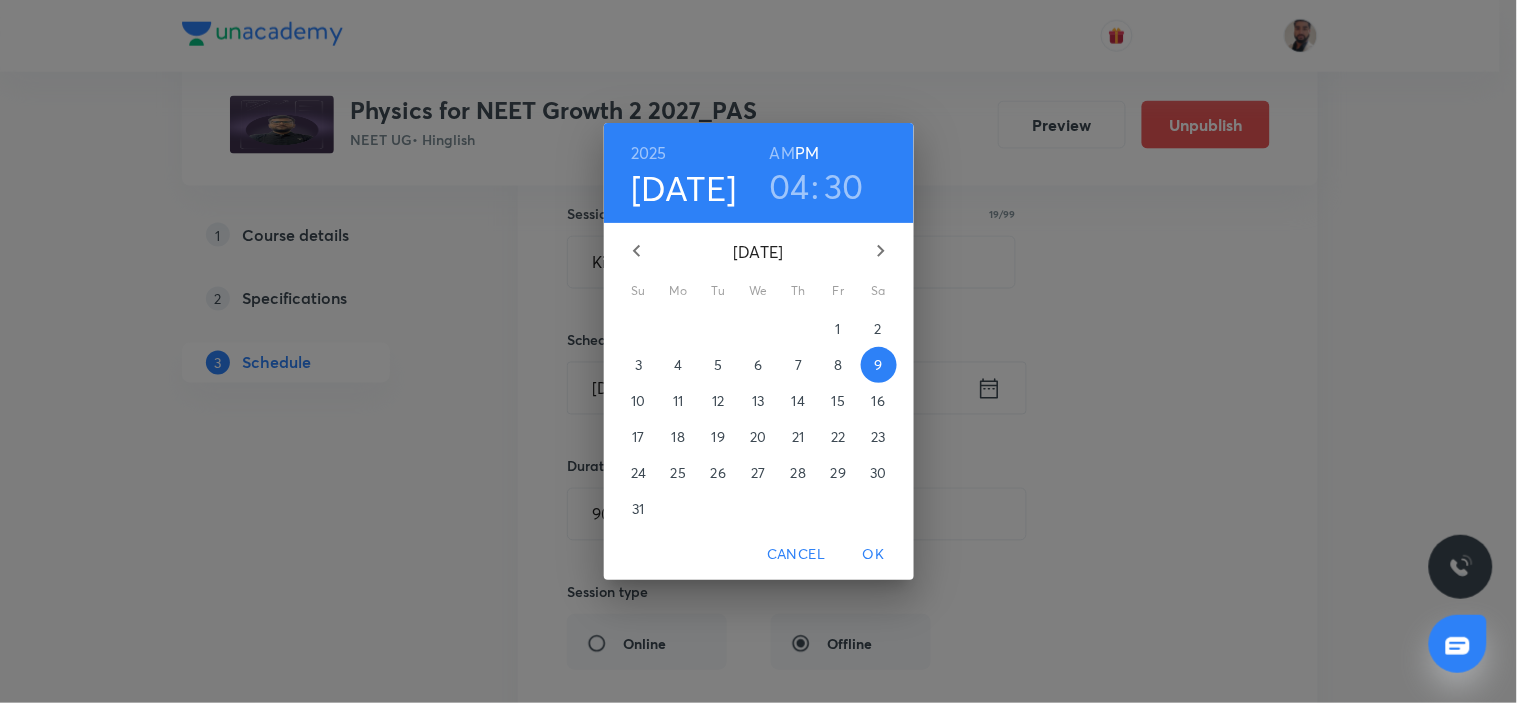 click on "8" at bounding box center [838, 365] 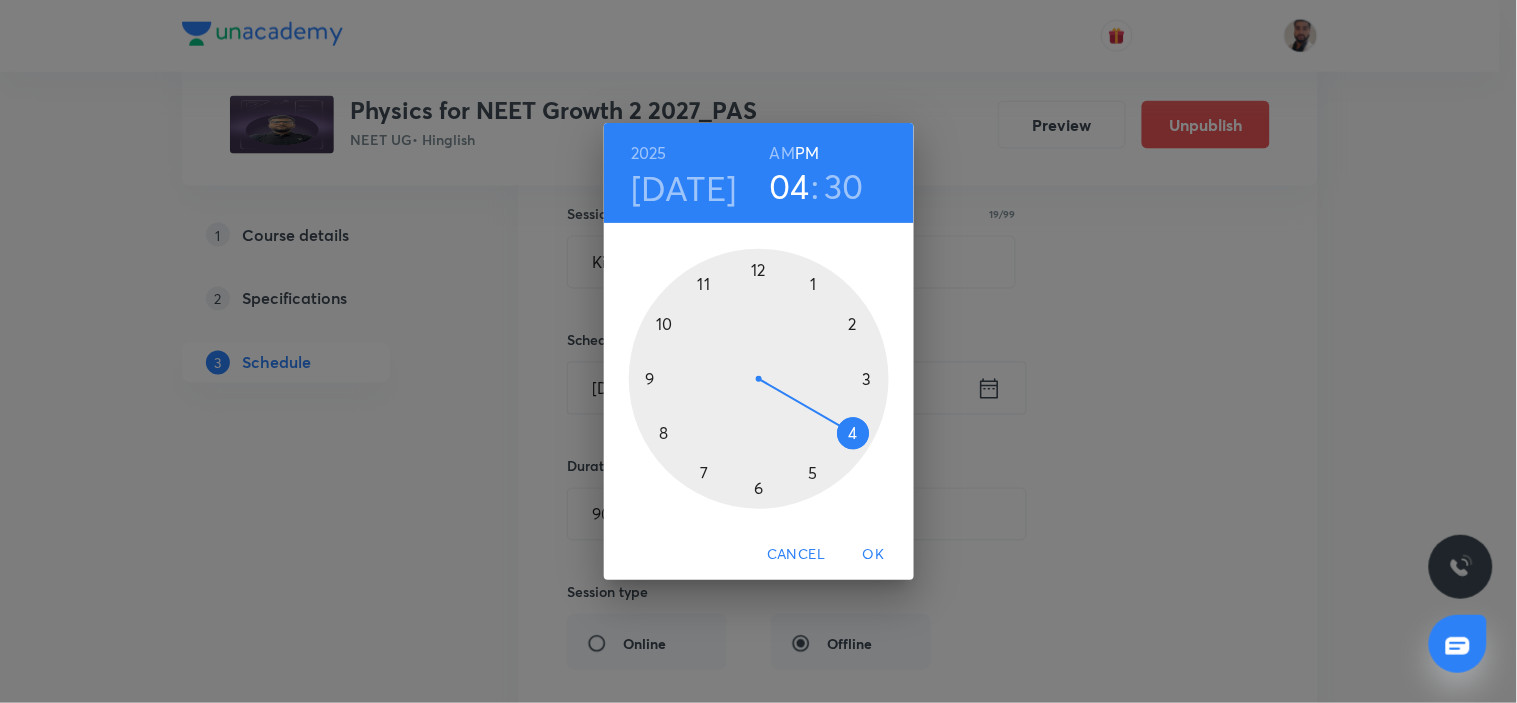 drag, startPoint x: 853, startPoint y: 322, endPoint x: 793, endPoint y: 350, distance: 66.211784 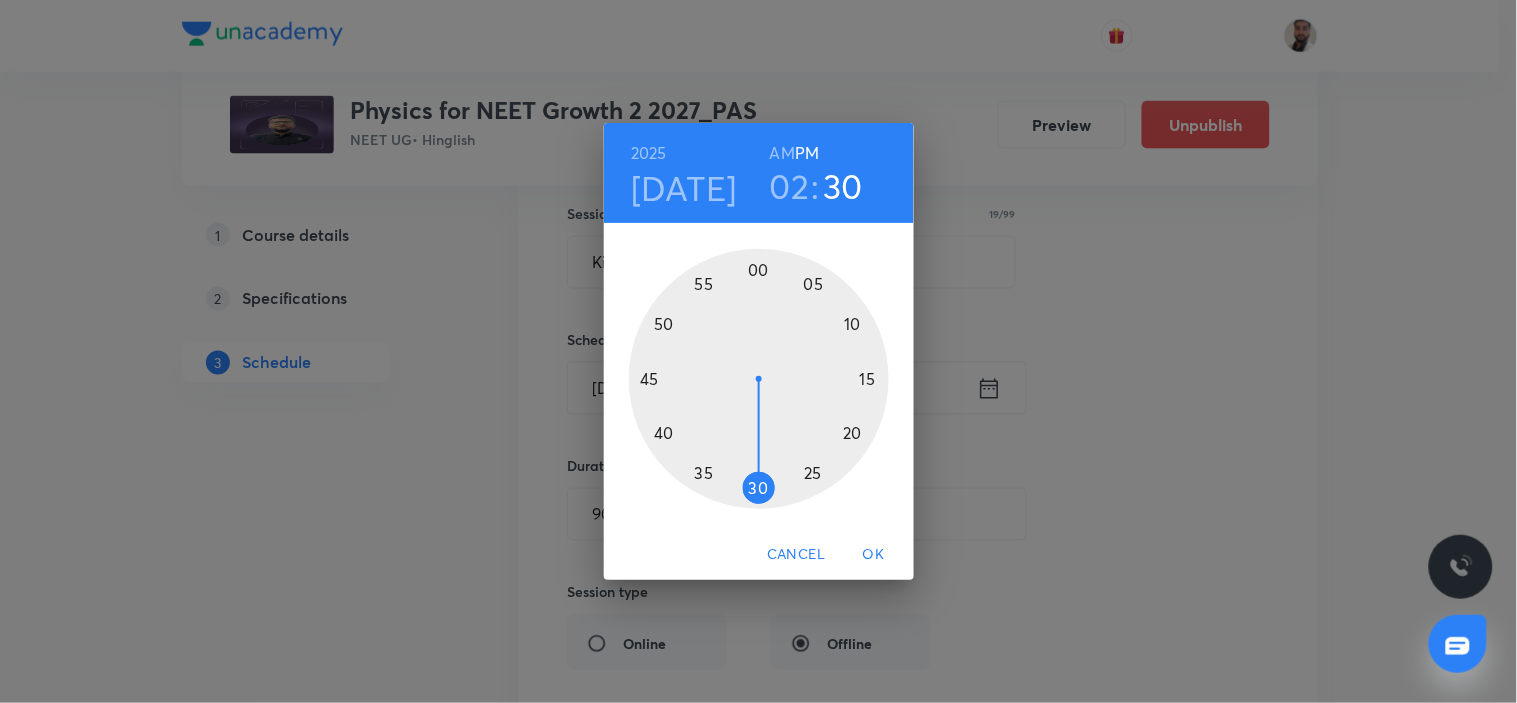 click at bounding box center (759, 379) 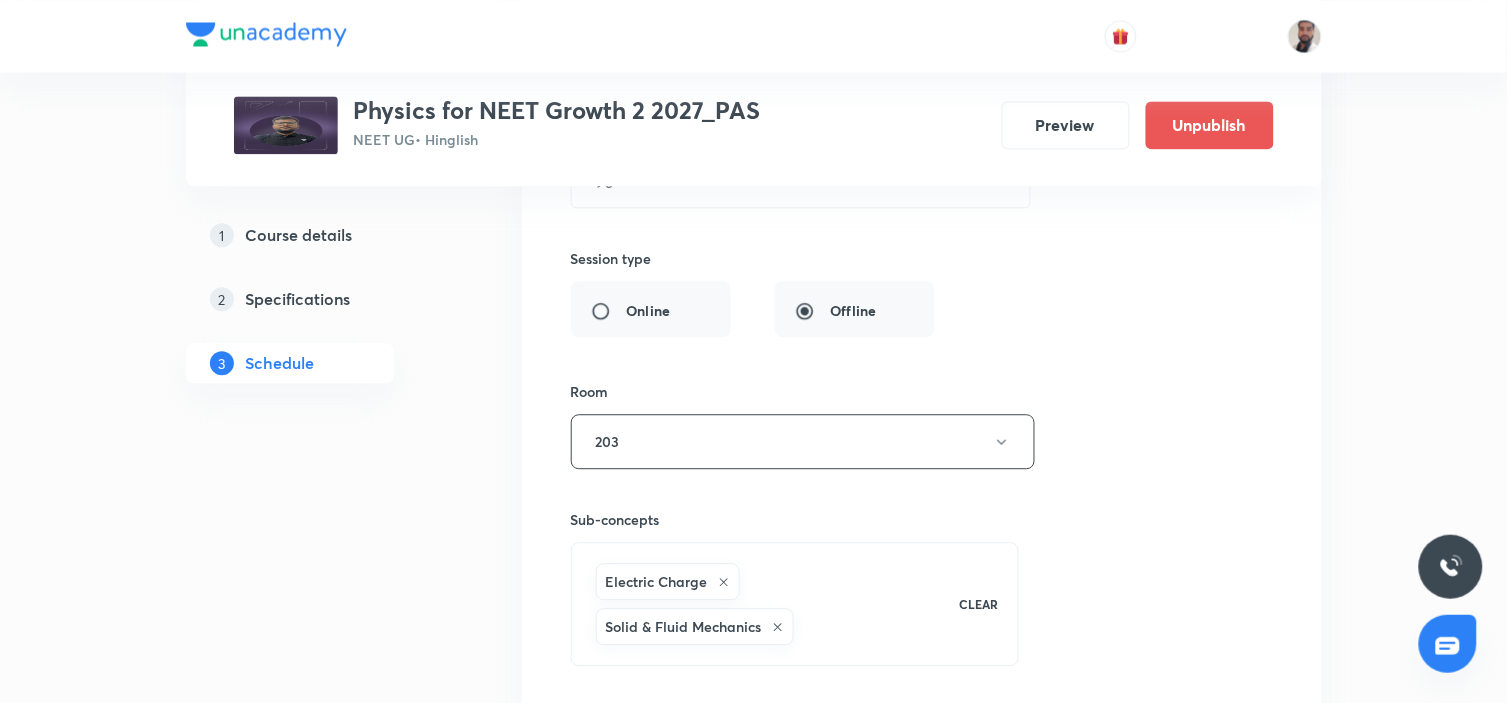 scroll, scrollTop: 3220, scrollLeft: 0, axis: vertical 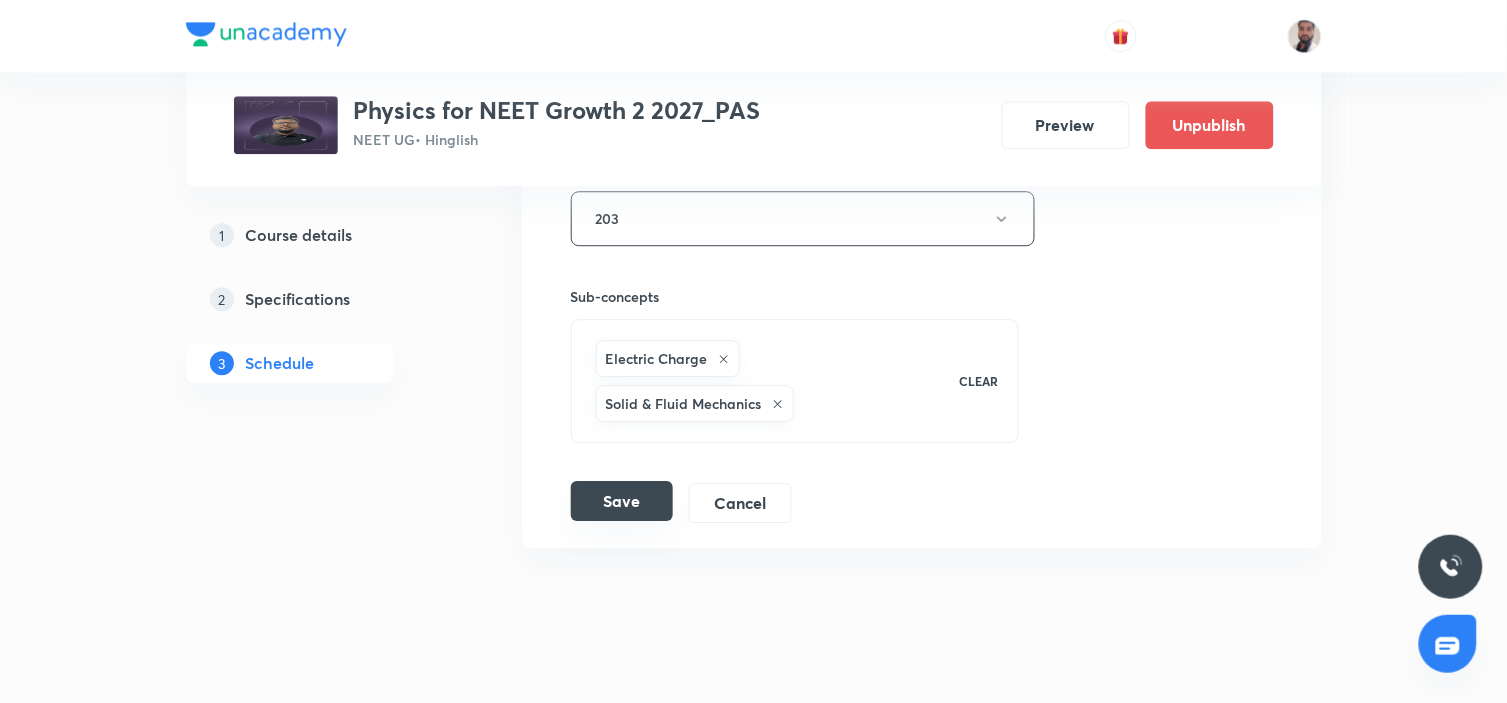 click on "Save" at bounding box center [622, 501] 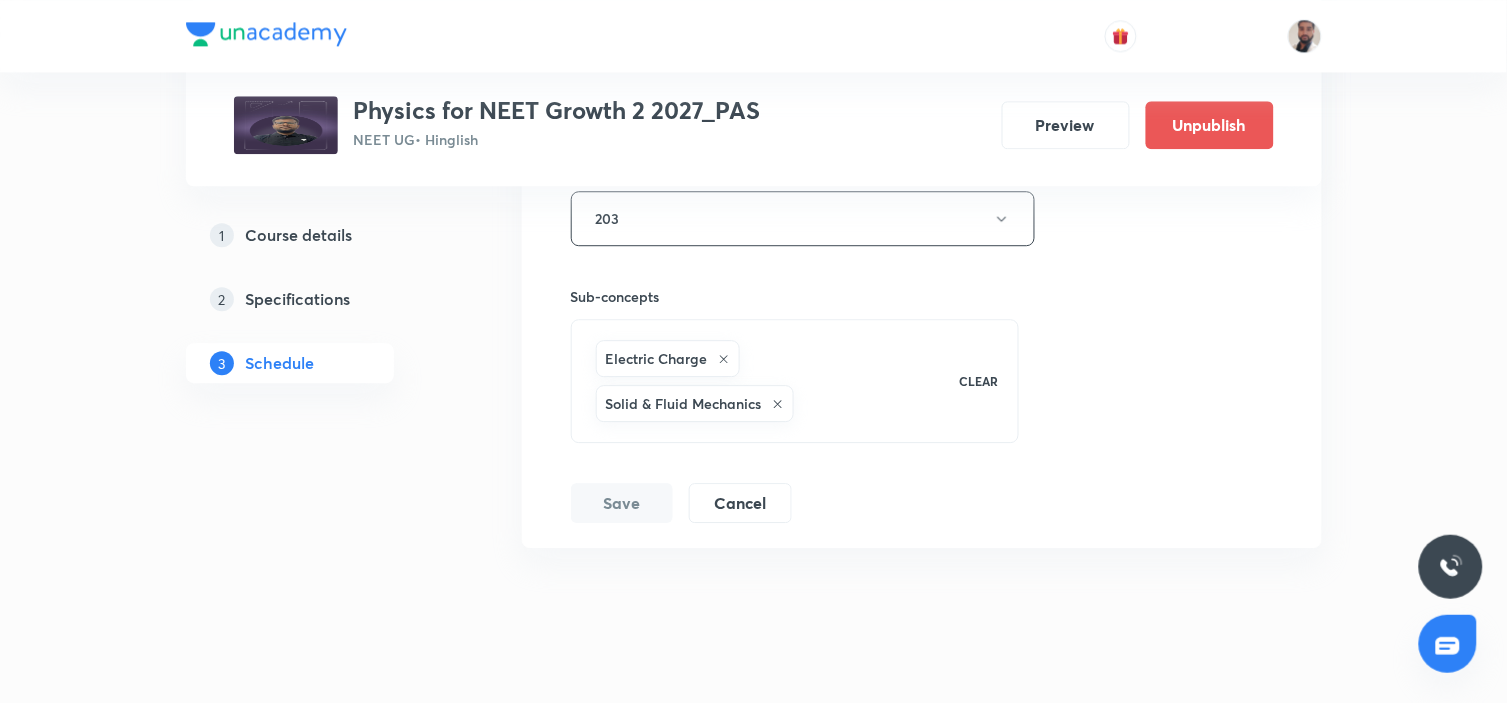 scroll, scrollTop: 2442, scrollLeft: 0, axis: vertical 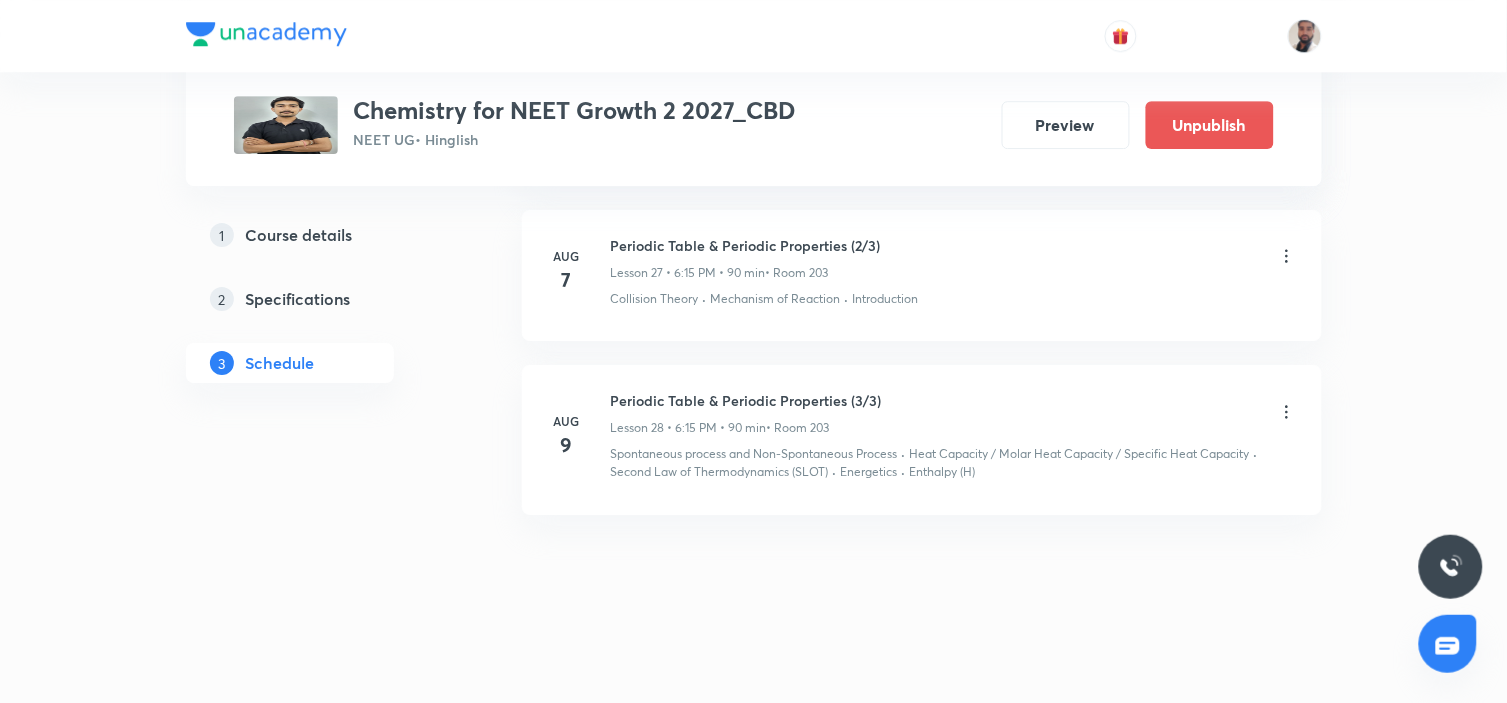 click 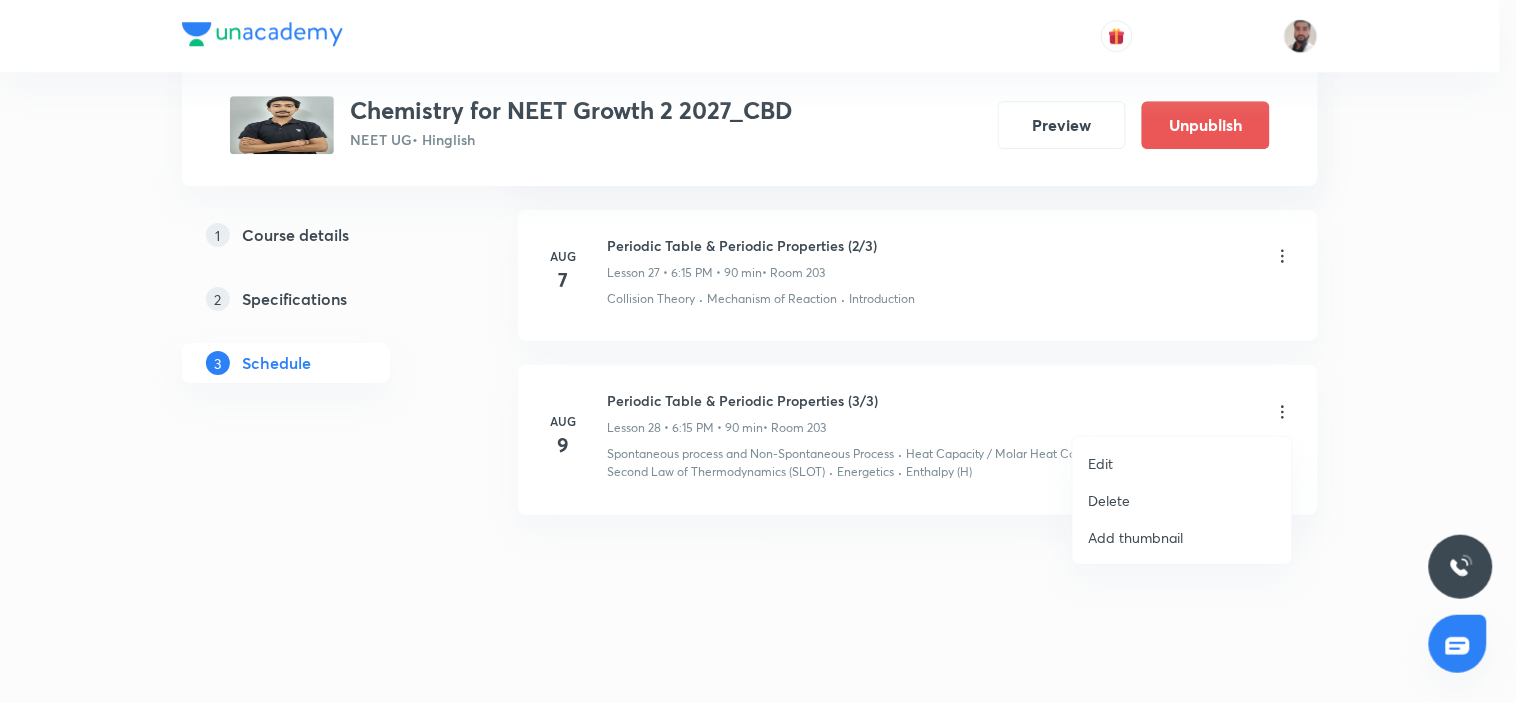 click on "Edit" at bounding box center [1182, 463] 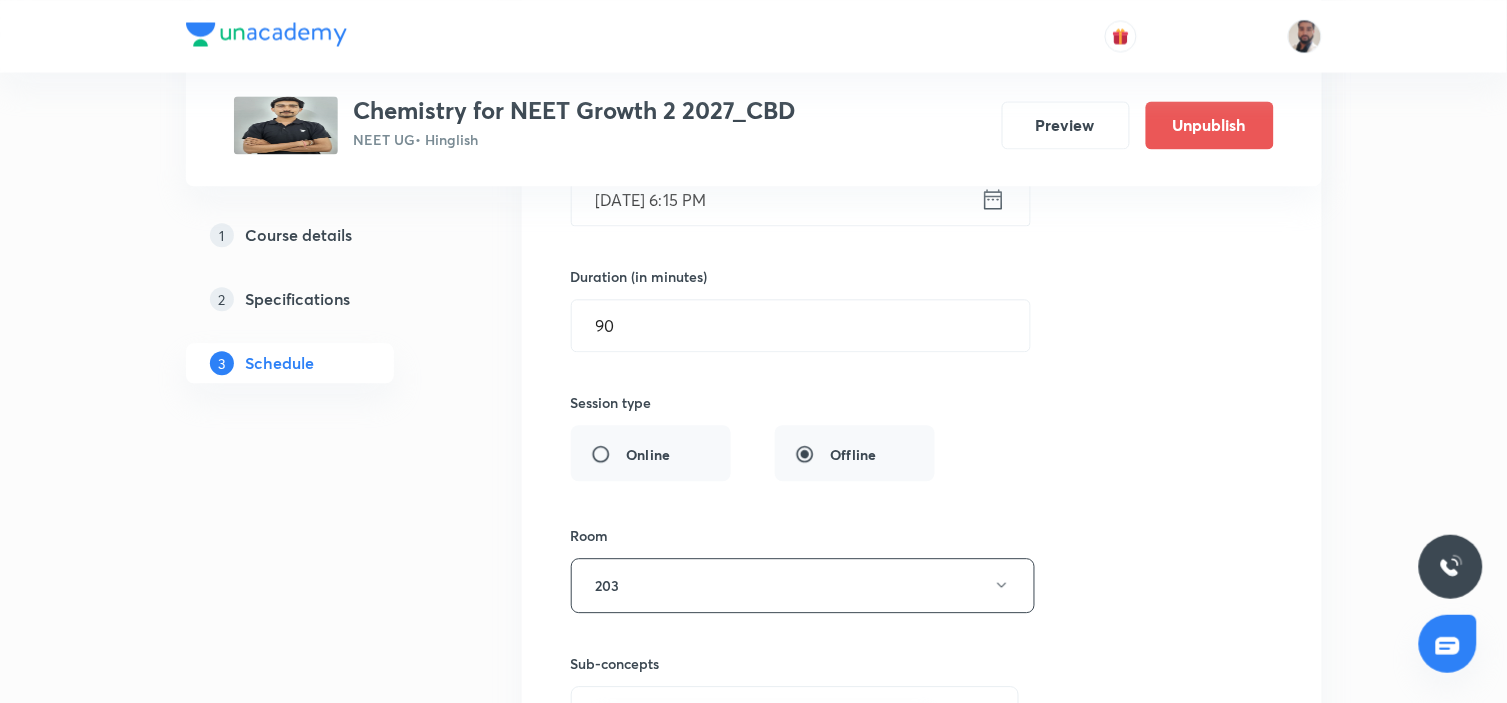 scroll, scrollTop: 4795, scrollLeft: 0, axis: vertical 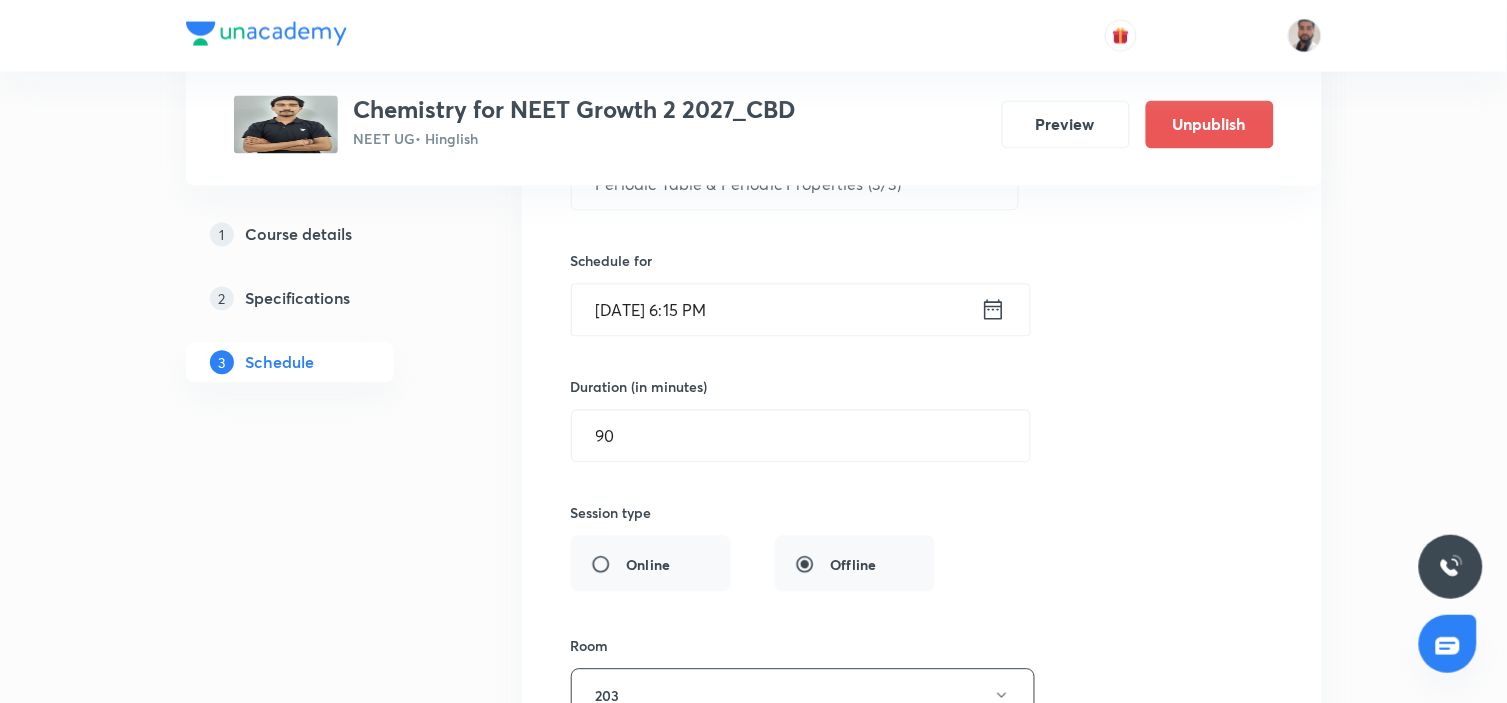 click 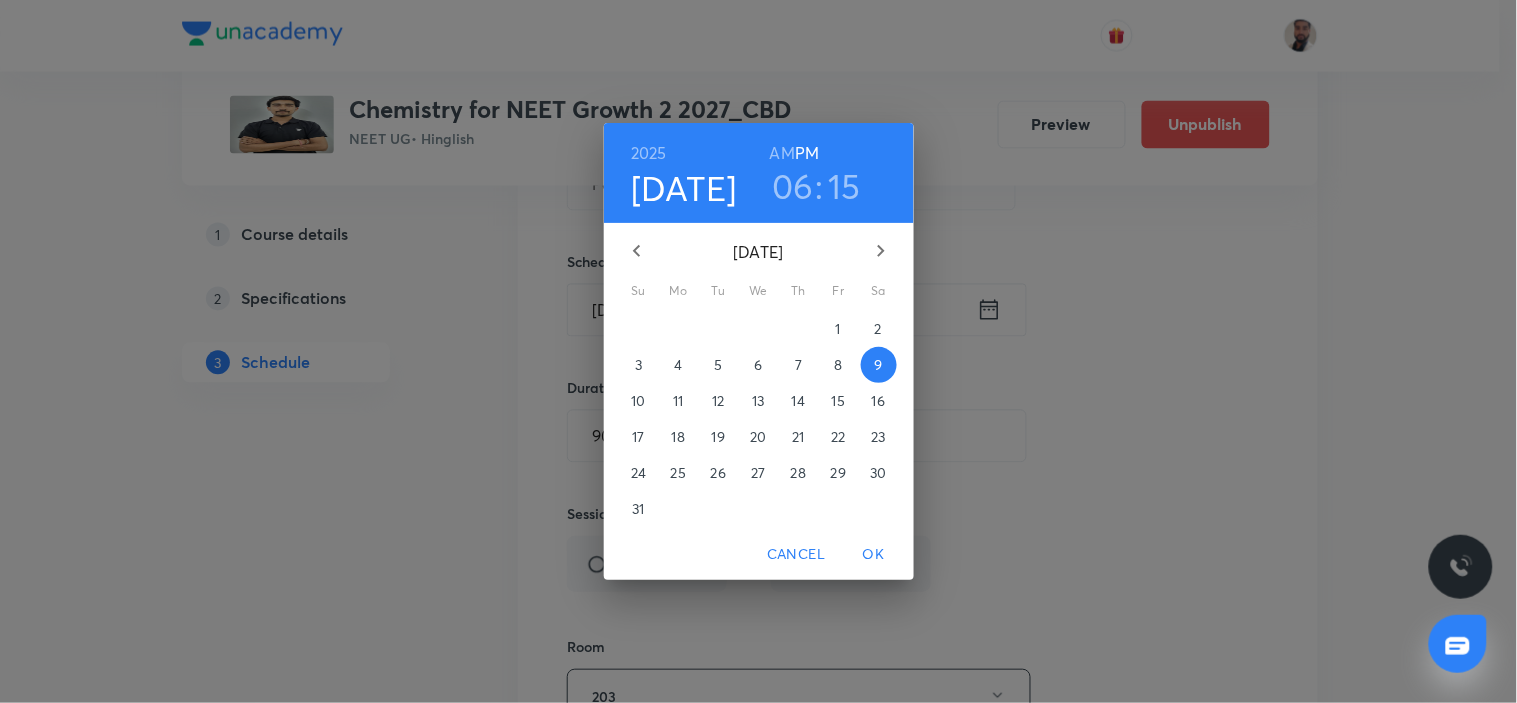 click on "8" at bounding box center [839, 365] 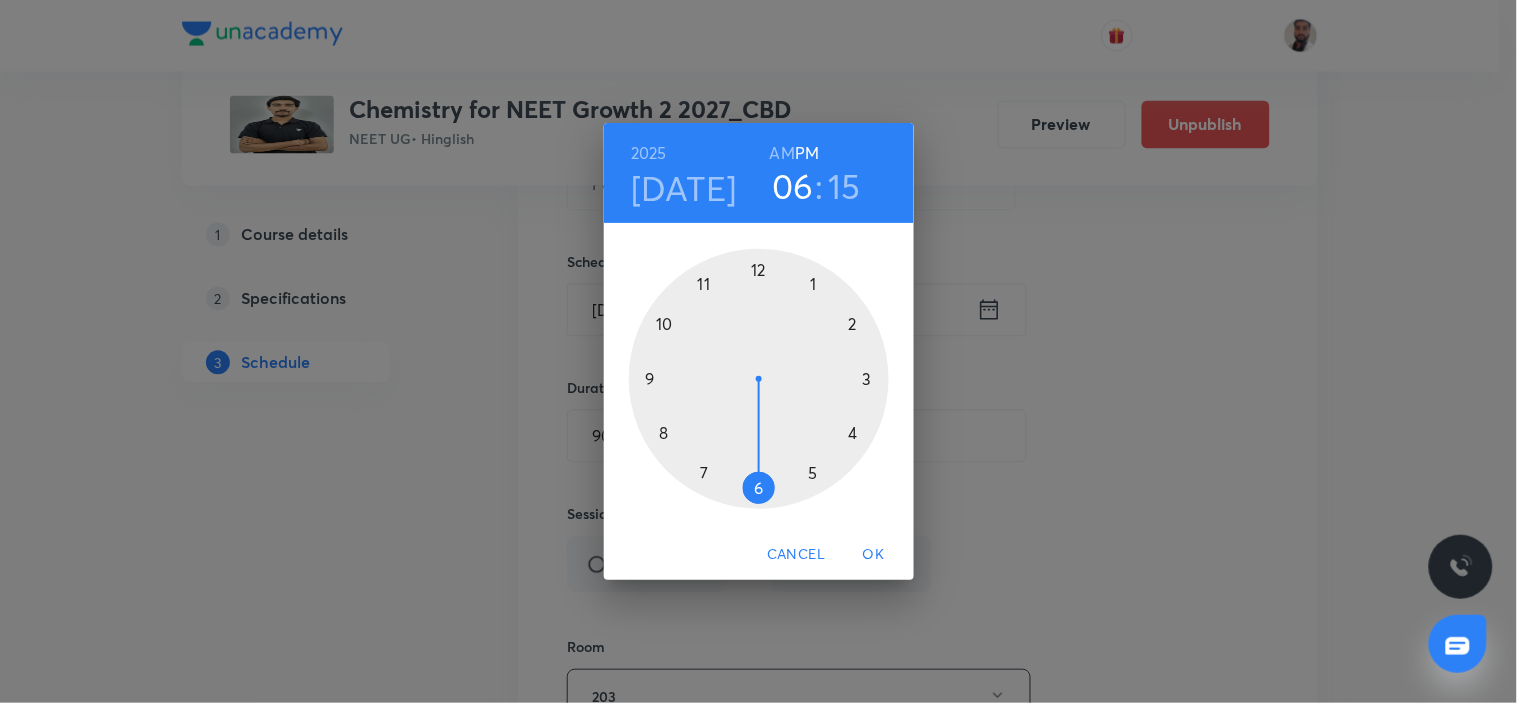 click on "OK" at bounding box center (874, 554) 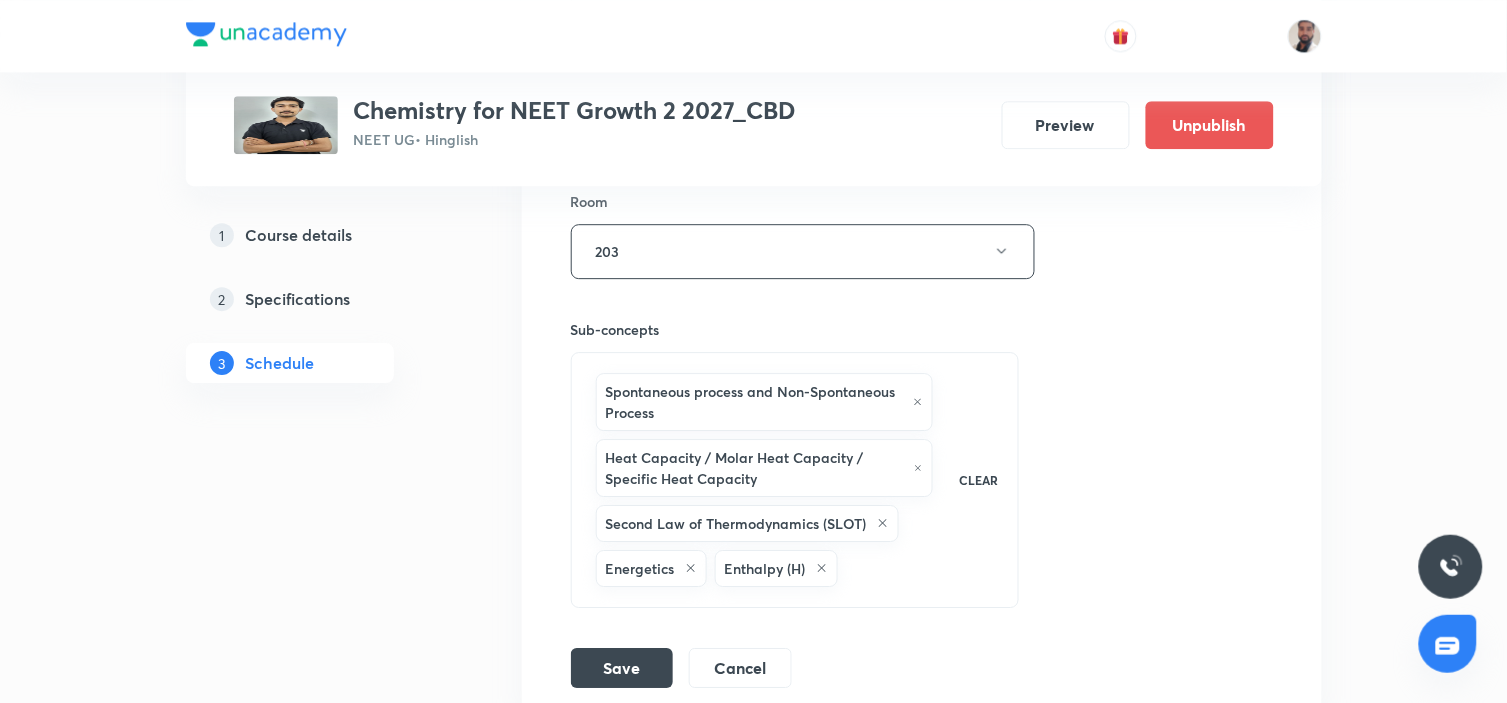 scroll, scrollTop: 5462, scrollLeft: 0, axis: vertical 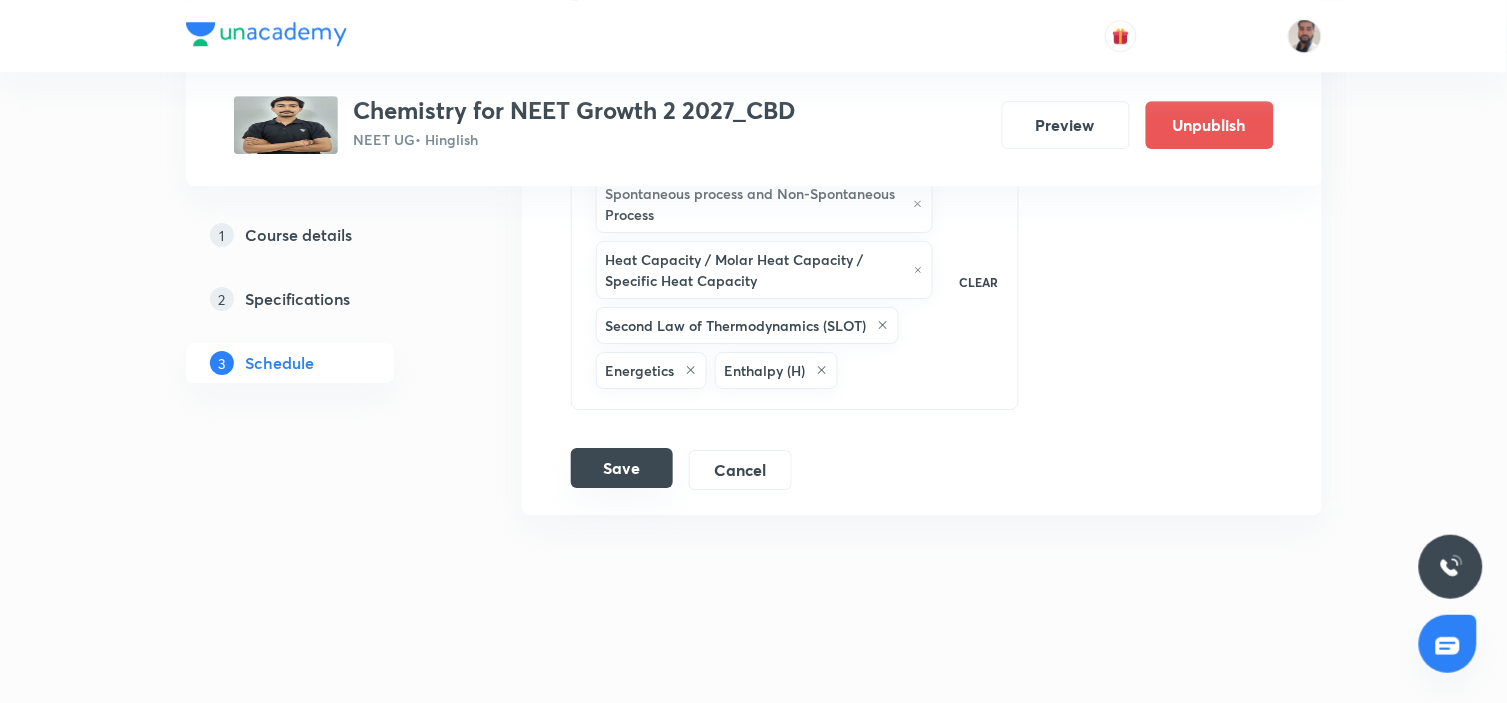 click on "Save" at bounding box center [622, 468] 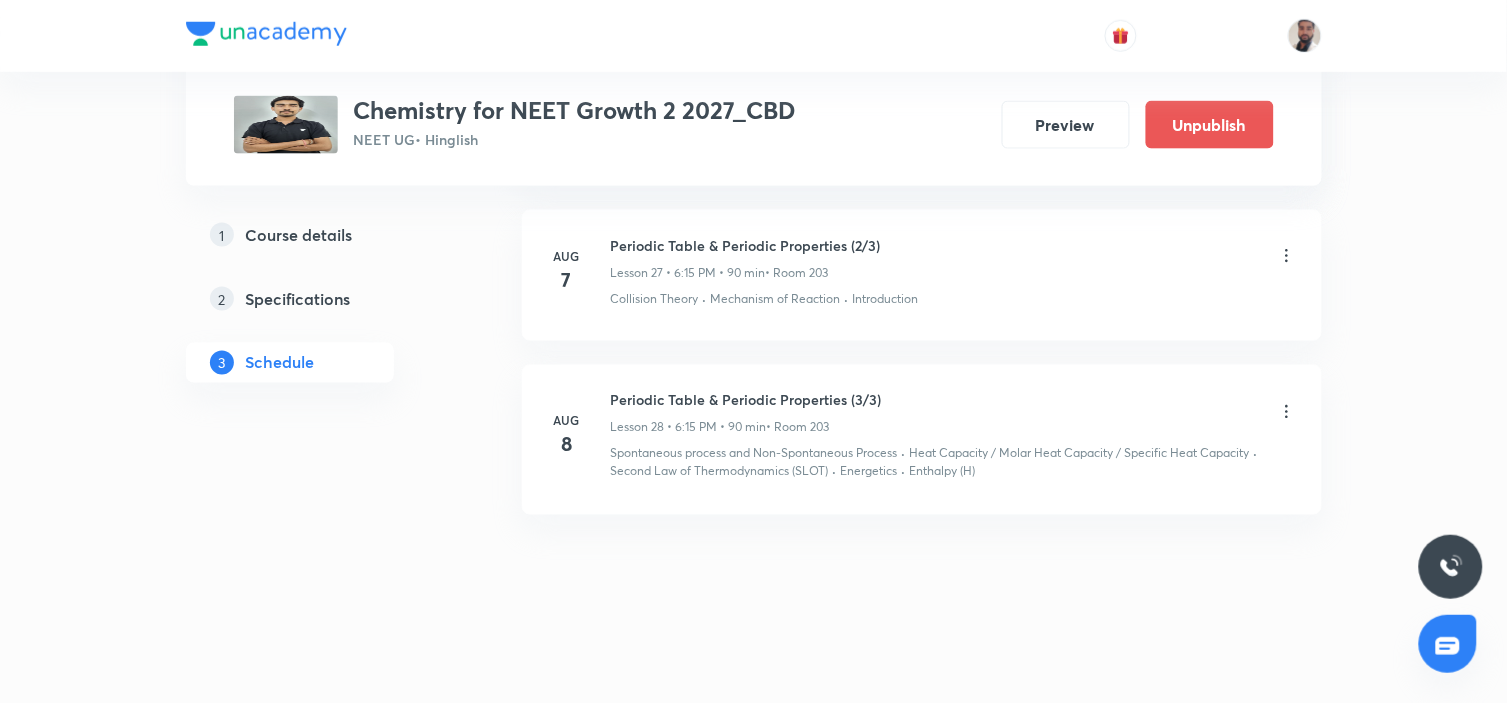 scroll, scrollTop: 4422, scrollLeft: 0, axis: vertical 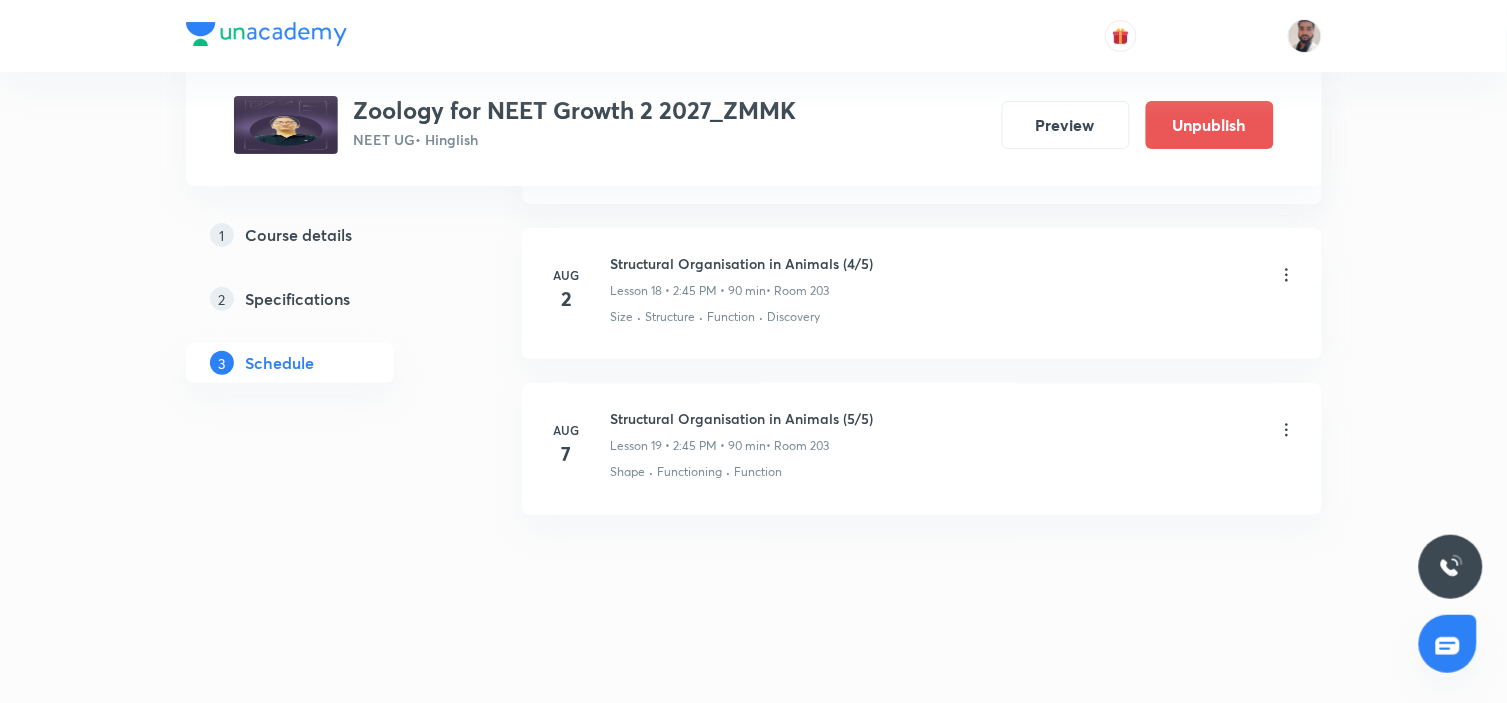 click 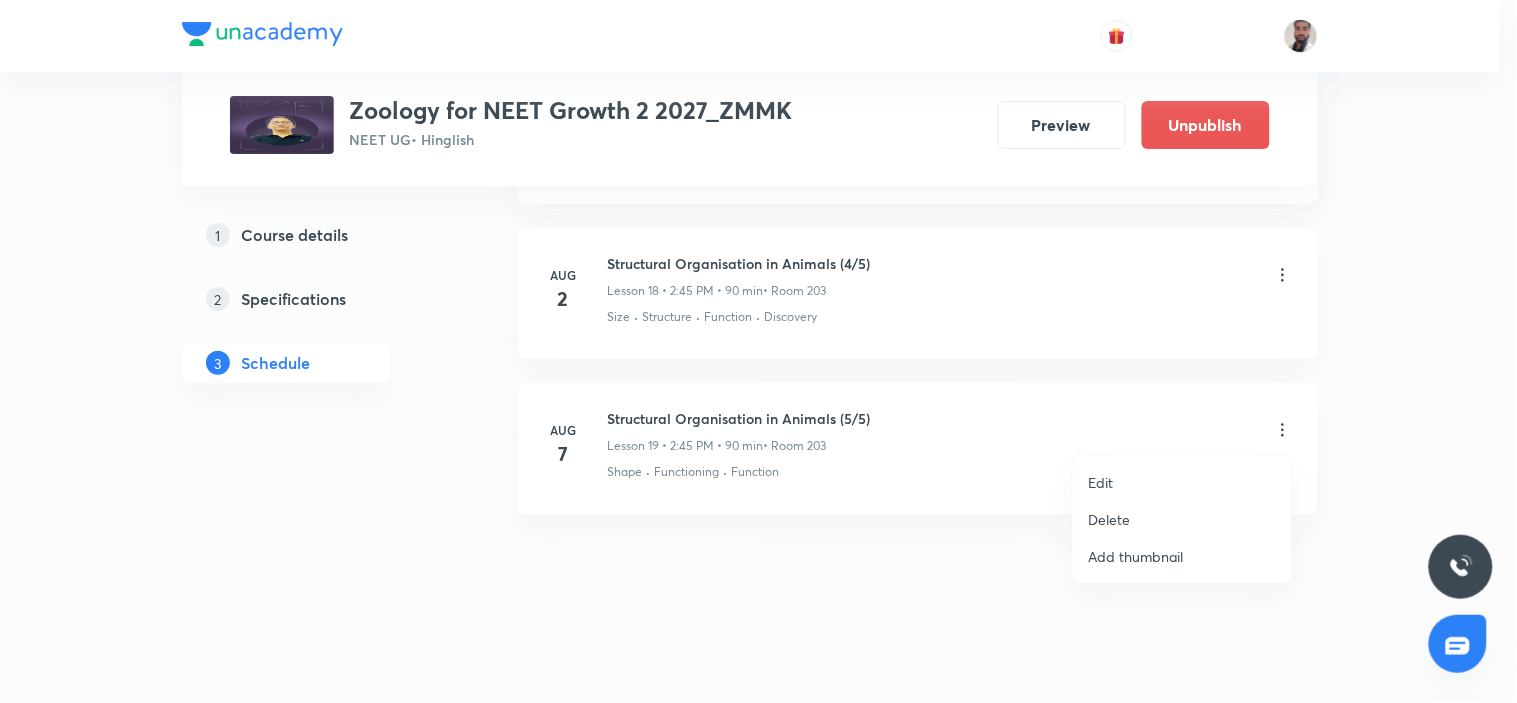 click on "Edit" at bounding box center (1182, 482) 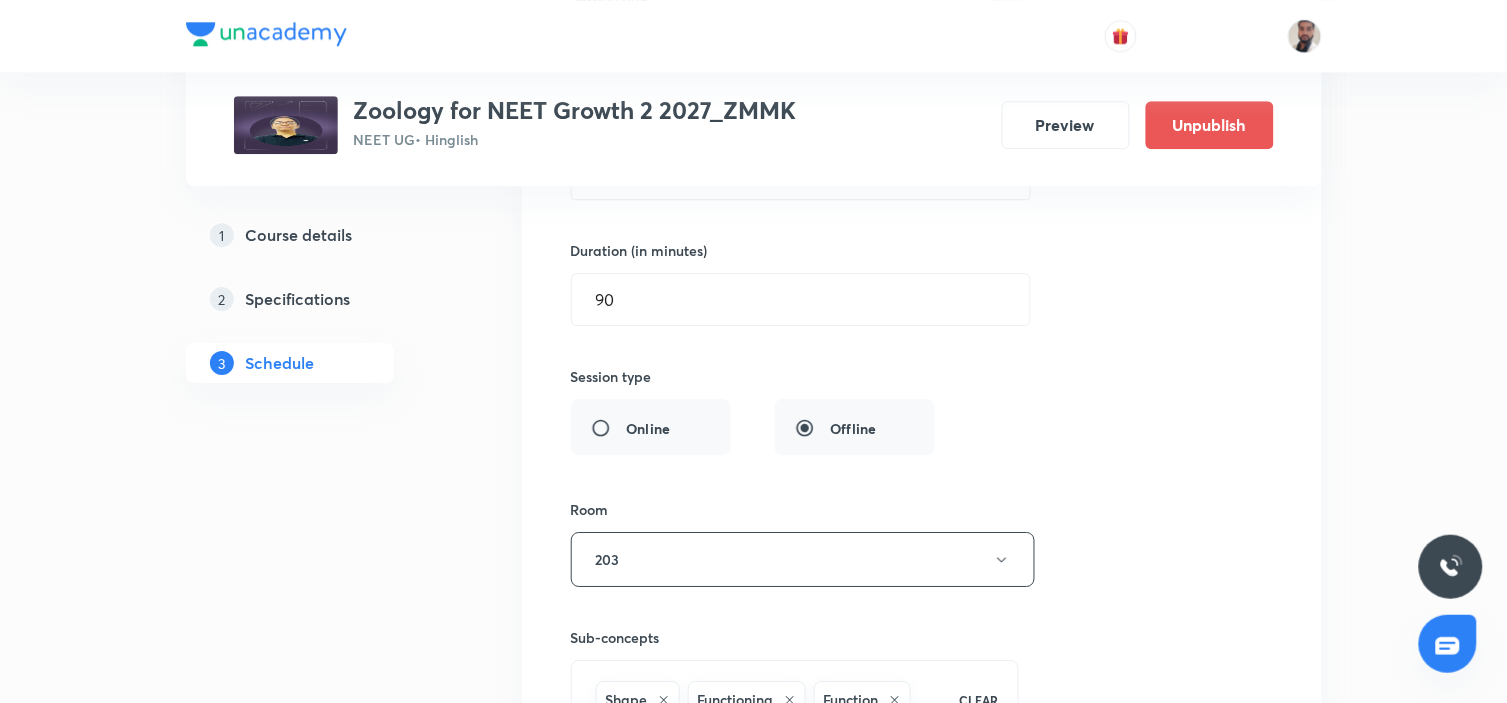 scroll, scrollTop: 3258, scrollLeft: 0, axis: vertical 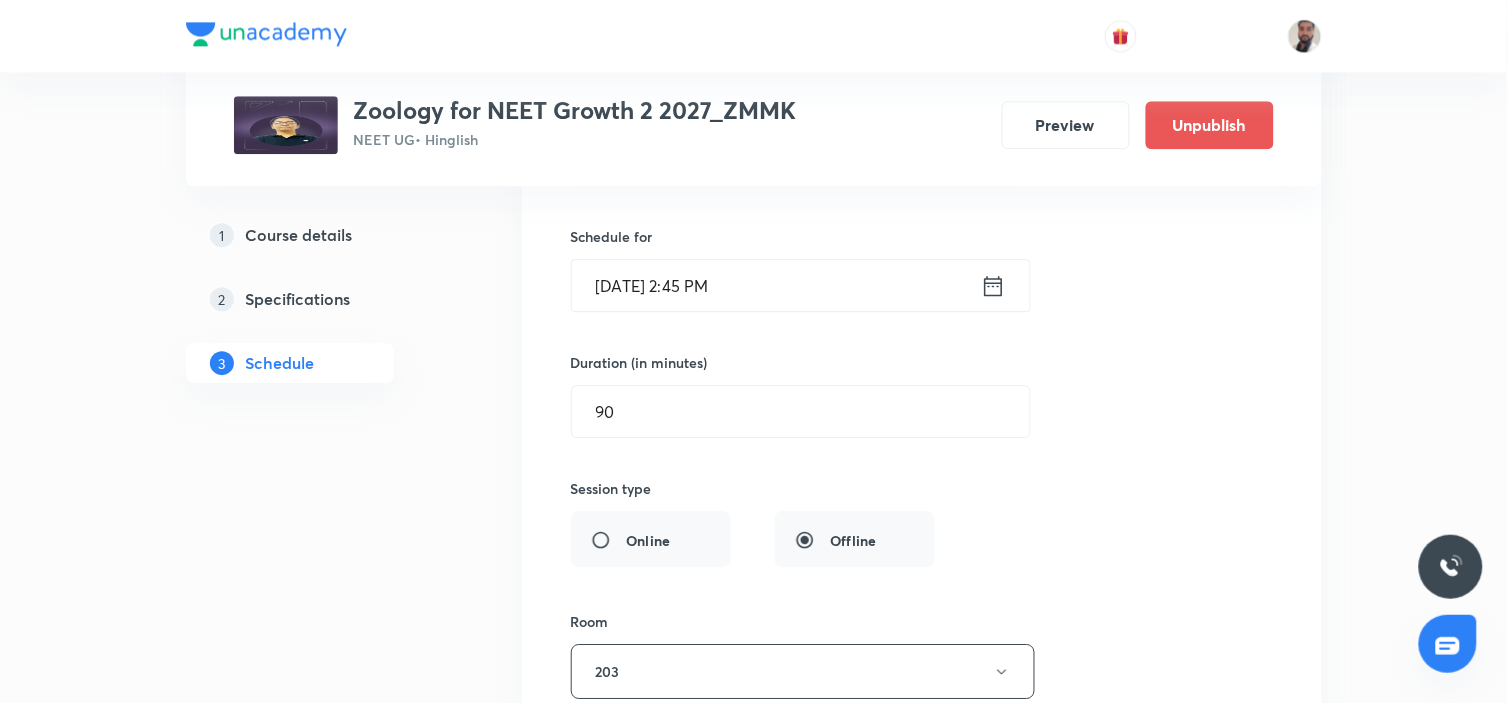 click 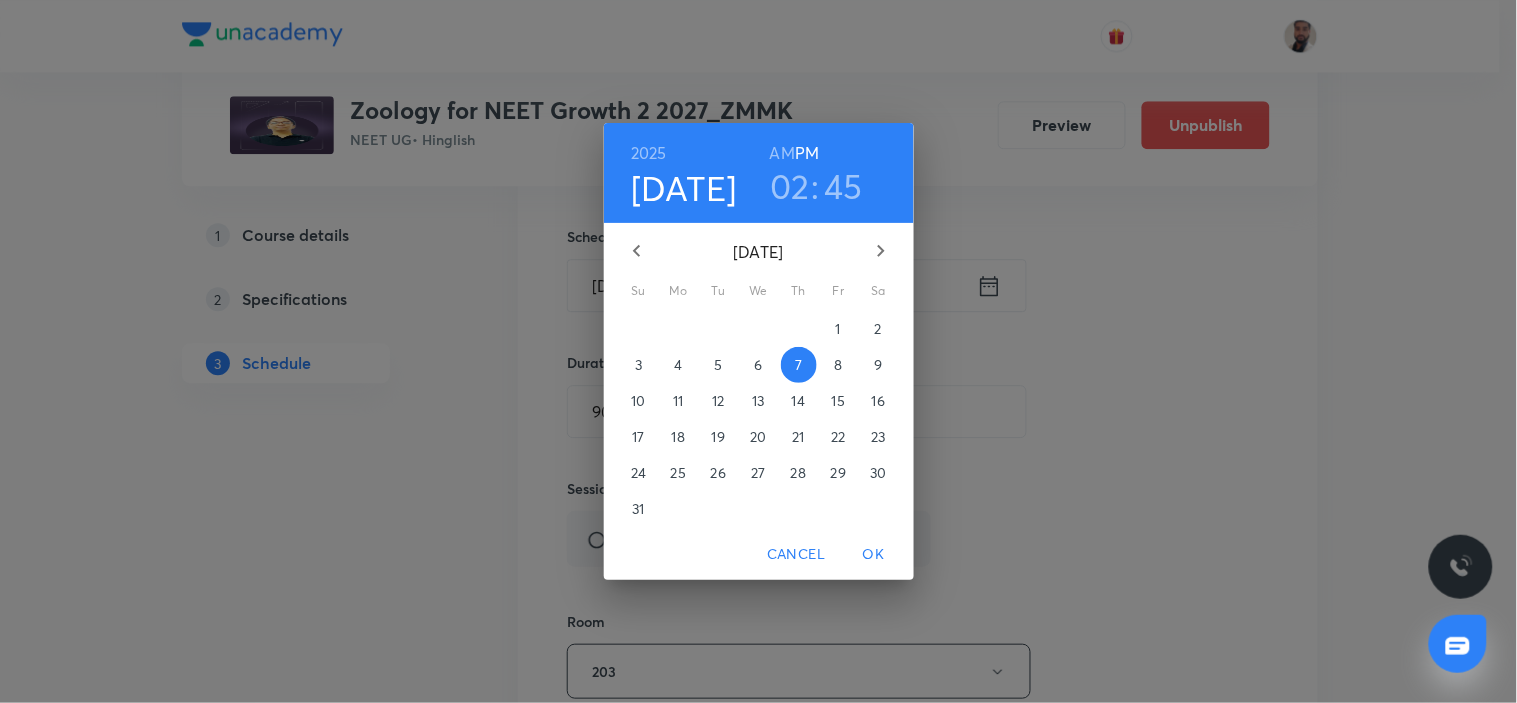 click on "AM" at bounding box center [782, 153] 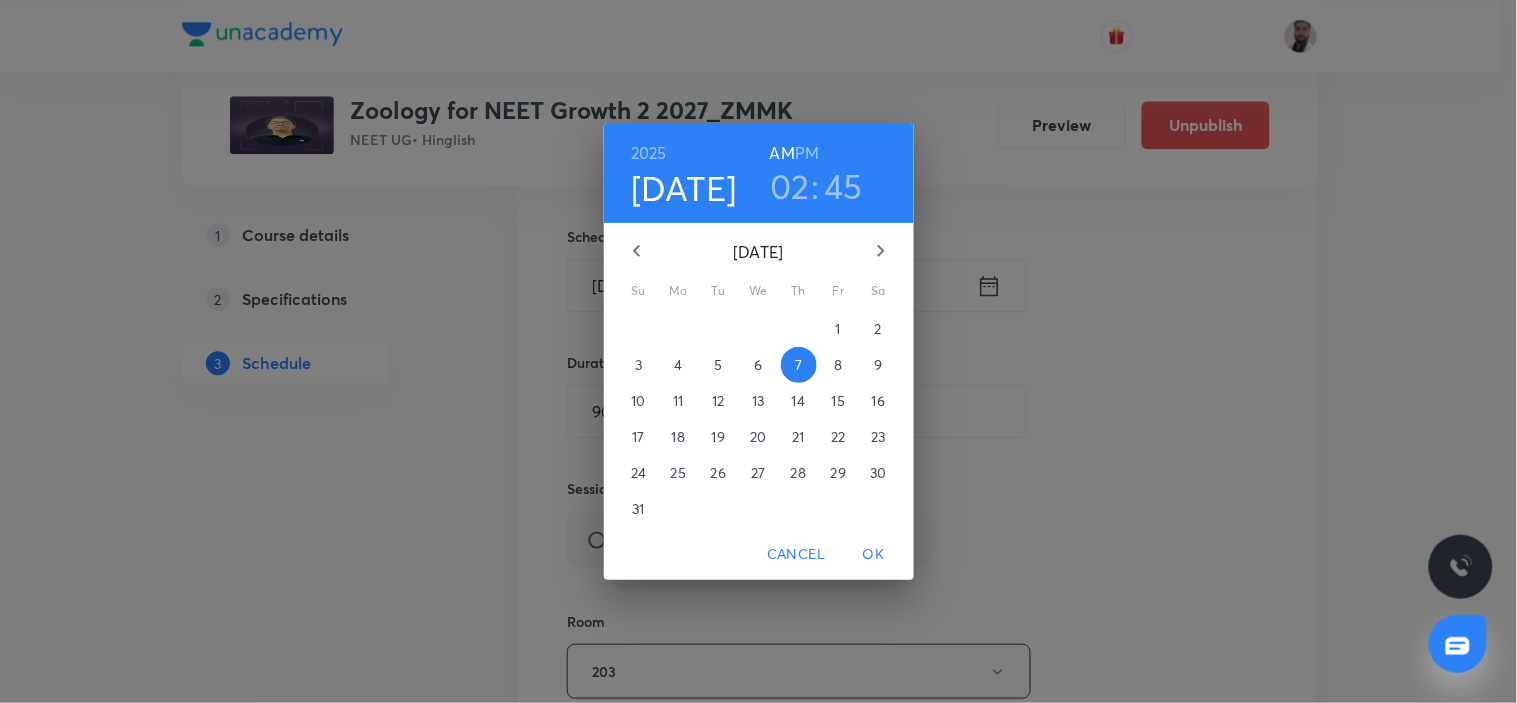drag, startPoint x: 871, startPoint y: 542, endPoint x: 885, endPoint y: 554, distance: 18.439089 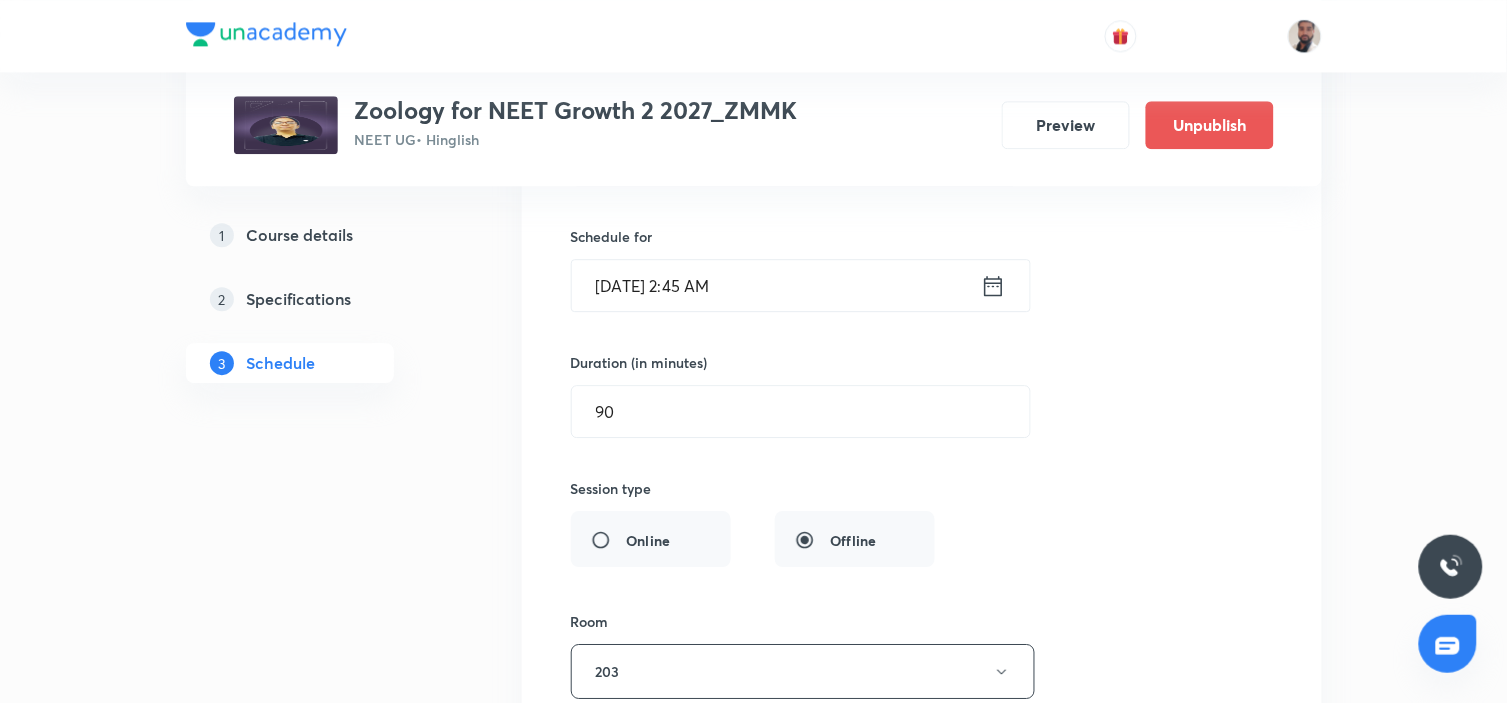 scroll, scrollTop: 3703, scrollLeft: 0, axis: vertical 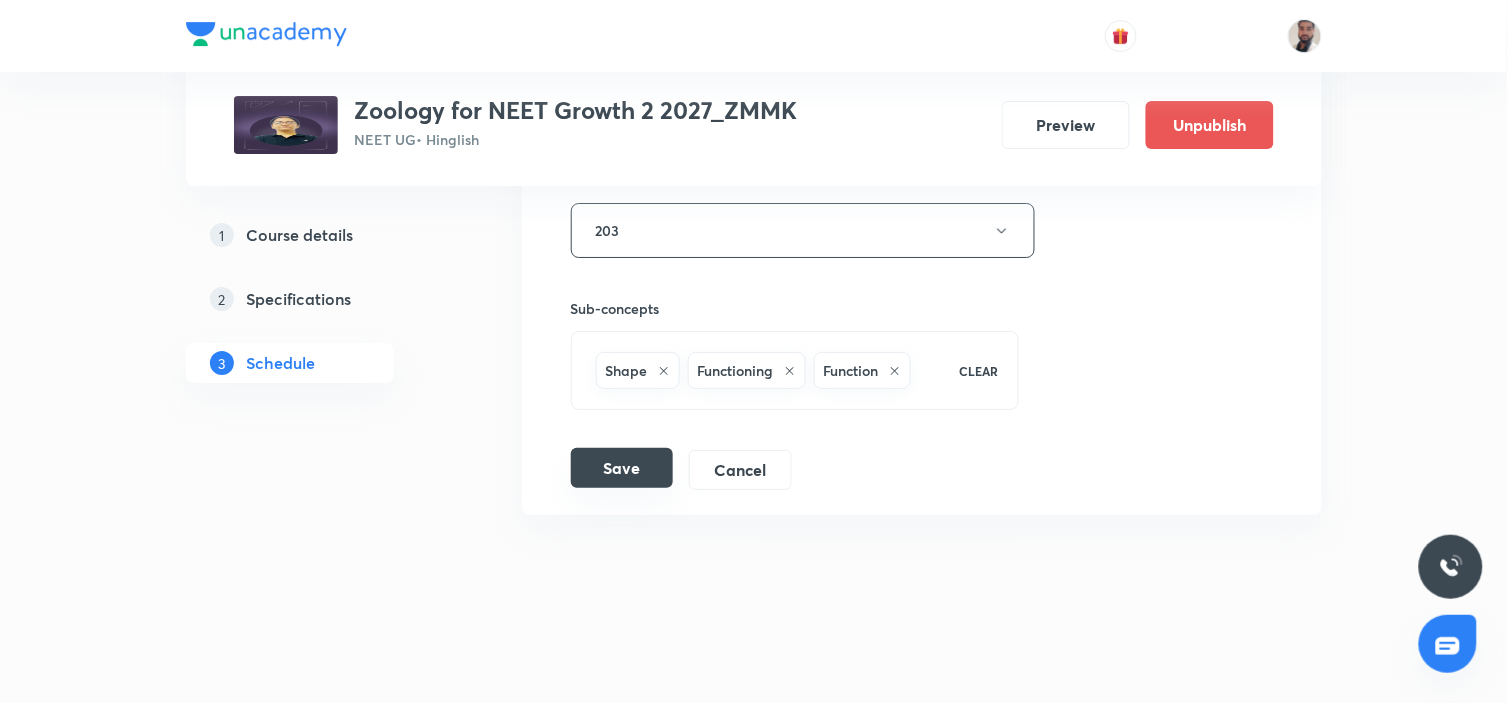 click on "Save" at bounding box center [622, 468] 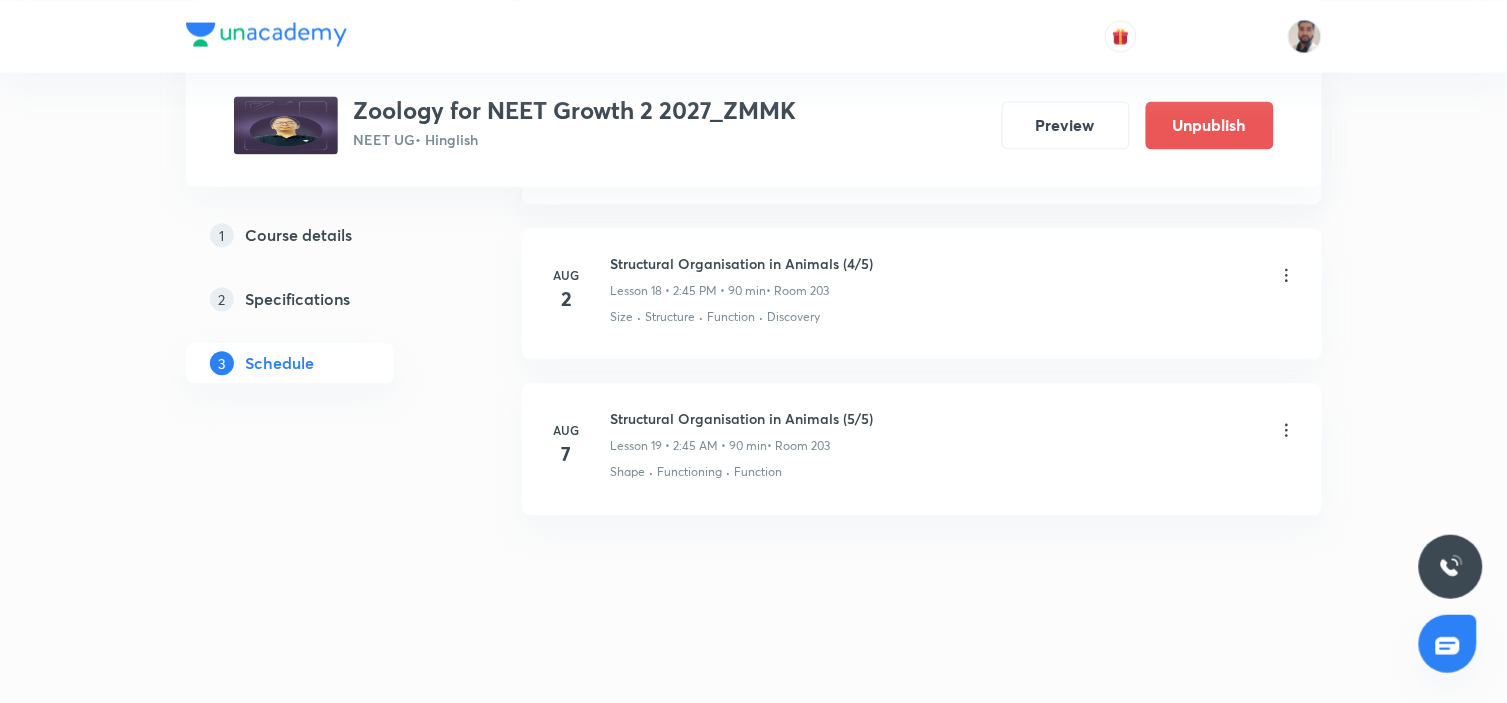 scroll, scrollTop: 2933, scrollLeft: 0, axis: vertical 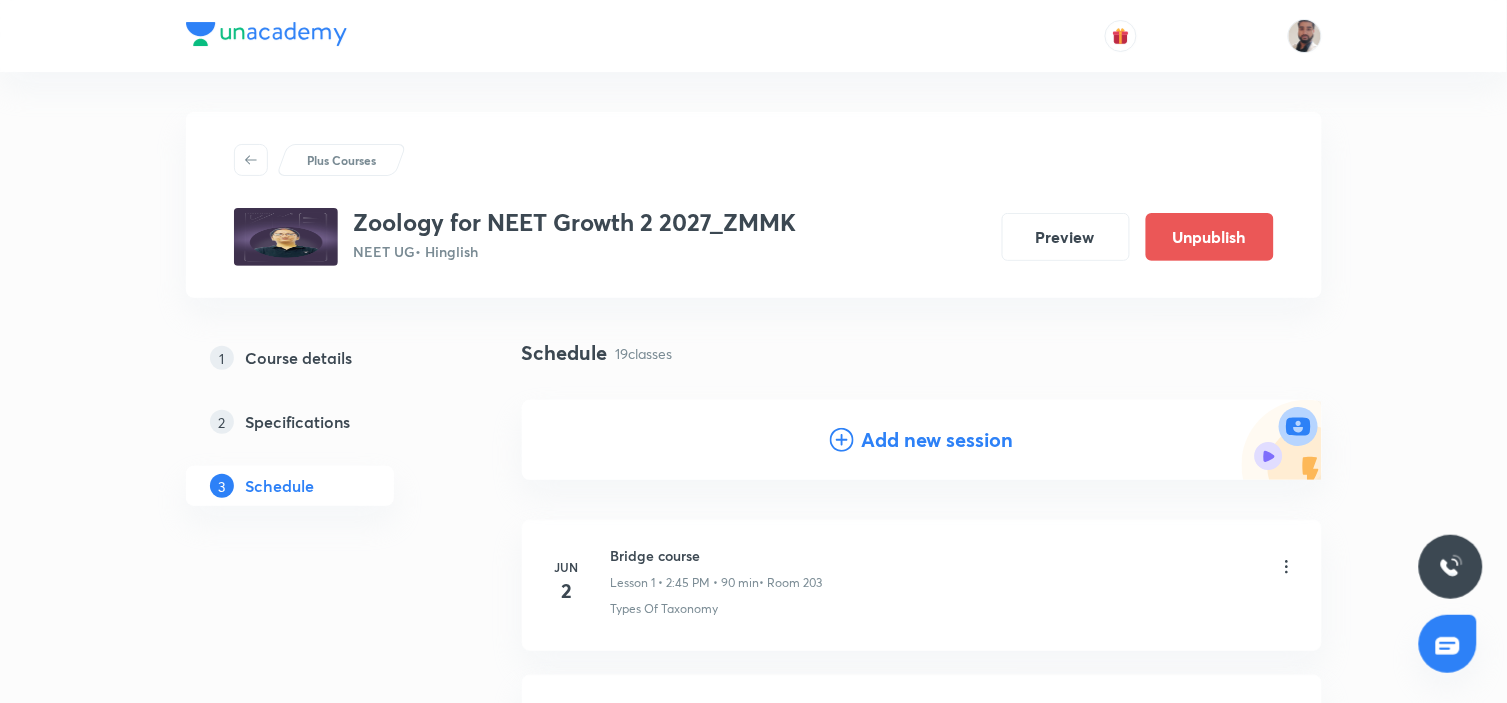 click 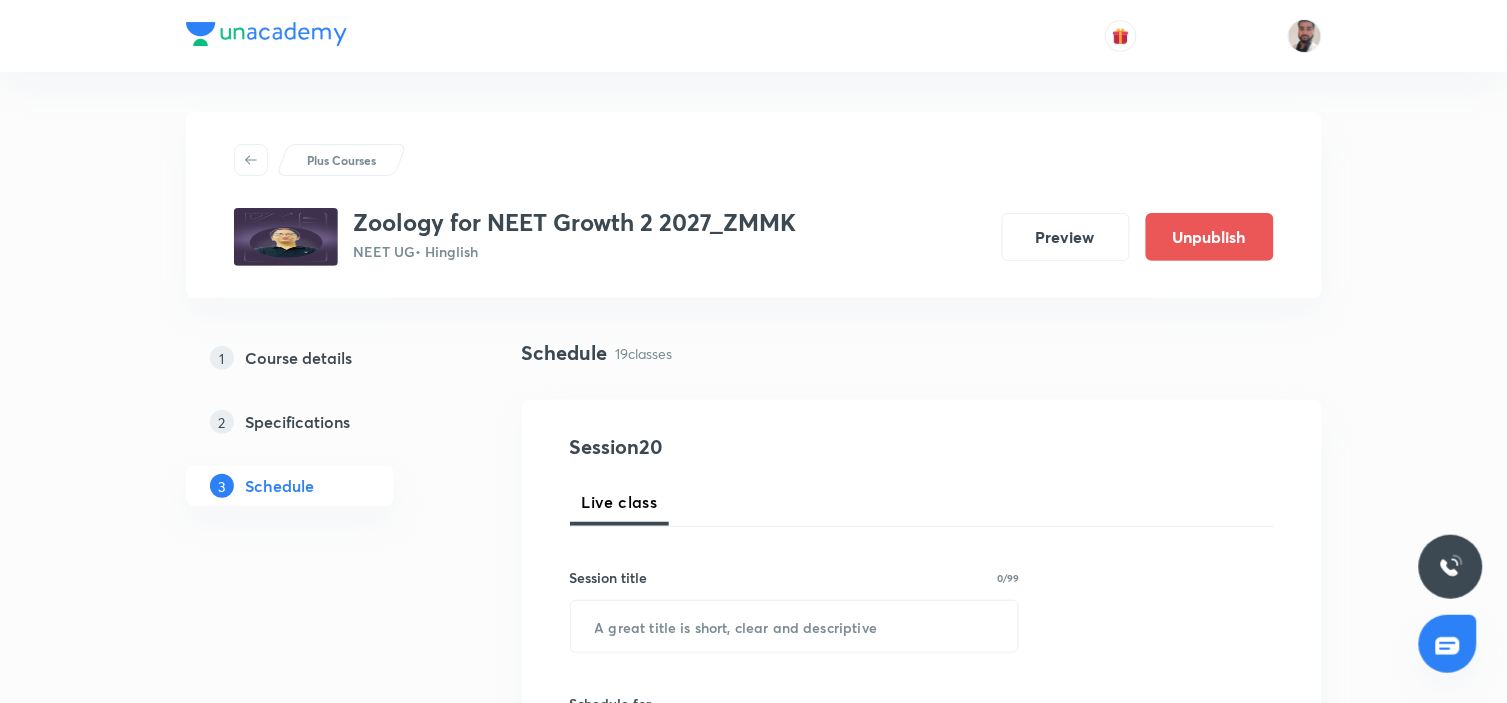 scroll, scrollTop: 111, scrollLeft: 0, axis: vertical 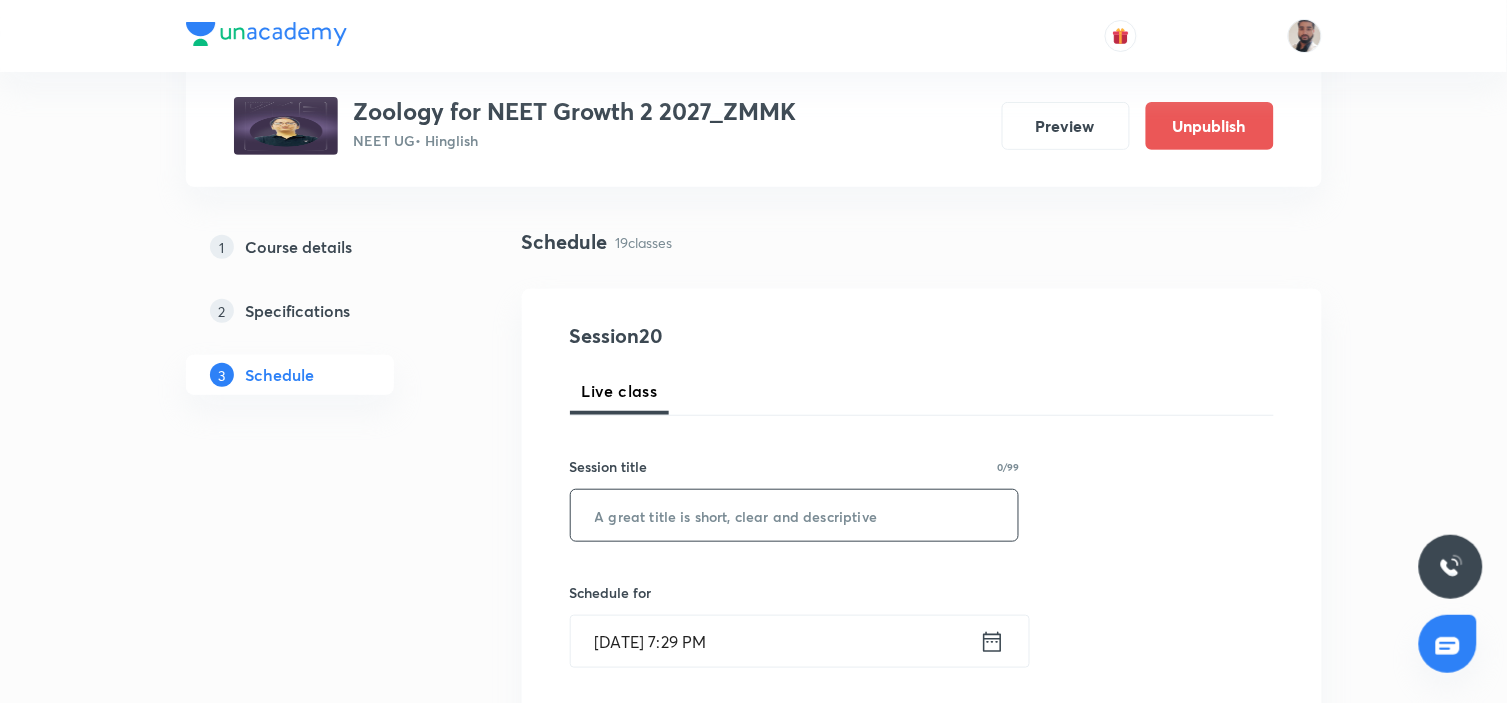 click at bounding box center (795, 515) 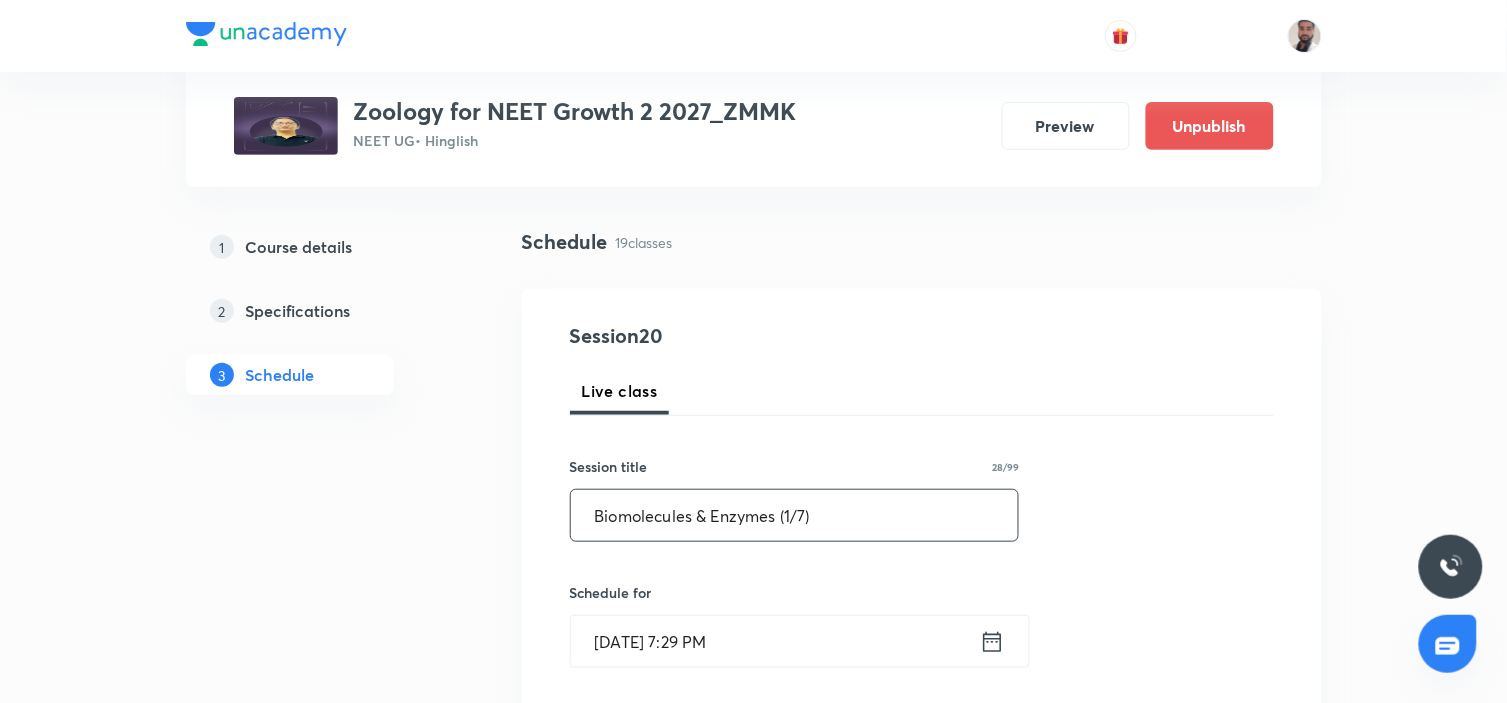 scroll, scrollTop: 333, scrollLeft: 0, axis: vertical 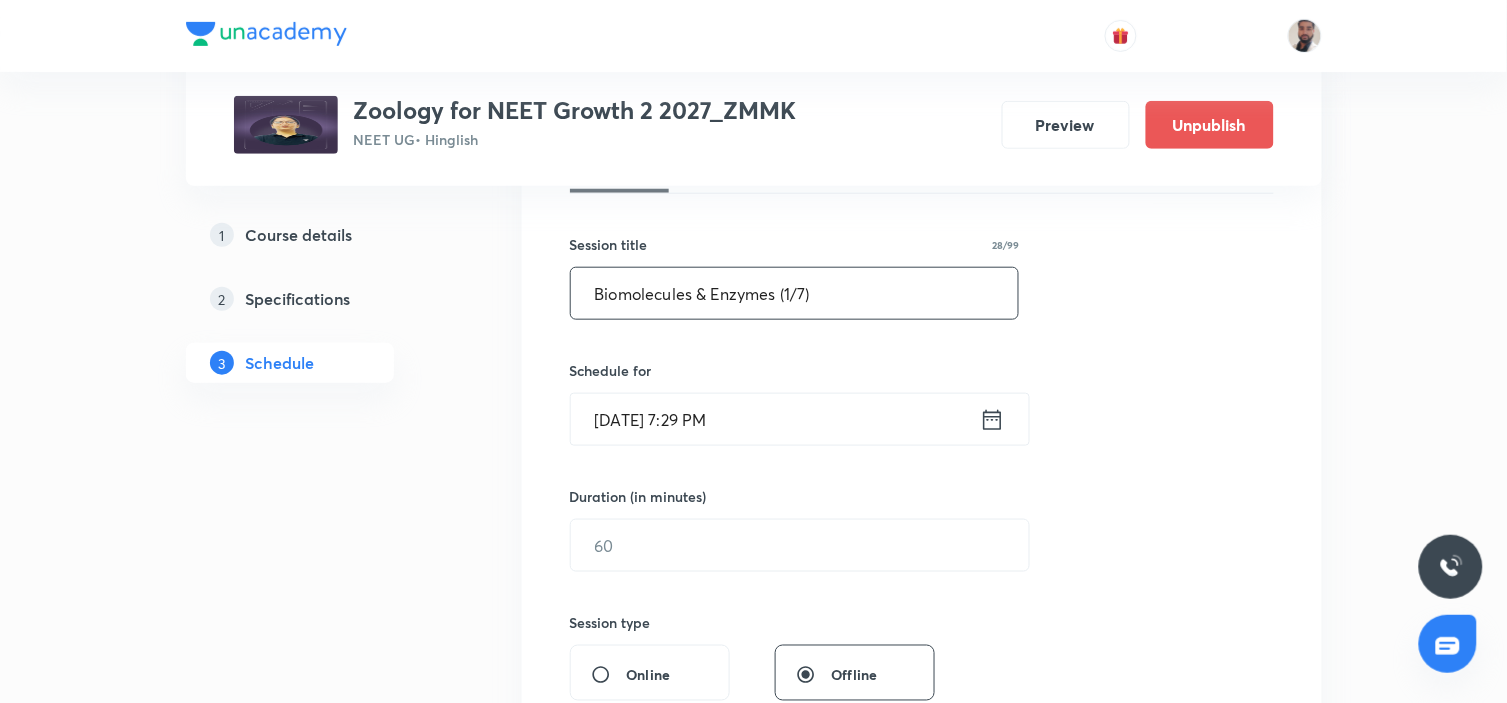 type on "Biomolecules & Enzymes (1/7)" 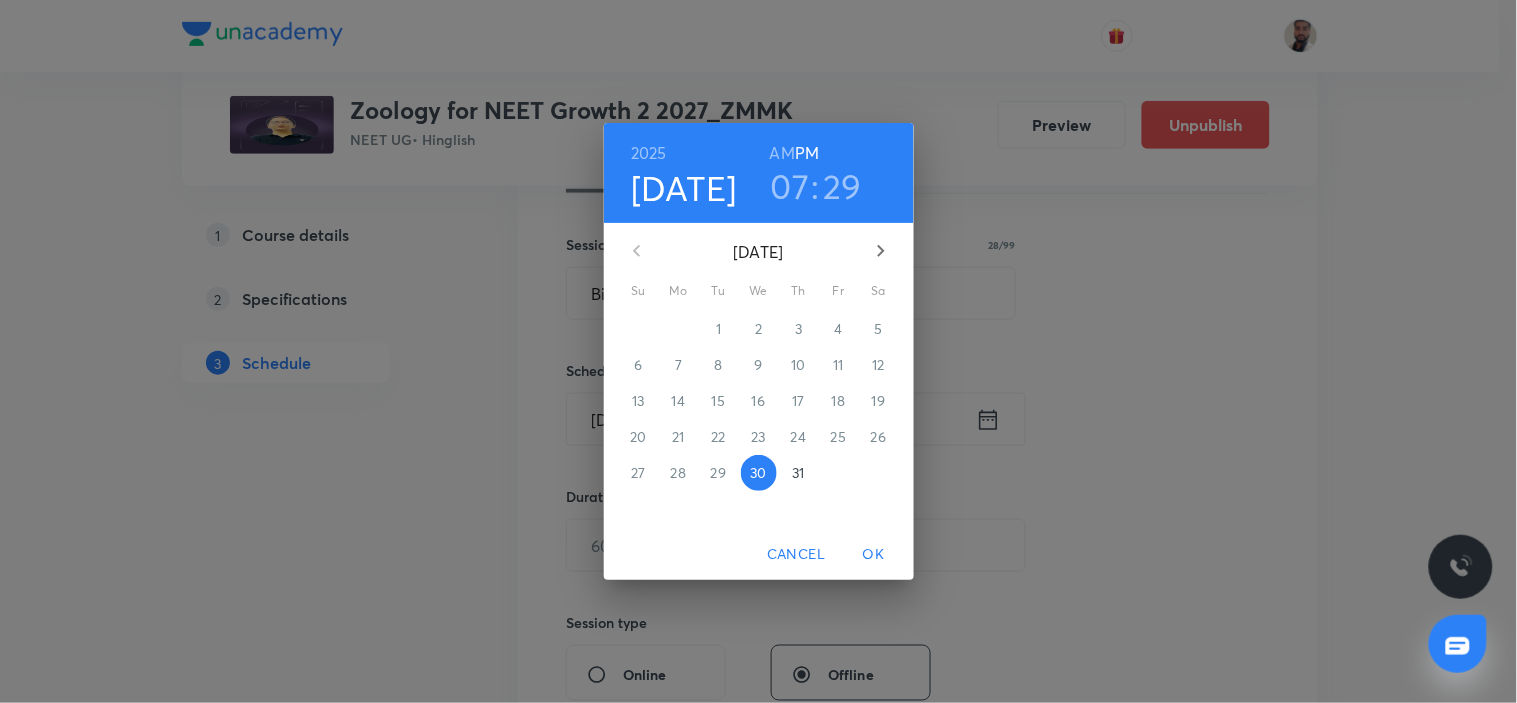 click 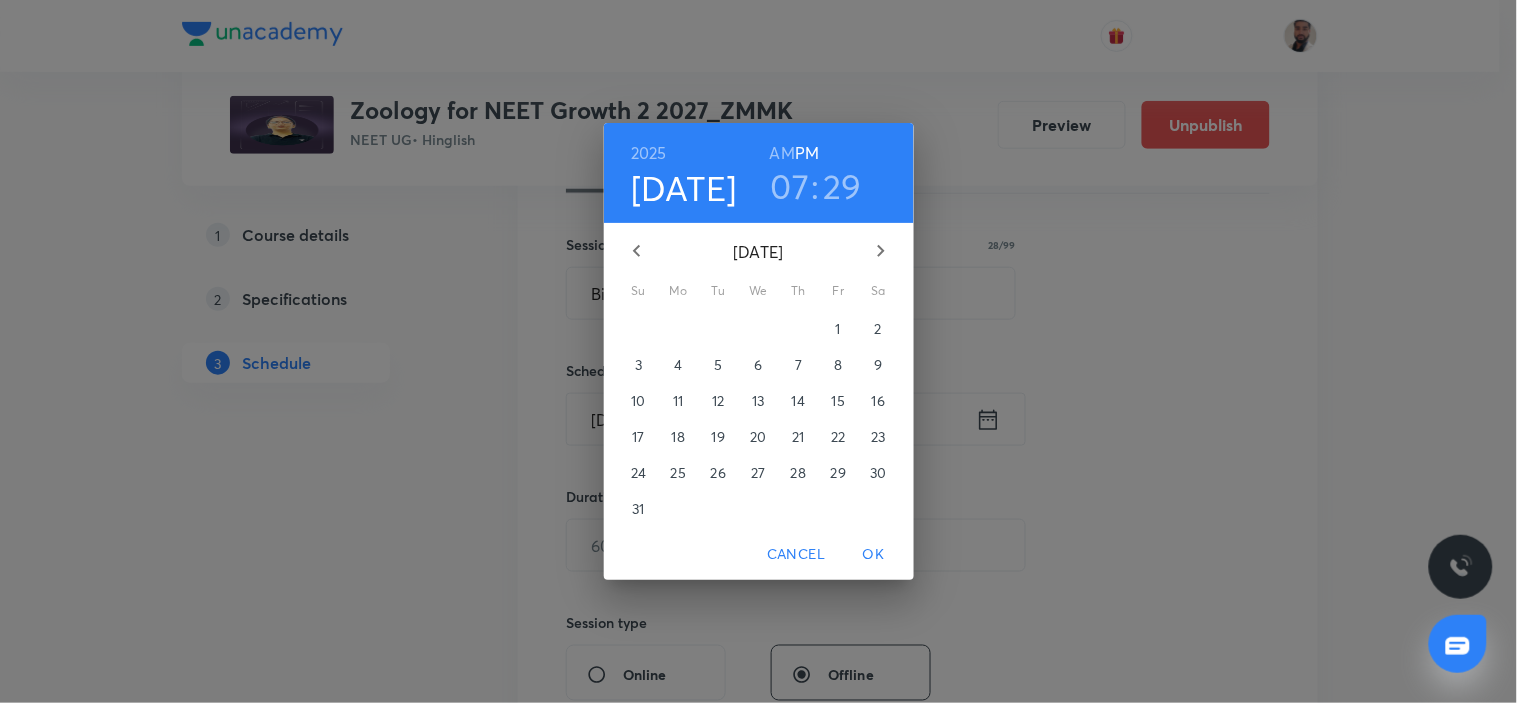click on "8" at bounding box center [838, 365] 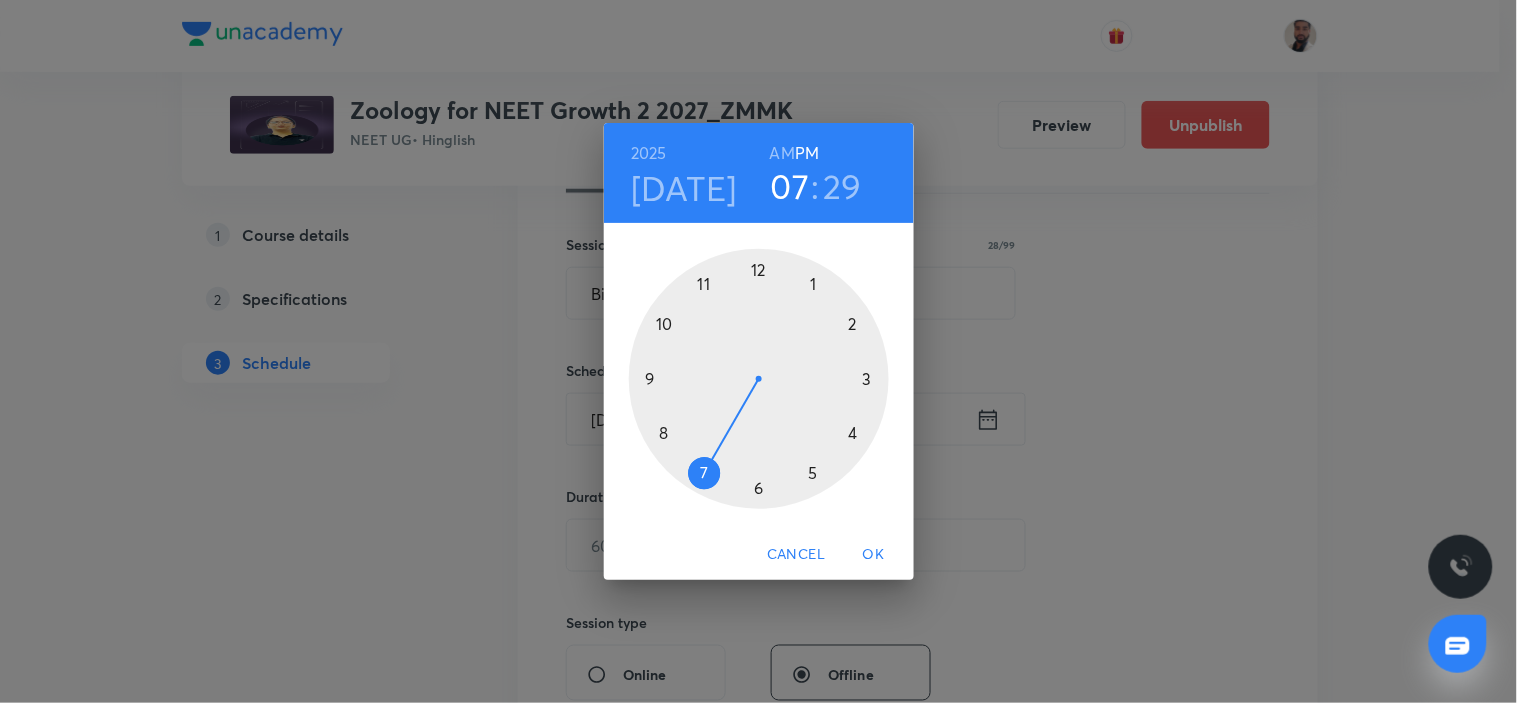 click at bounding box center [759, 379] 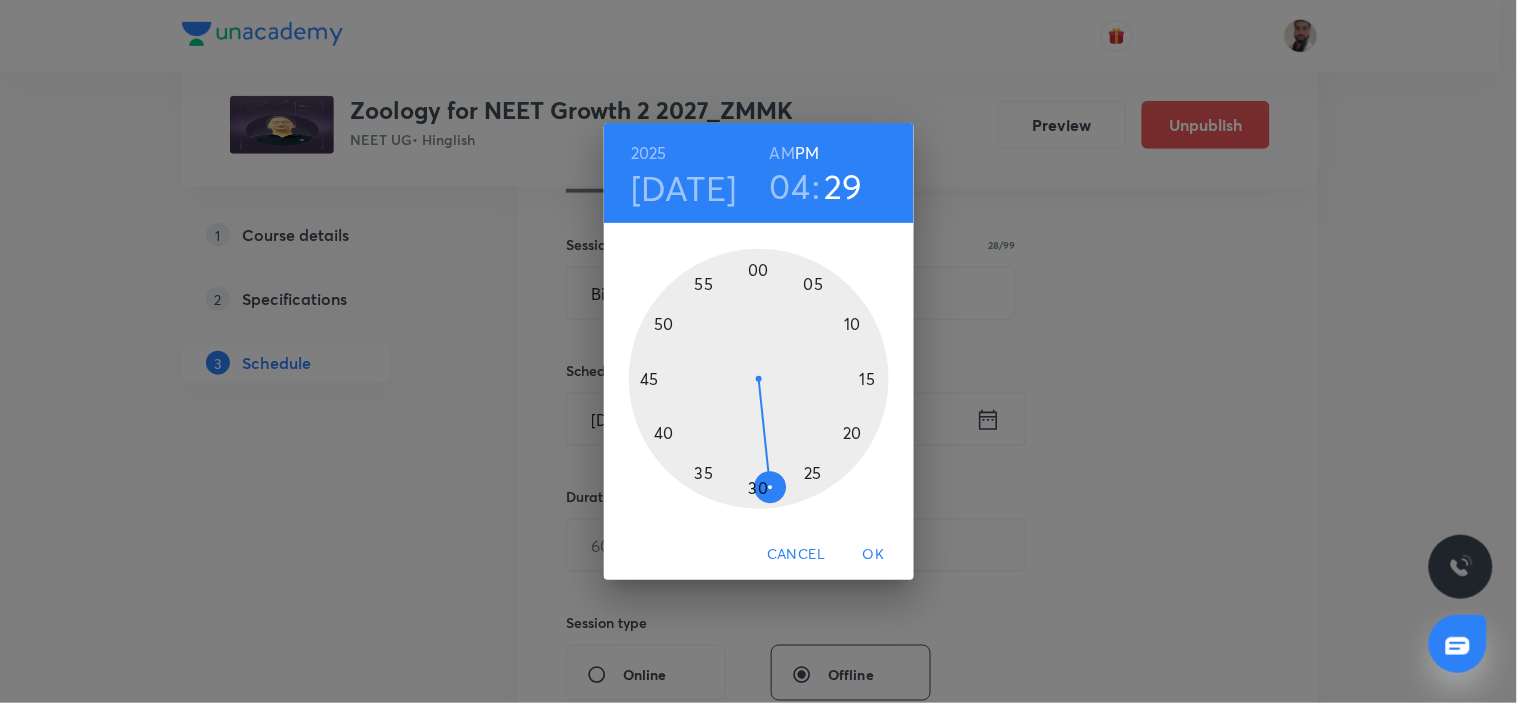 click at bounding box center [759, 379] 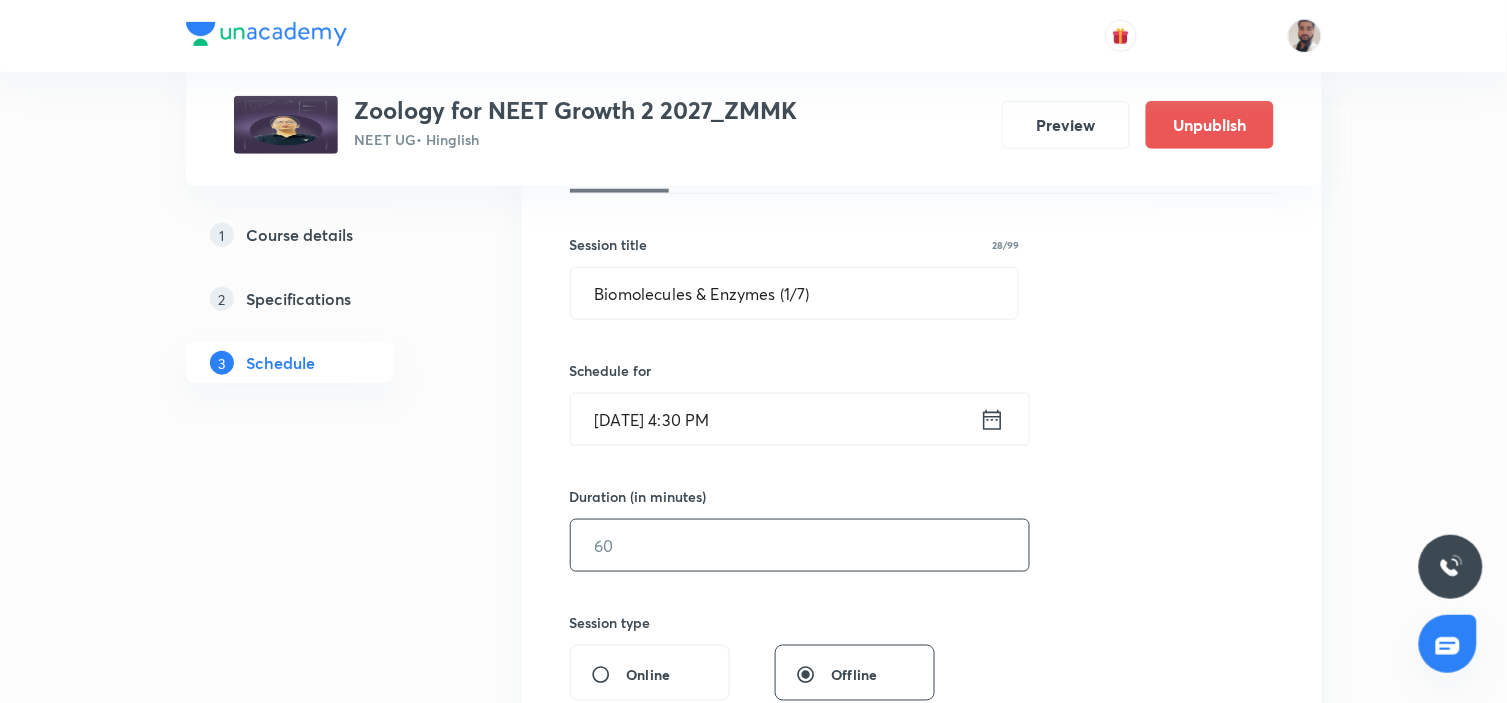 click at bounding box center [800, 545] 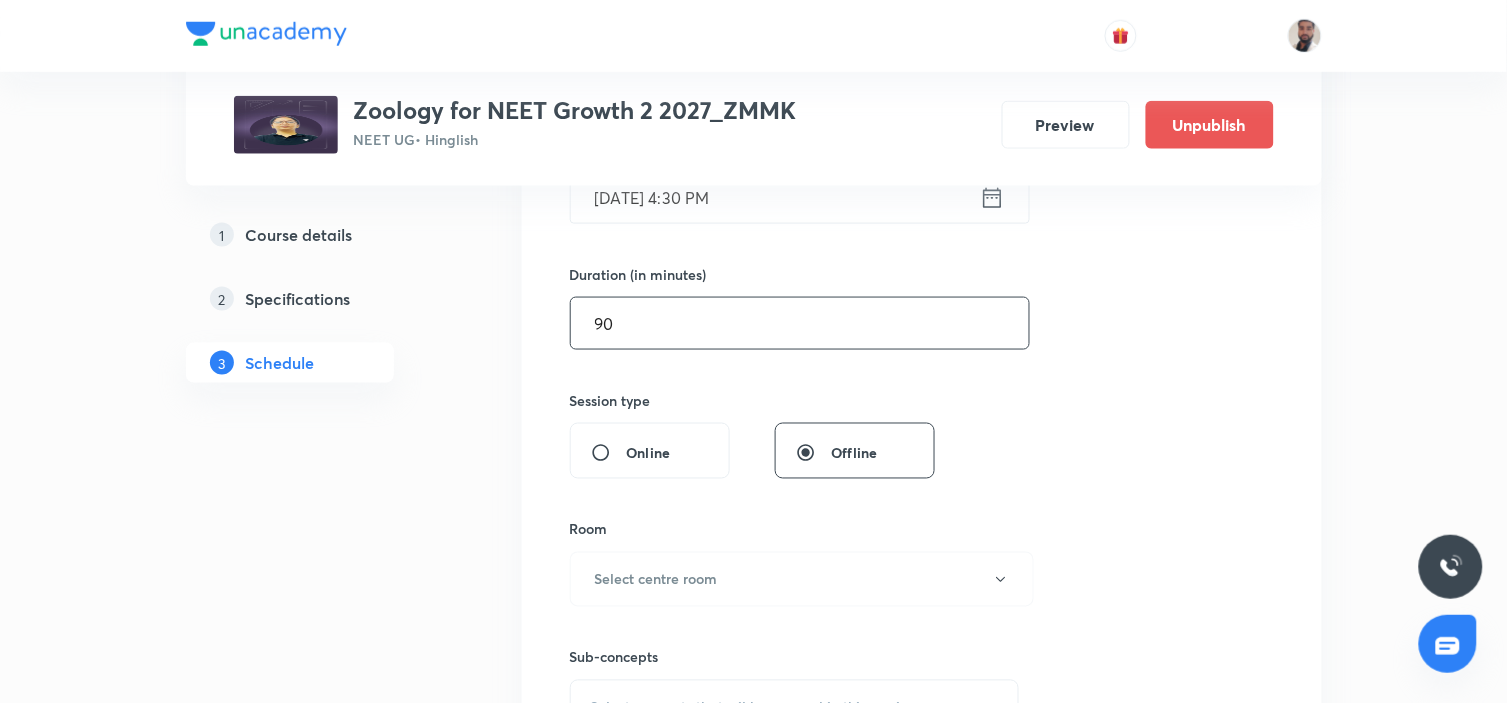 scroll, scrollTop: 777, scrollLeft: 0, axis: vertical 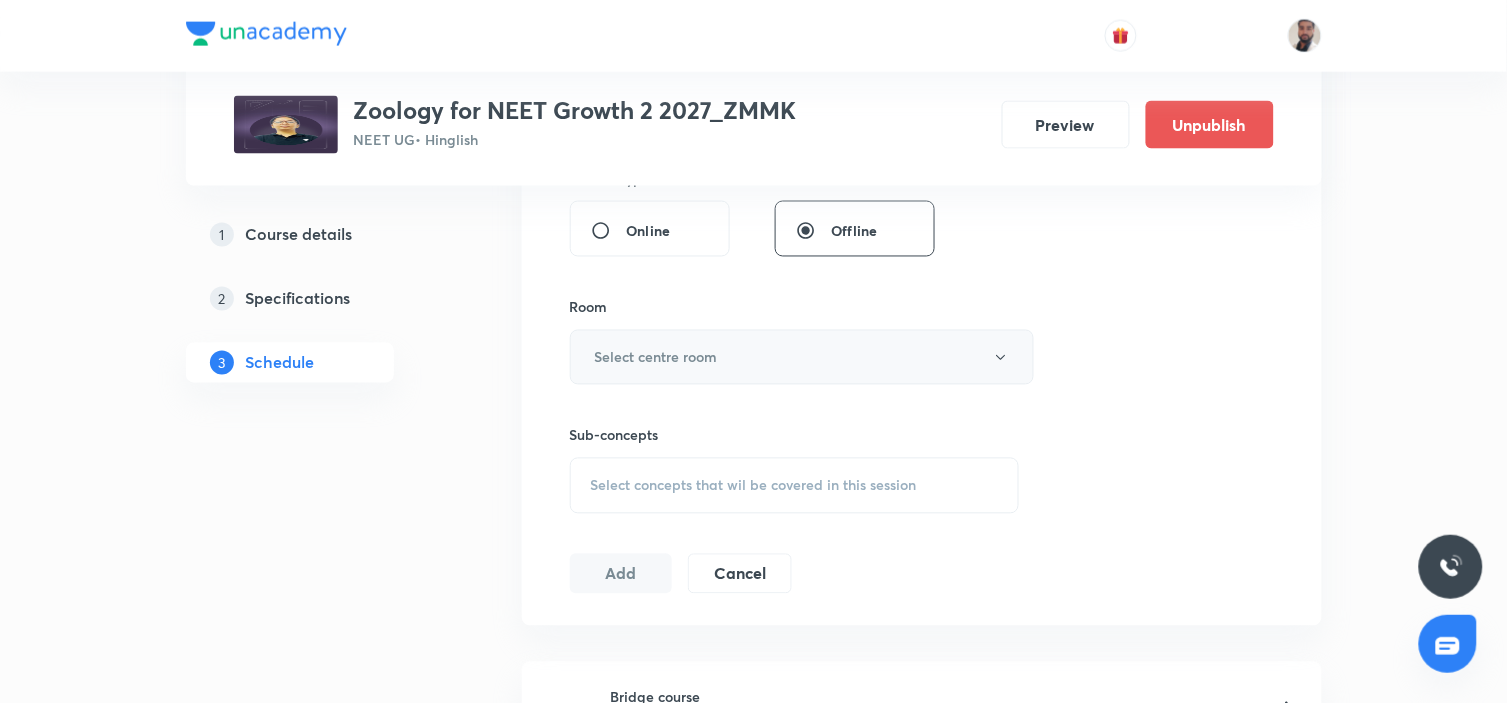 type on "90" 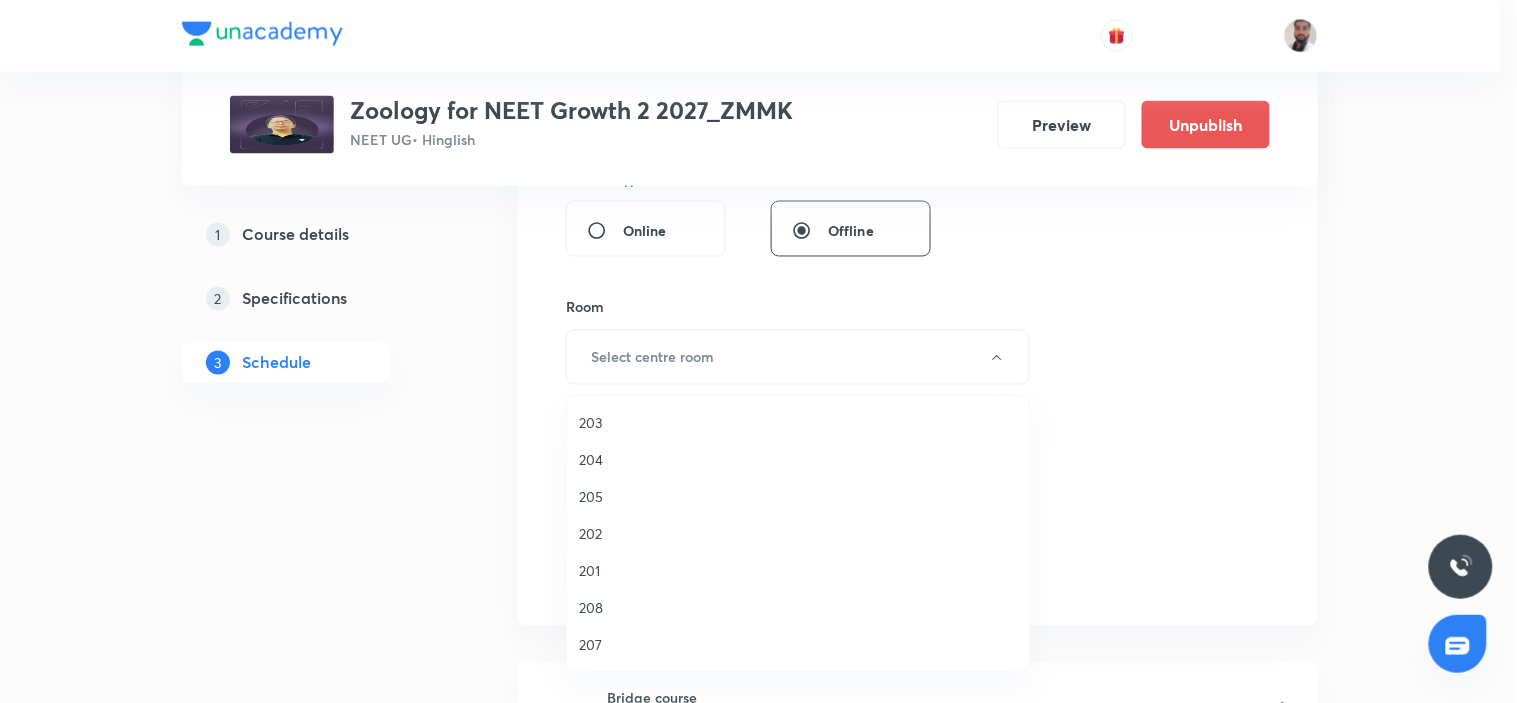 click on "203" at bounding box center (798, 422) 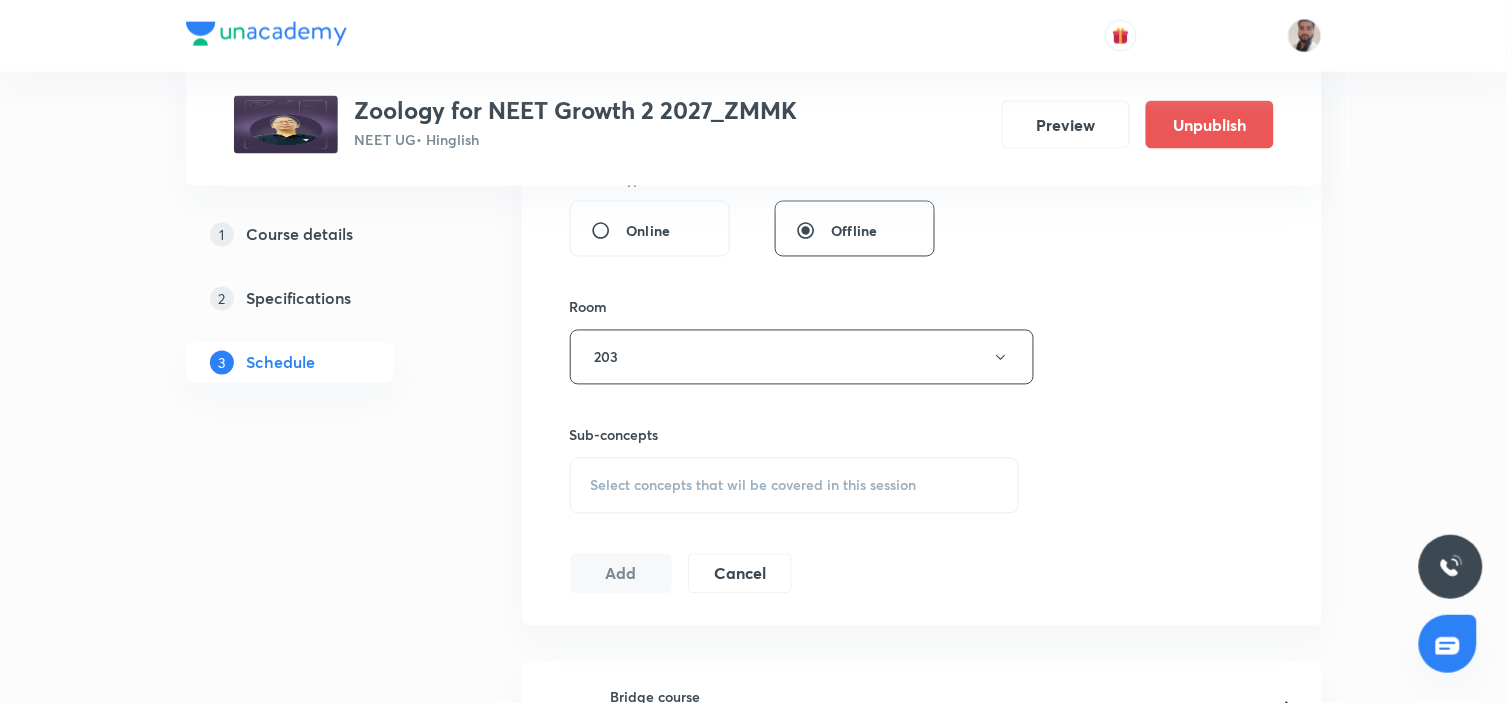 scroll, scrollTop: 888, scrollLeft: 0, axis: vertical 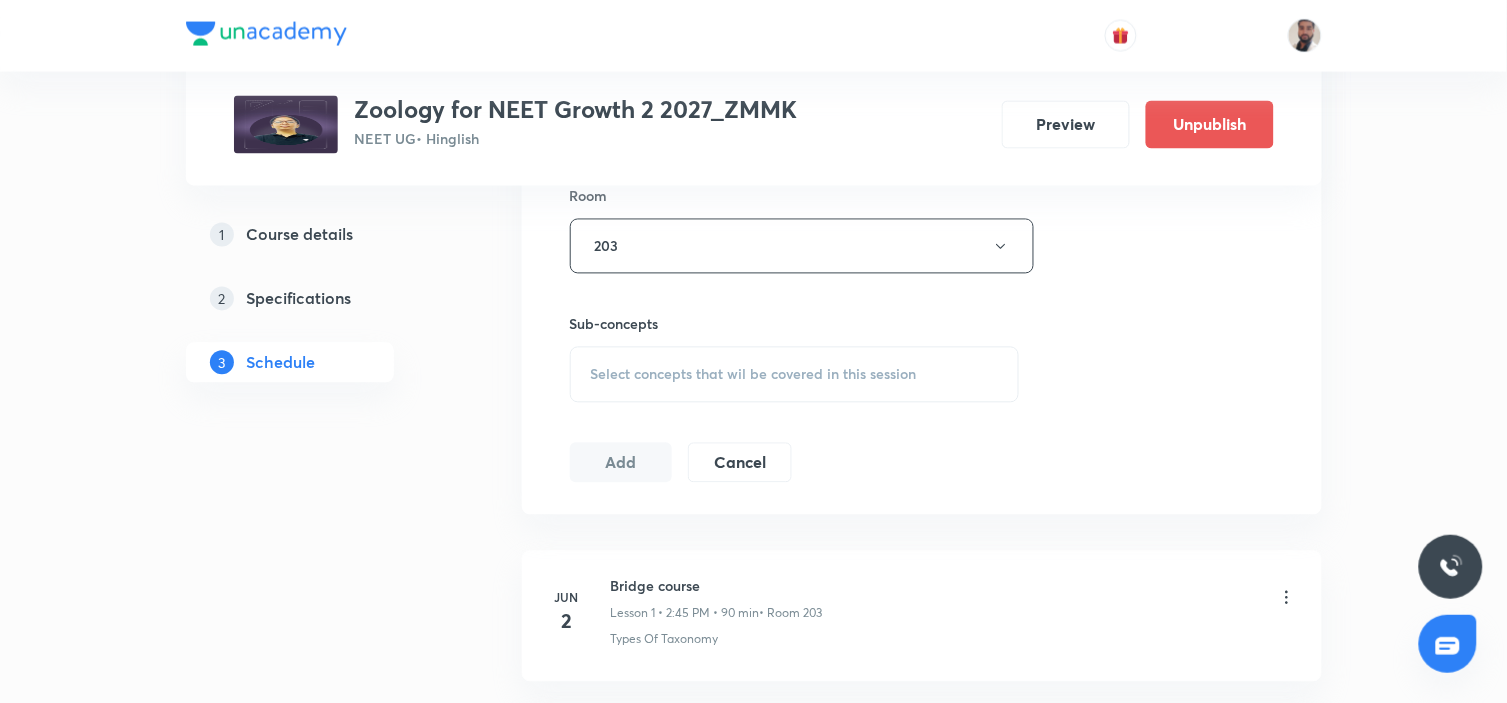 click on "Select concepts that wil be covered in this session" at bounding box center (754, 375) 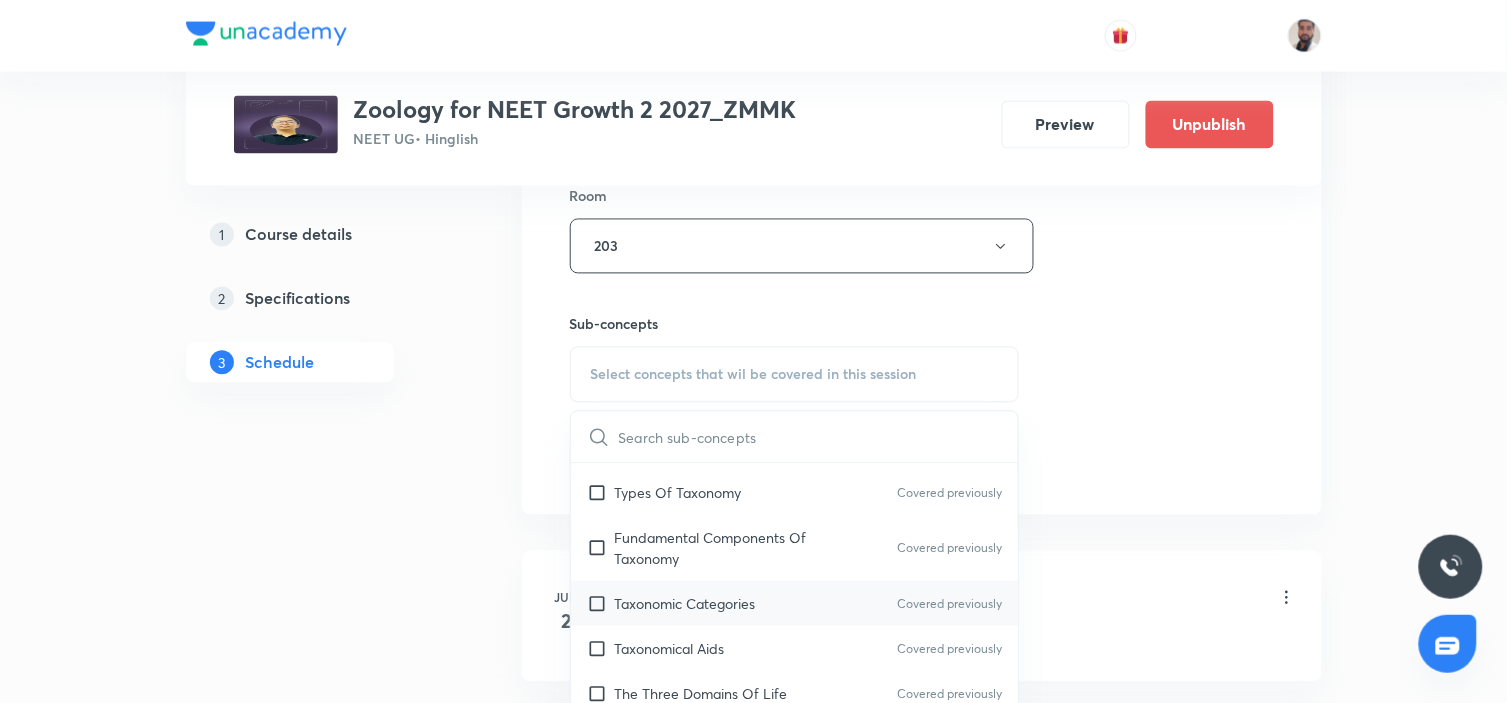 scroll, scrollTop: 555, scrollLeft: 0, axis: vertical 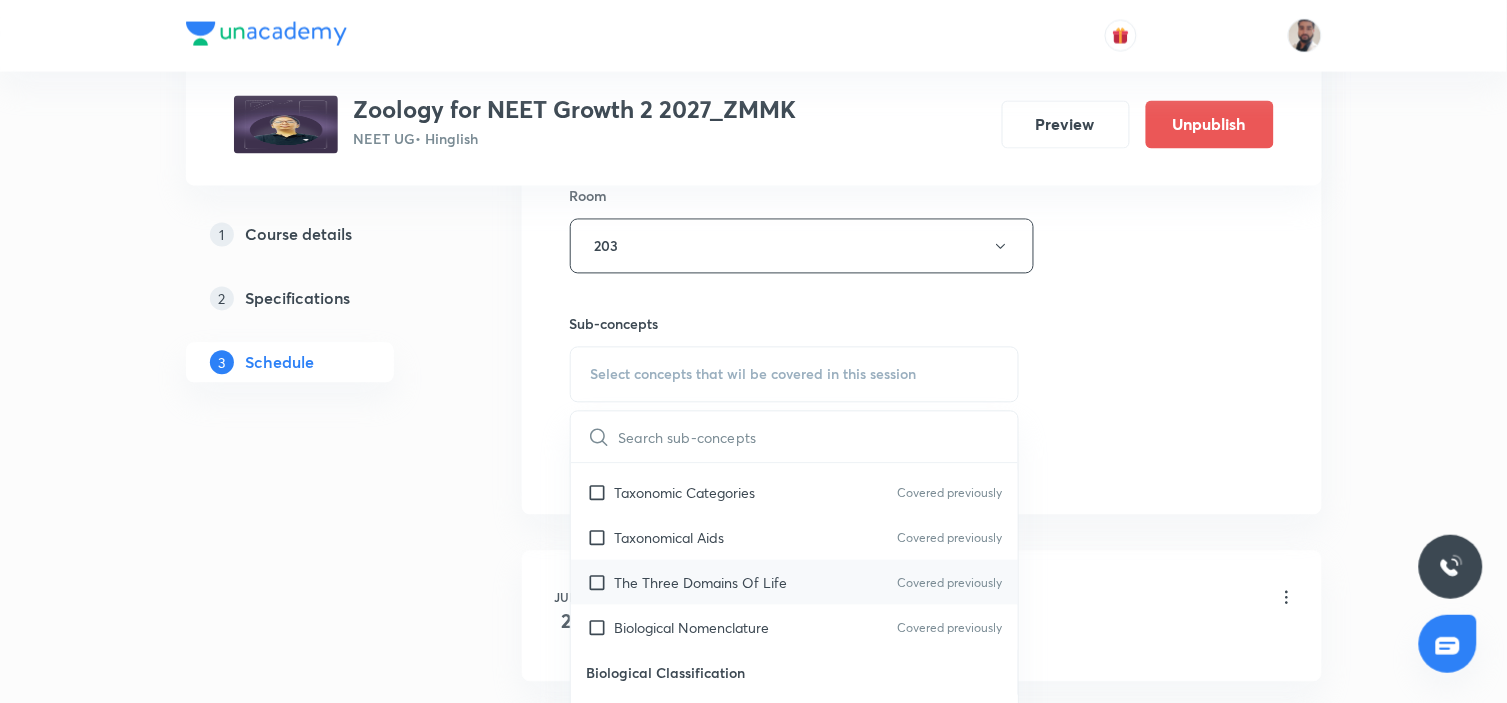 click on "The Three Domains Of Life" at bounding box center [701, 582] 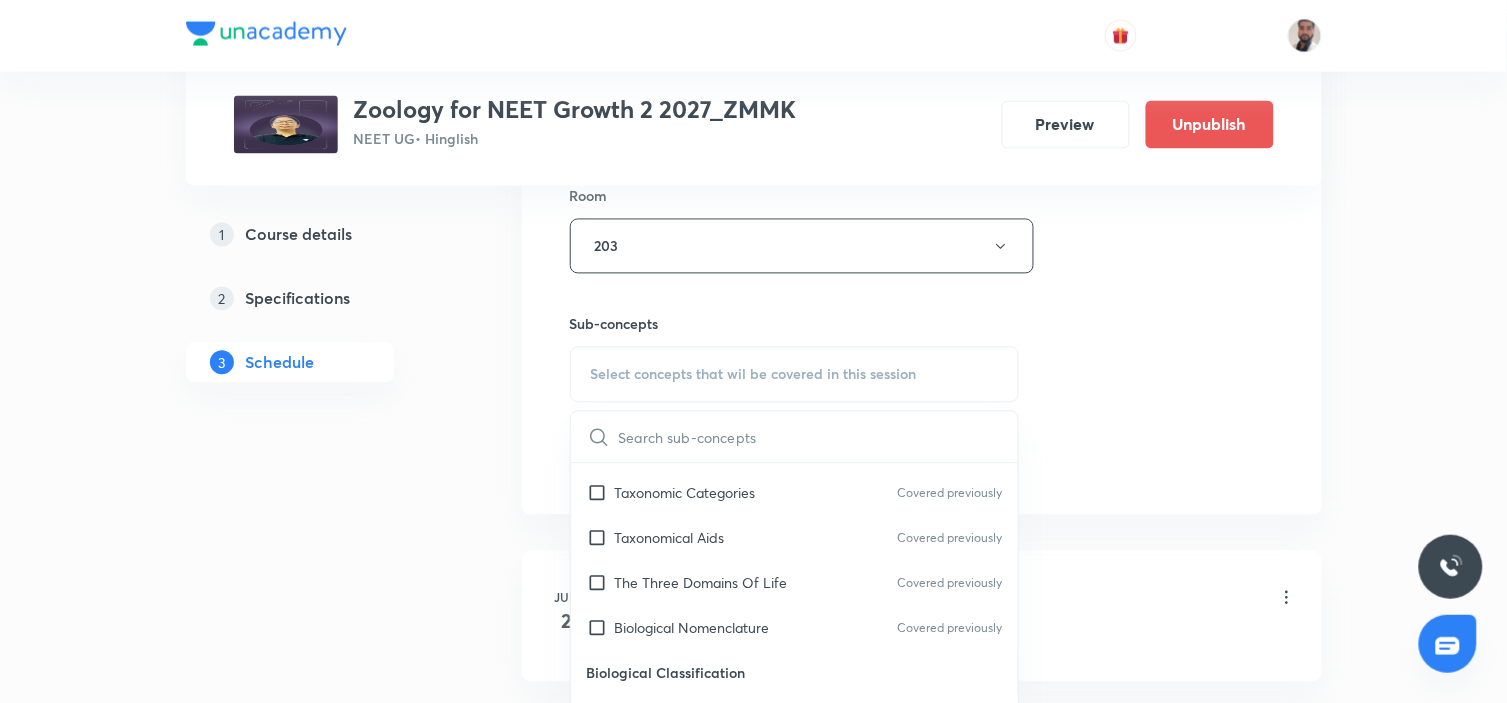 checkbox on "true" 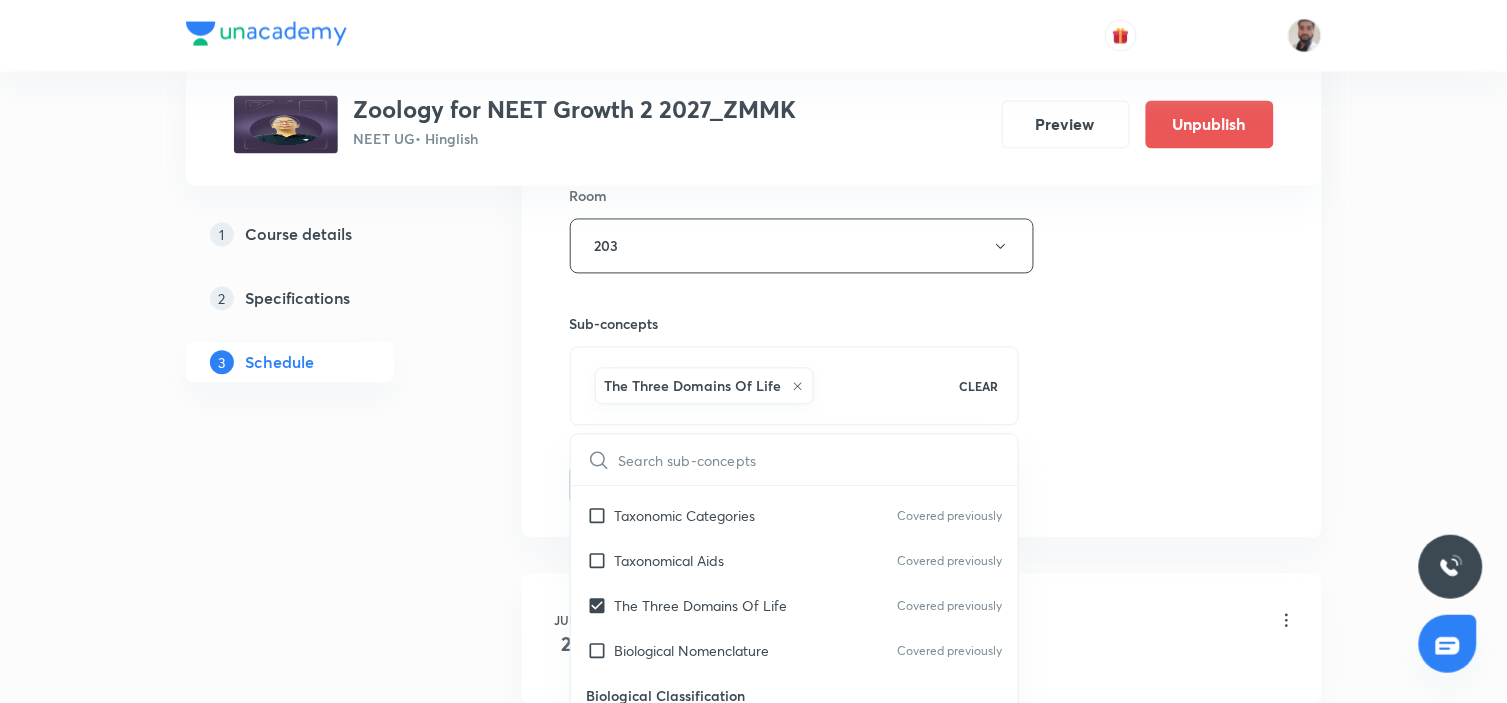drag, startPoint x: 316, startPoint y: 565, endPoint x: 465, endPoint y: 518, distance: 156.237 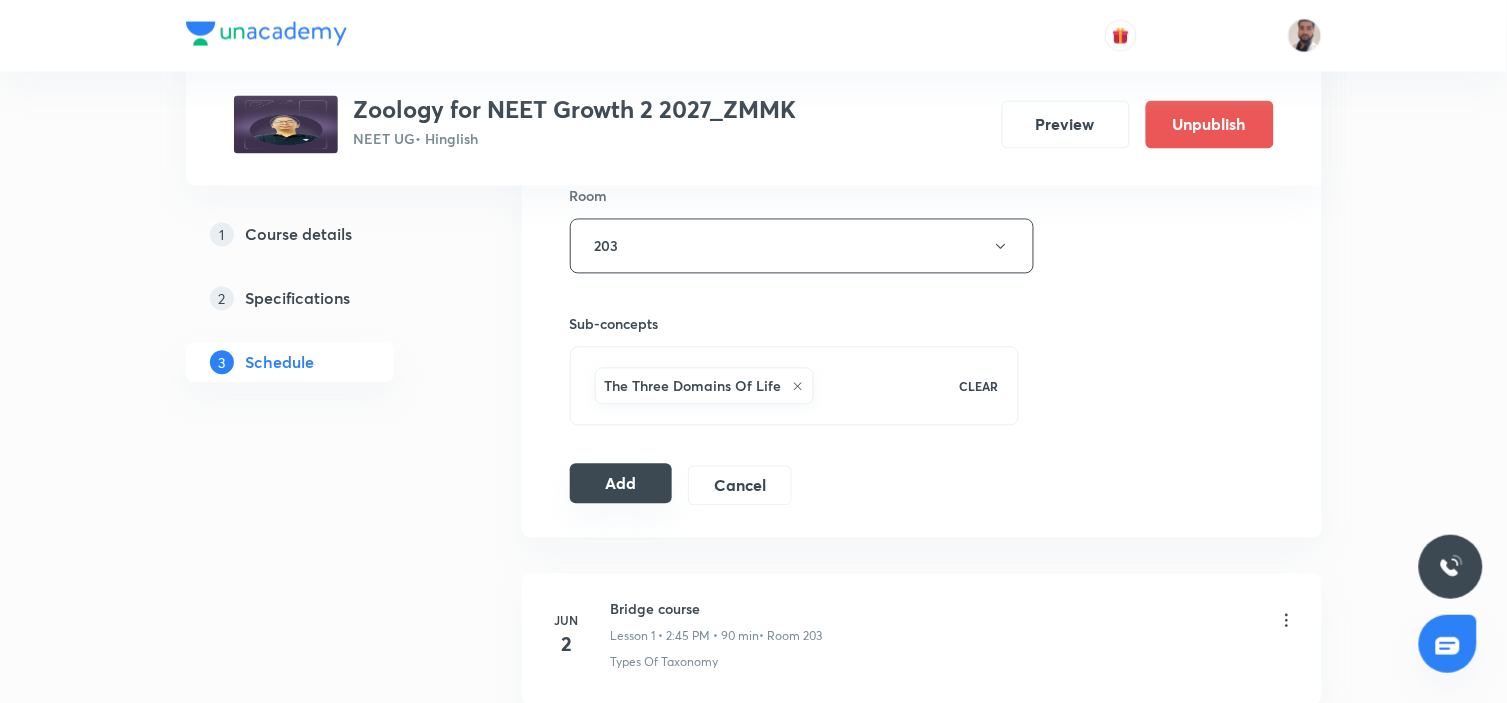 click on "Add" at bounding box center (621, 484) 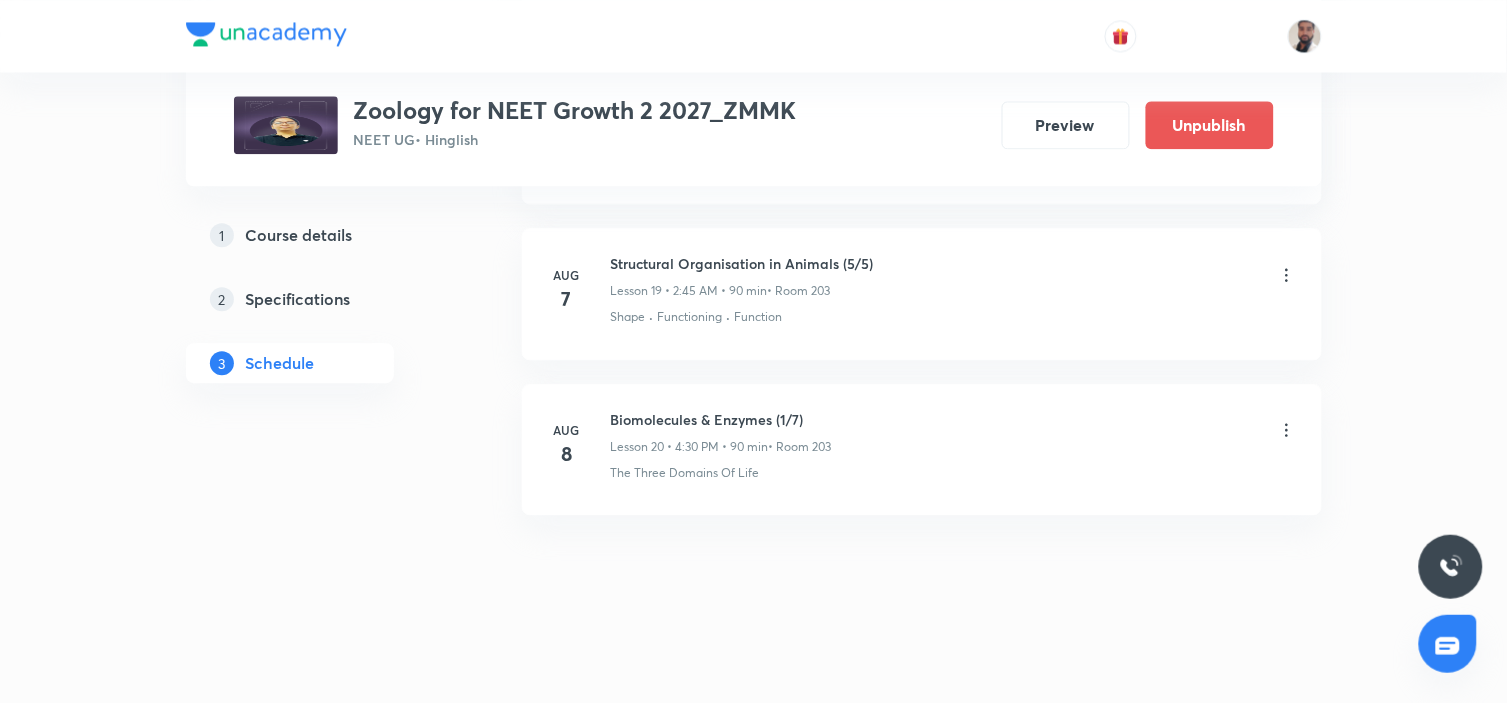 scroll, scrollTop: 2977, scrollLeft: 0, axis: vertical 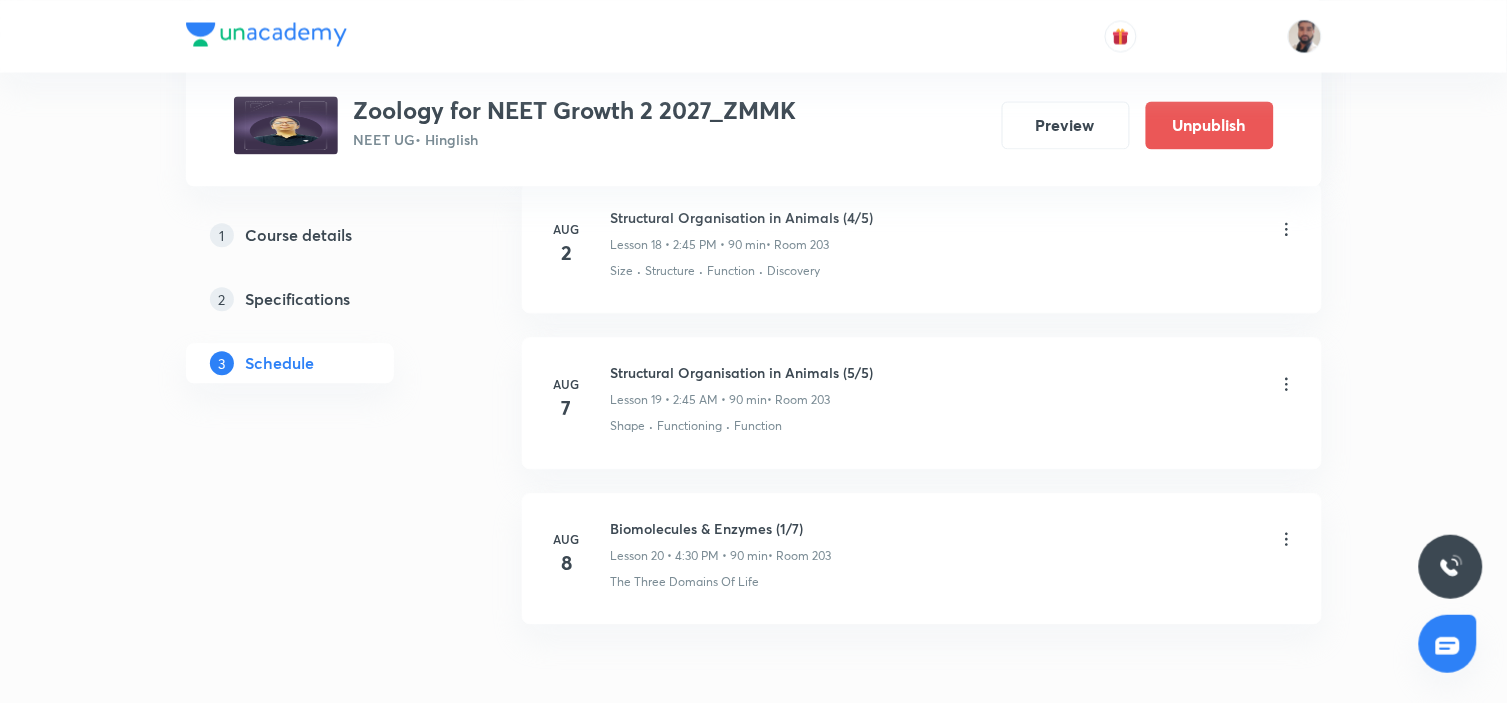 click 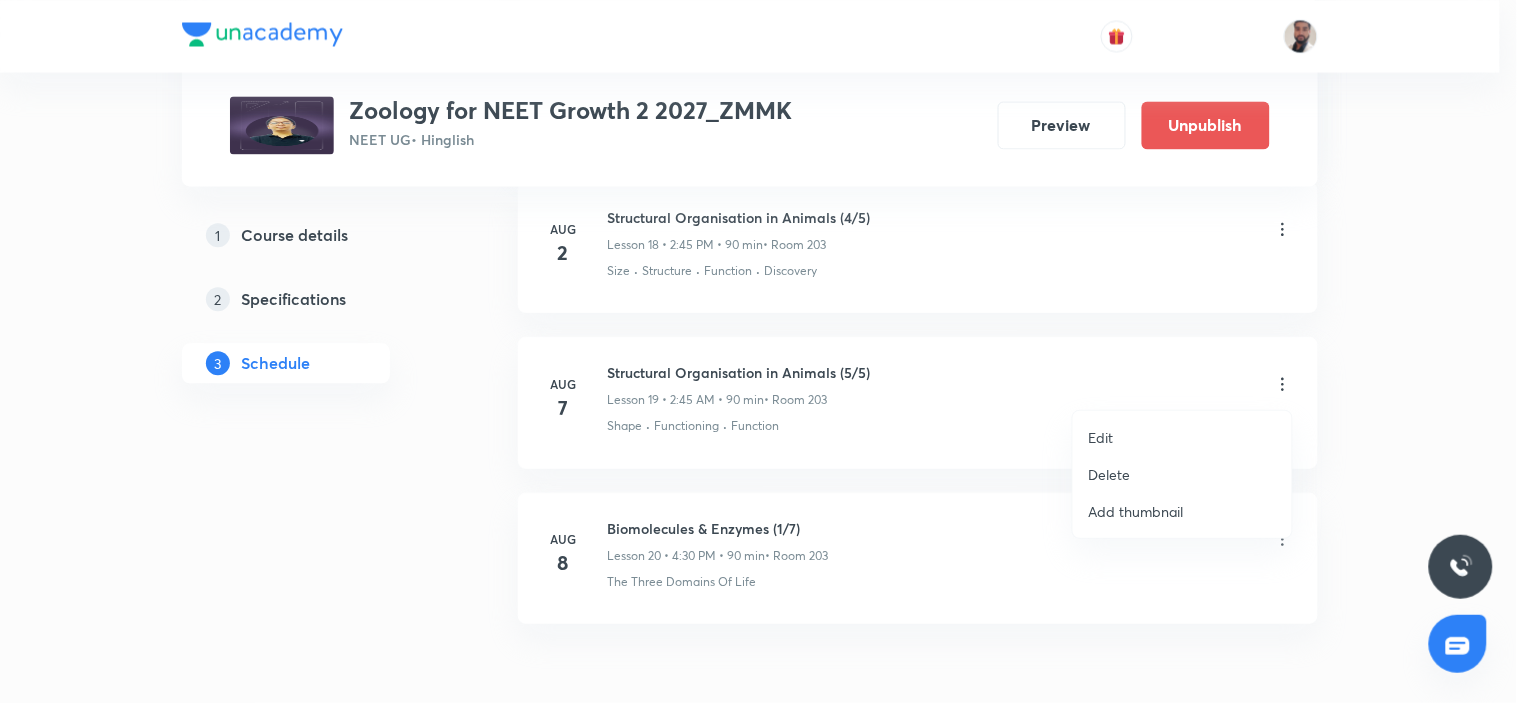 click on "Edit" at bounding box center (1182, 437) 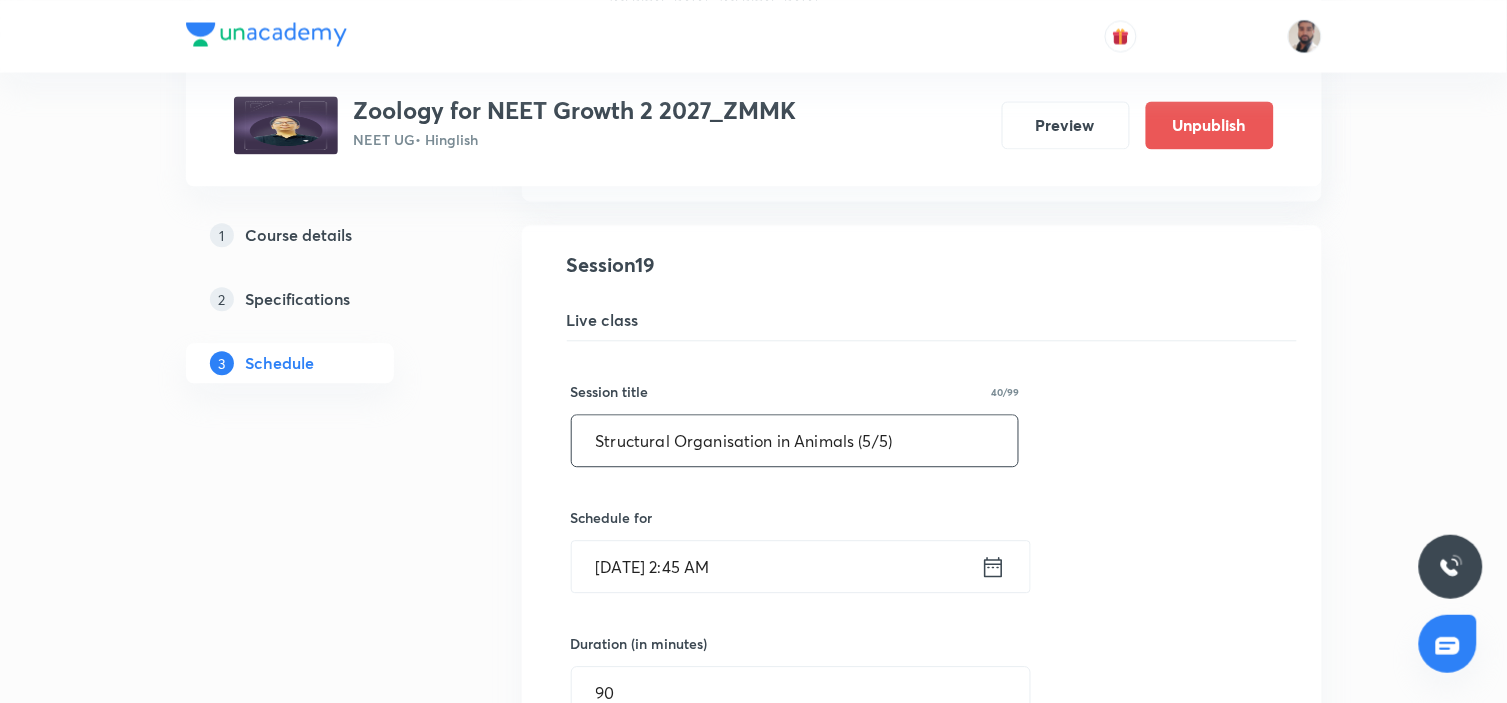 scroll, scrollTop: 3200, scrollLeft: 0, axis: vertical 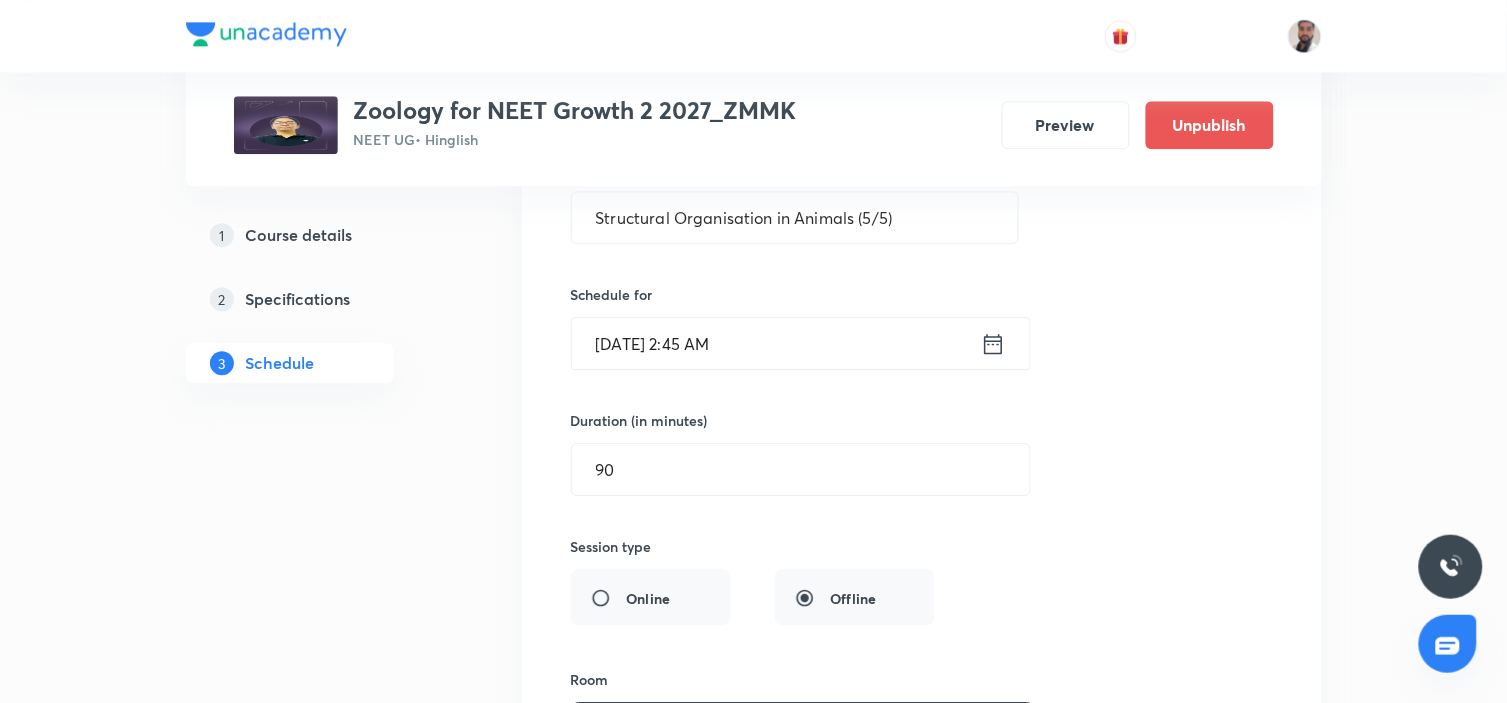 click 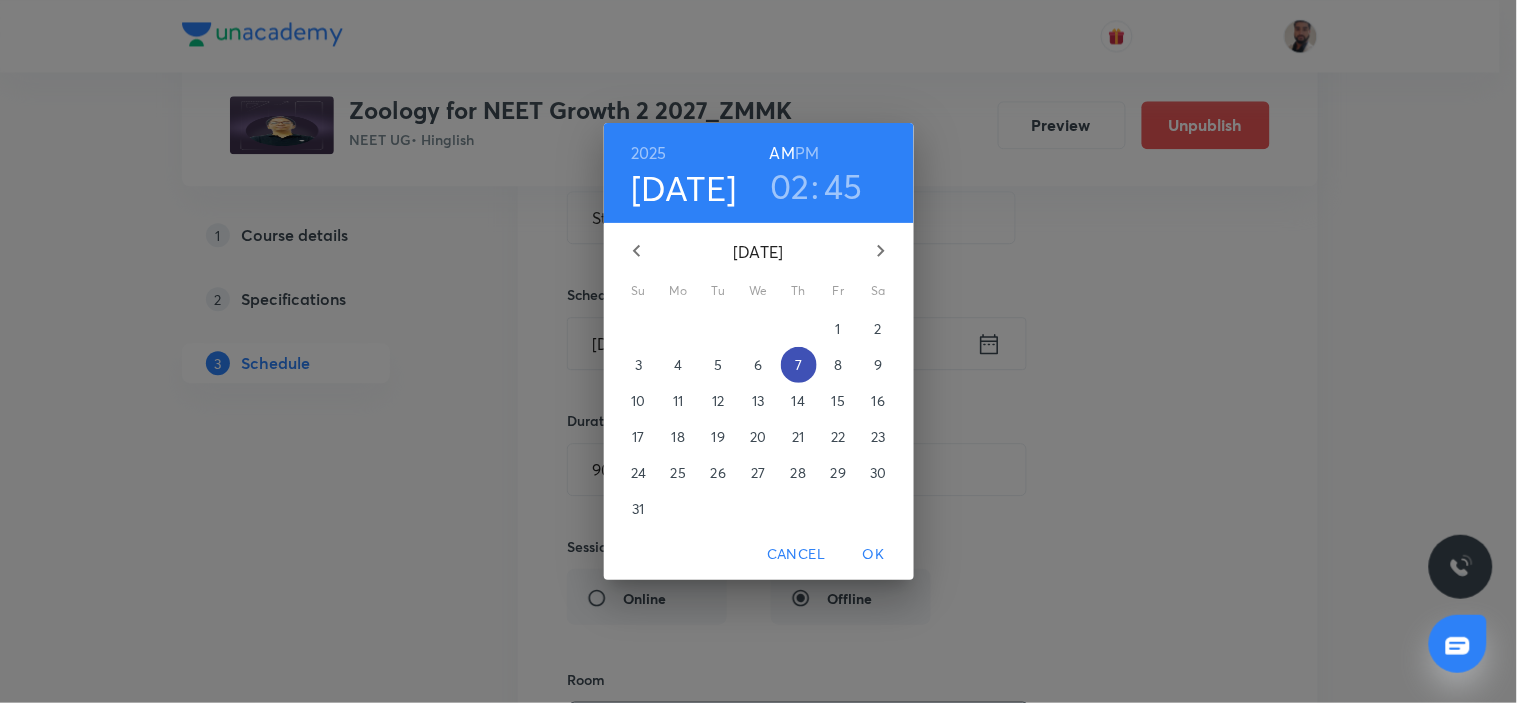 click on "7" at bounding box center (798, 365) 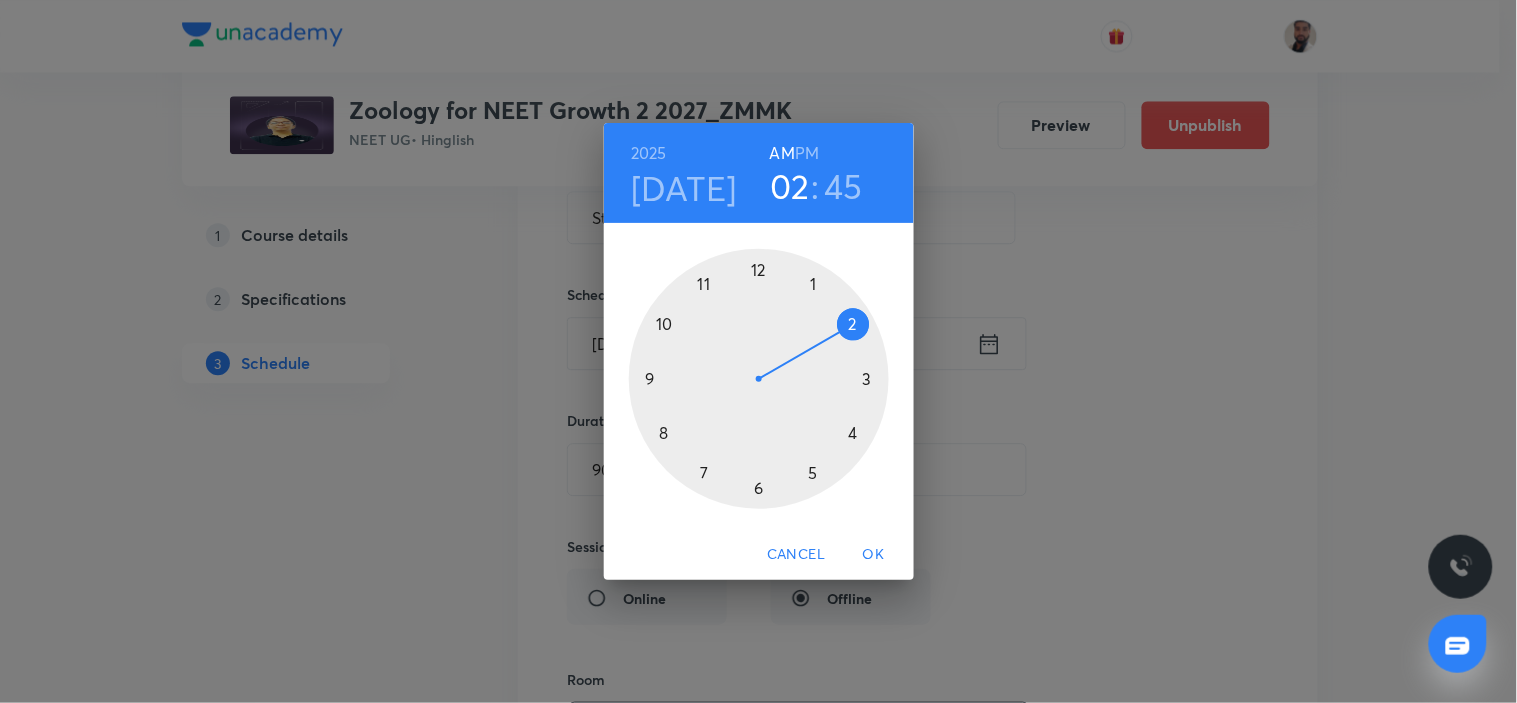 click at bounding box center [759, 379] 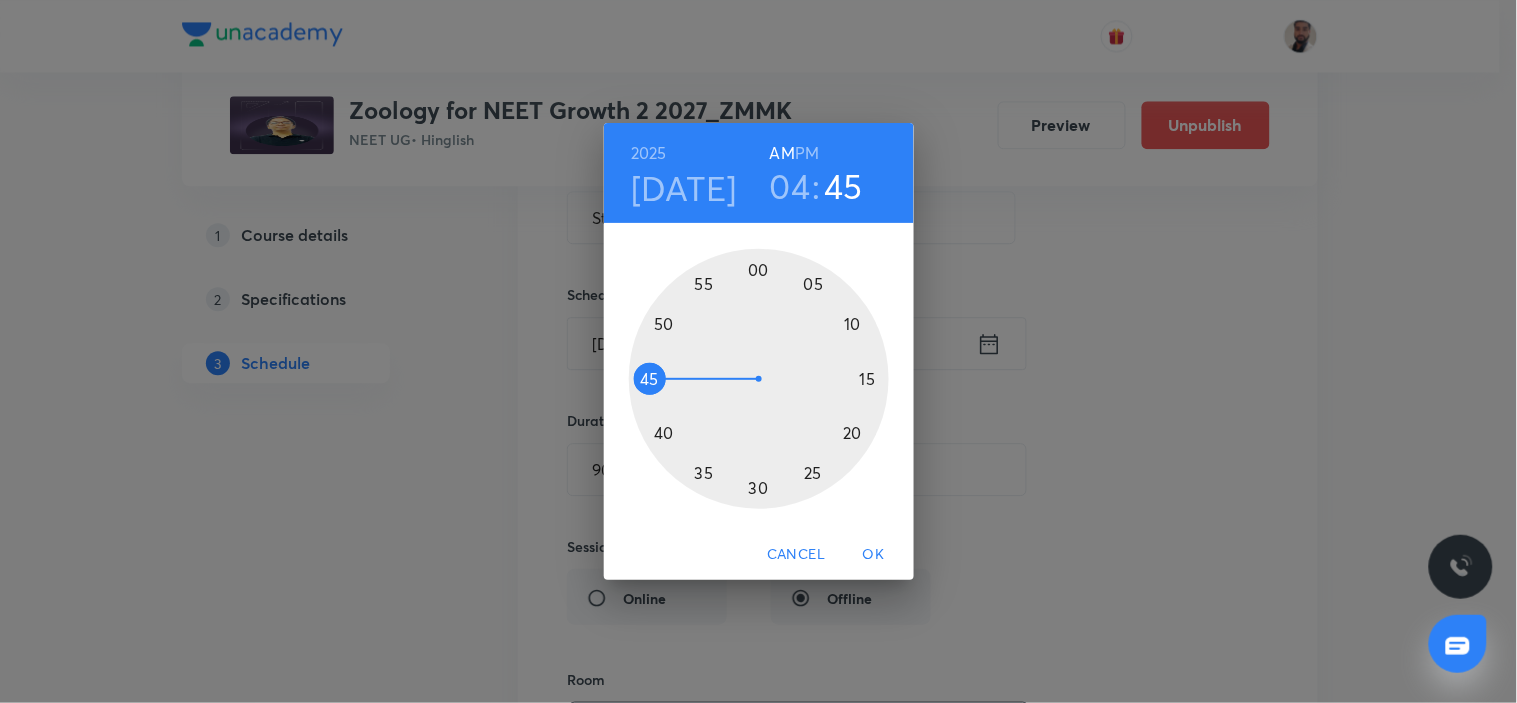 click on "PM" at bounding box center [807, 153] 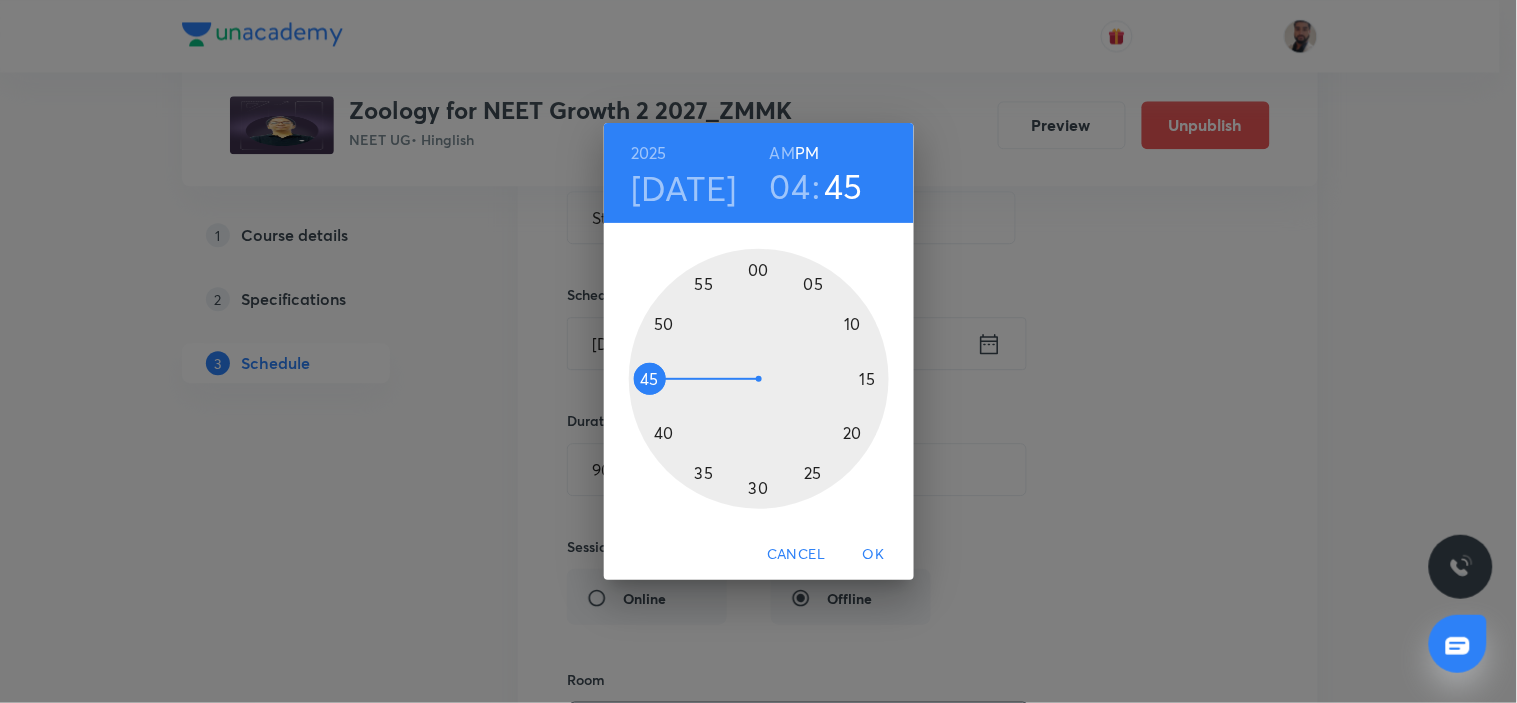 click at bounding box center [759, 379] 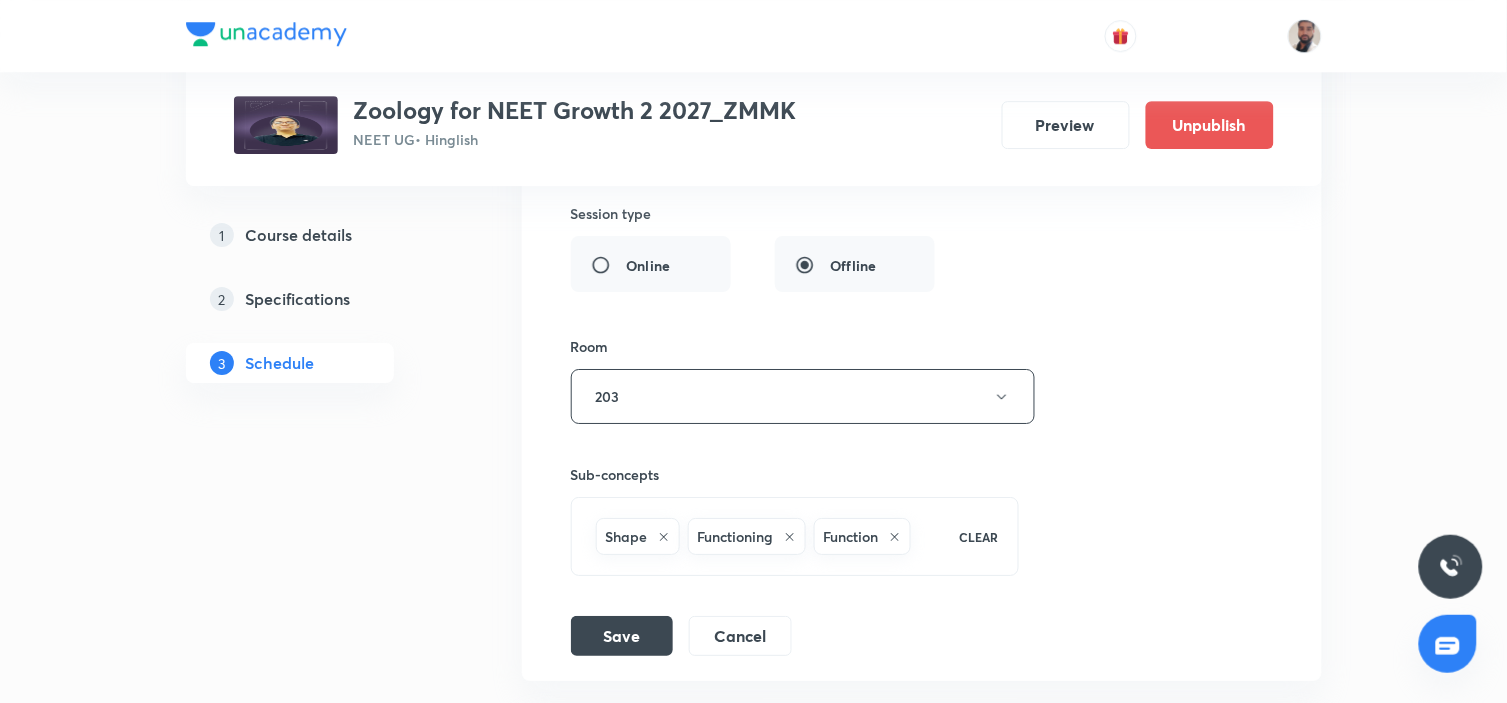 scroll, scrollTop: 3755, scrollLeft: 0, axis: vertical 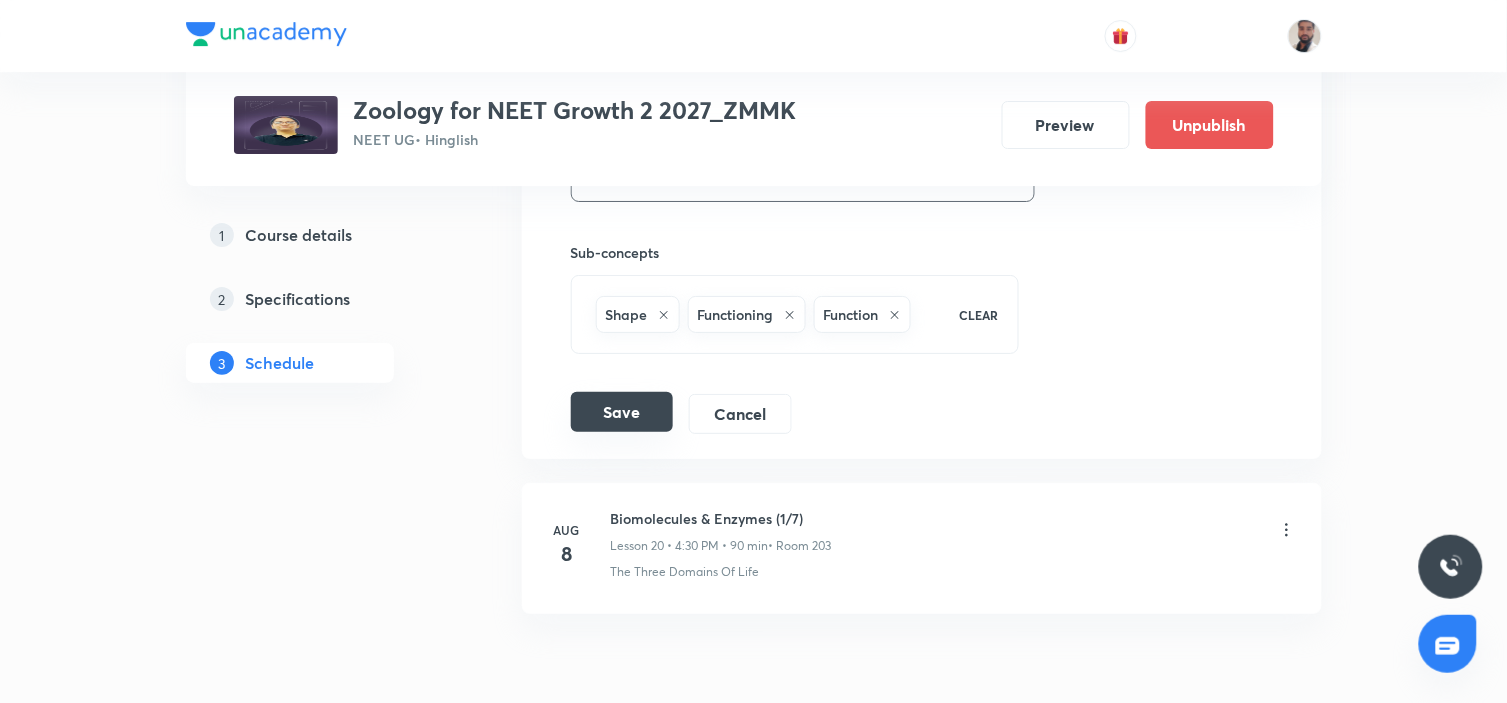 click on "Save" at bounding box center [622, 412] 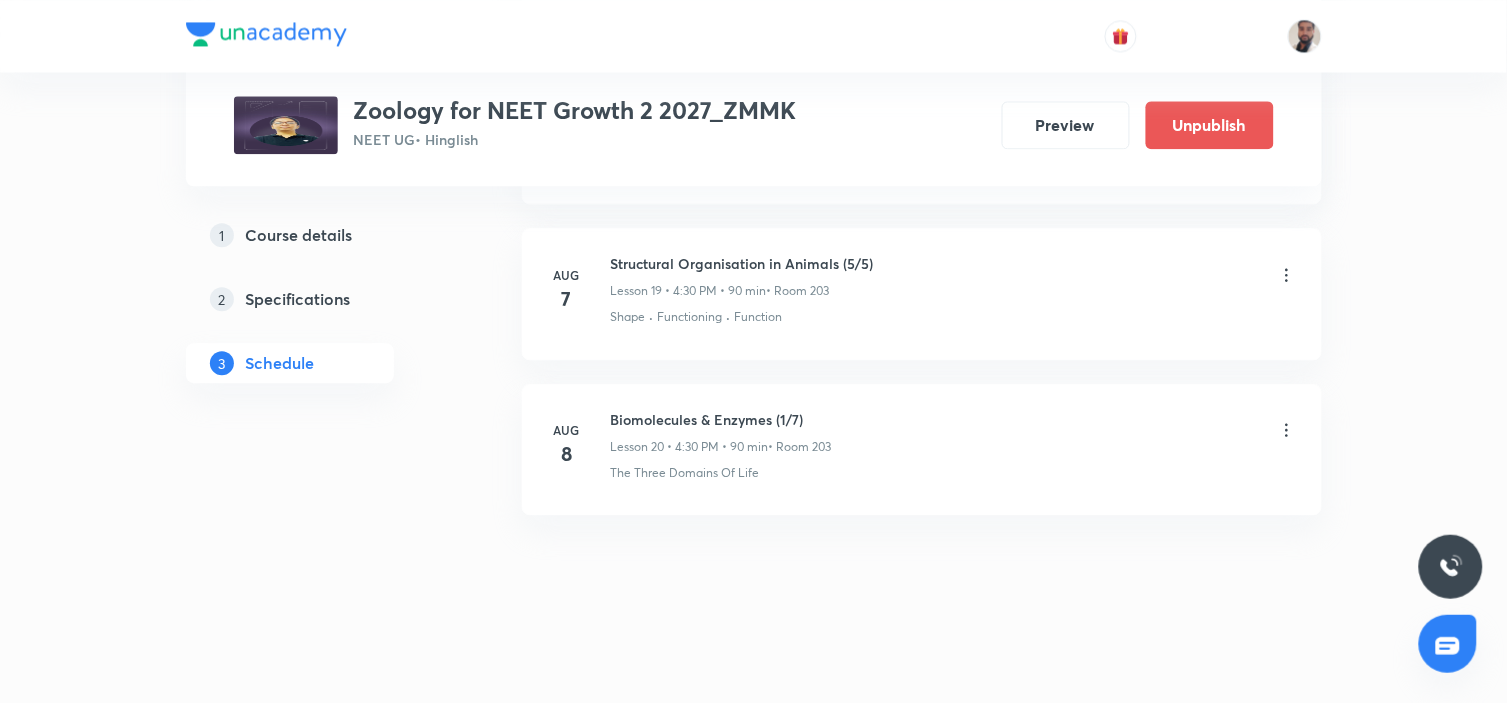 scroll, scrollTop: 3088, scrollLeft: 0, axis: vertical 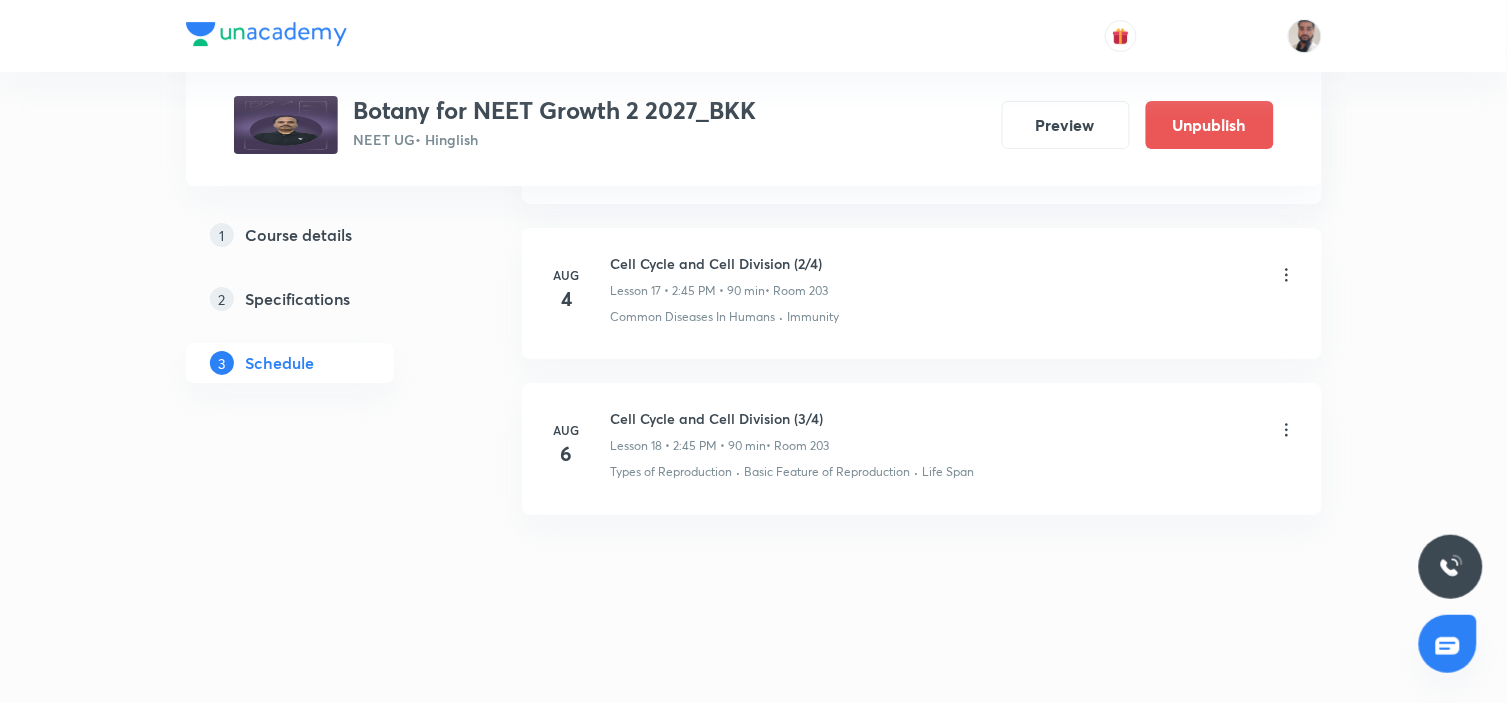 click 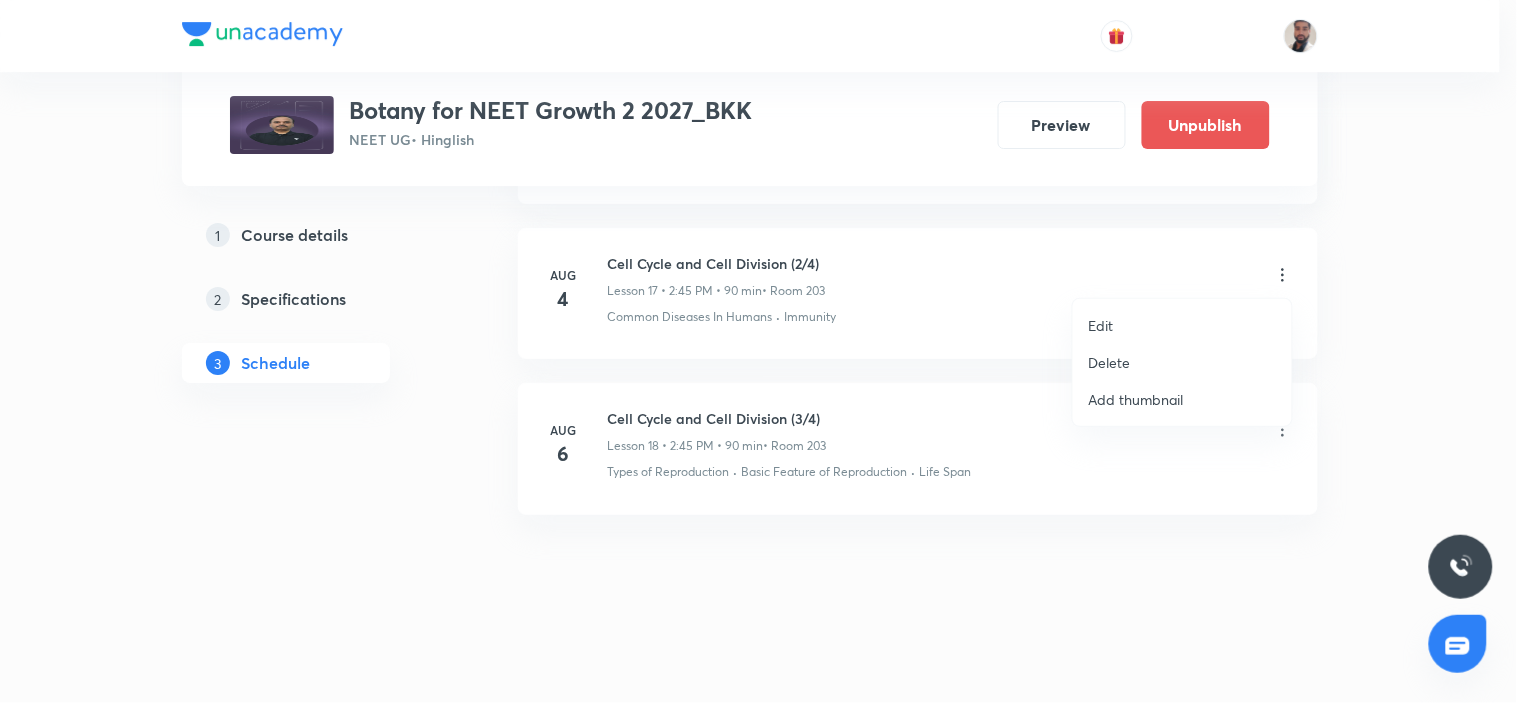 click on "Edit" at bounding box center [1182, 325] 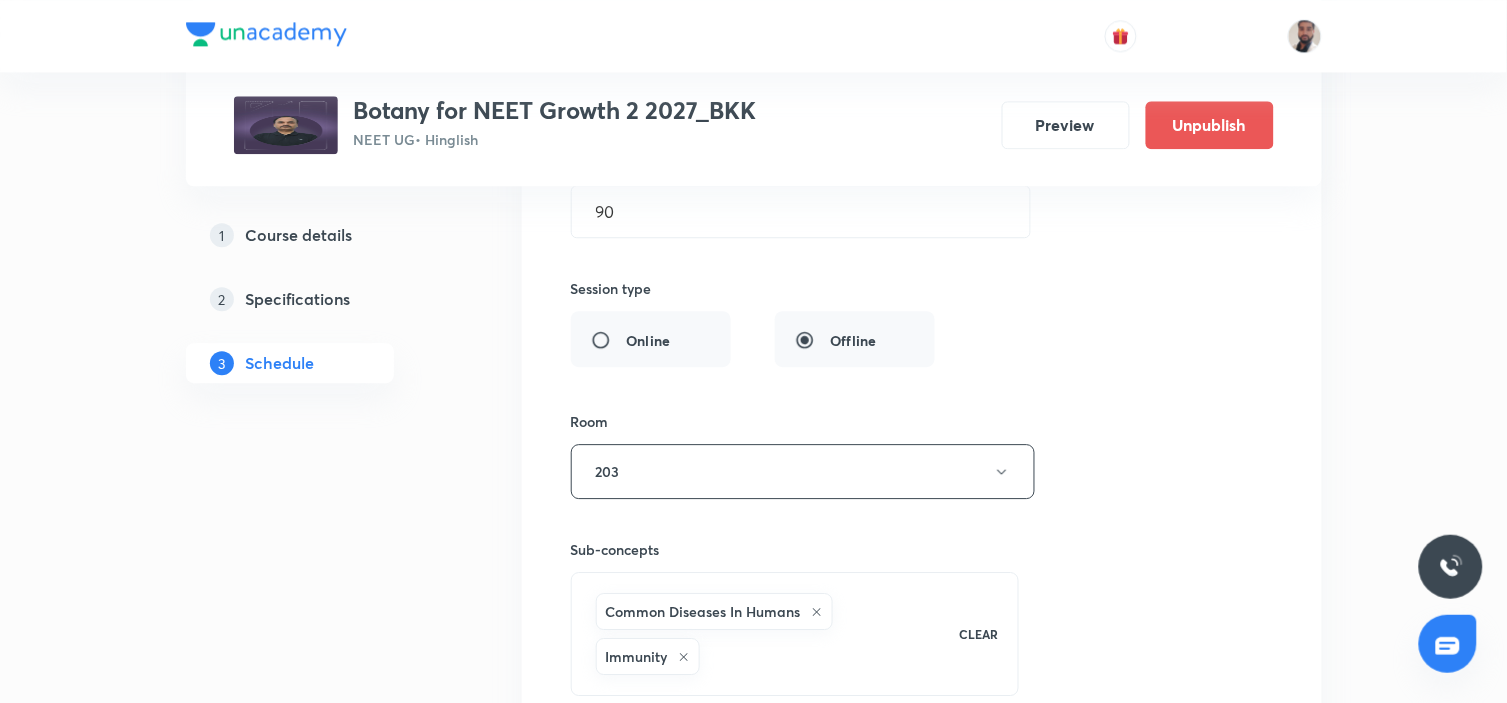 scroll, scrollTop: 2963, scrollLeft: 0, axis: vertical 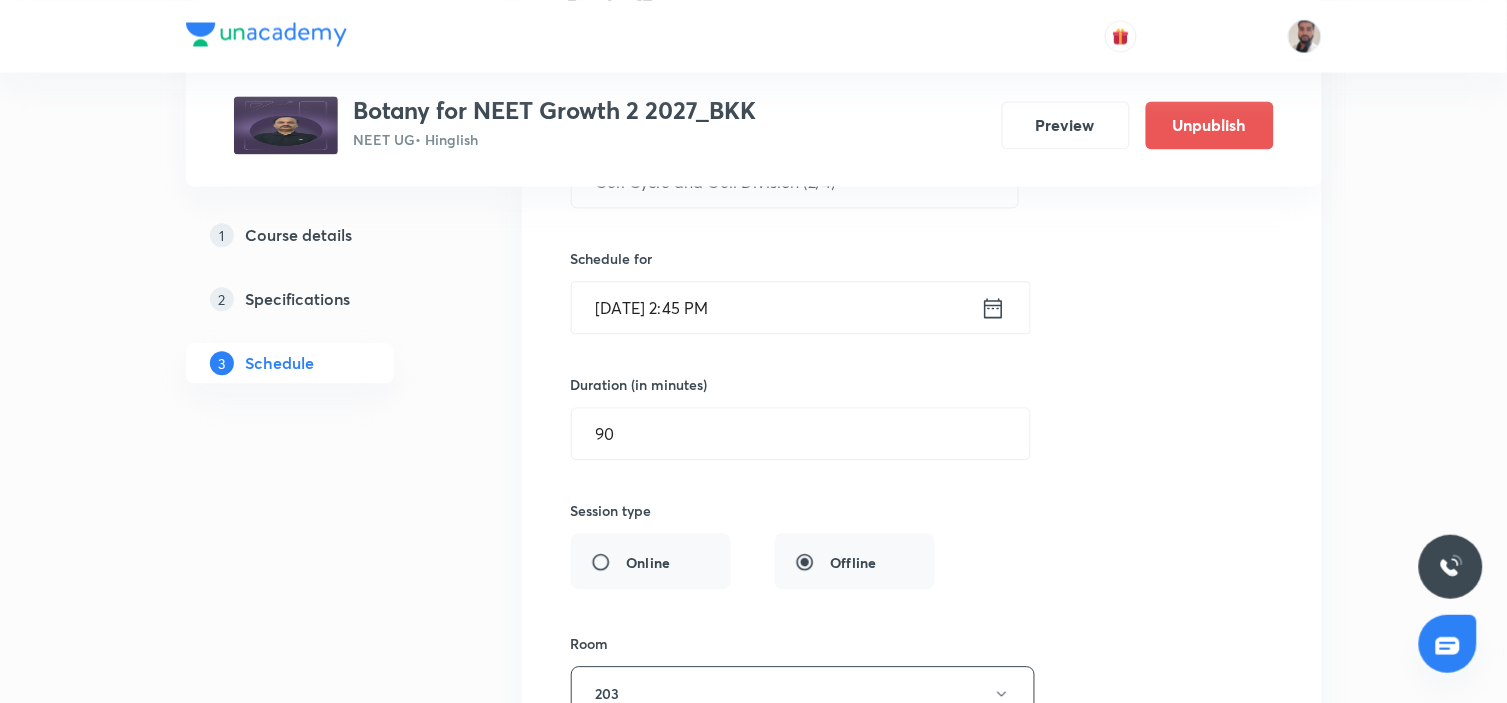 click 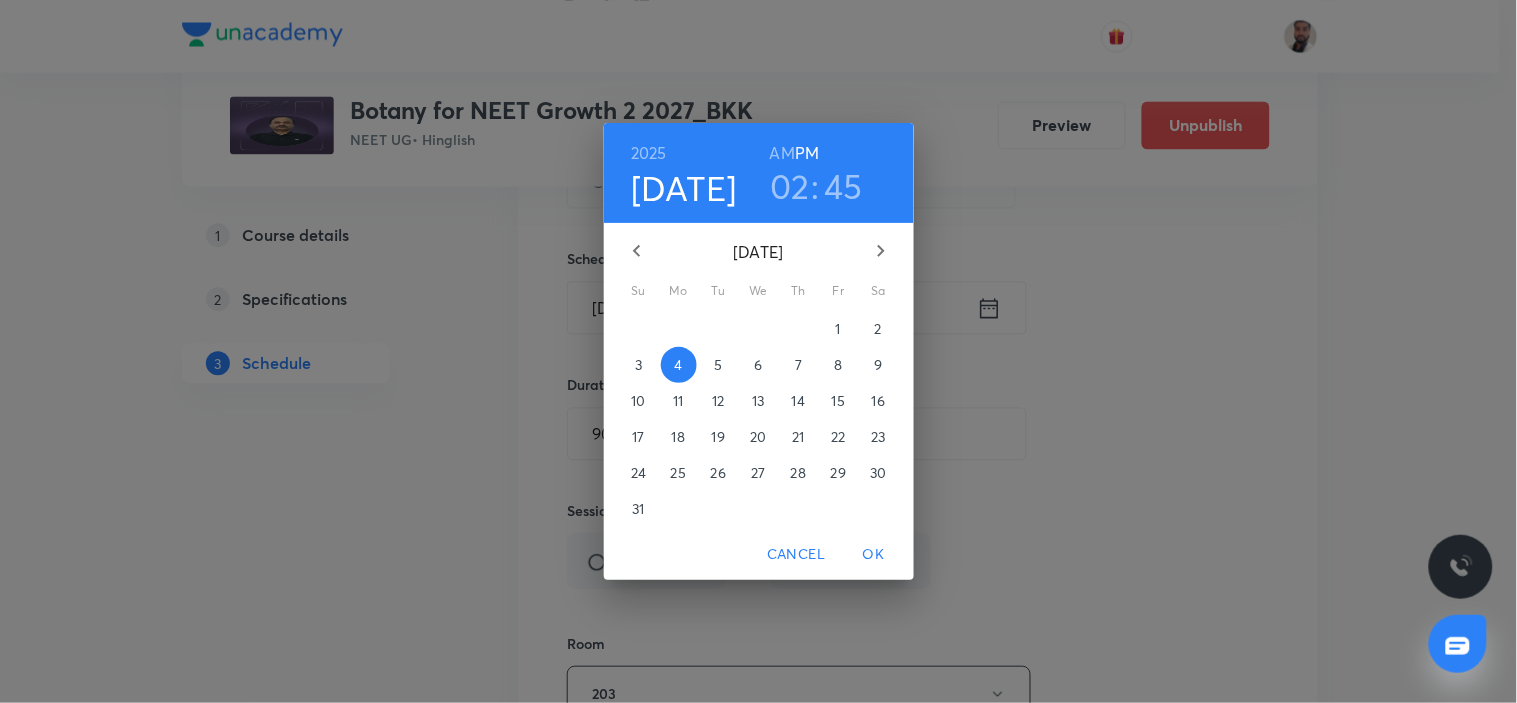 click on "AM" at bounding box center [782, 153] 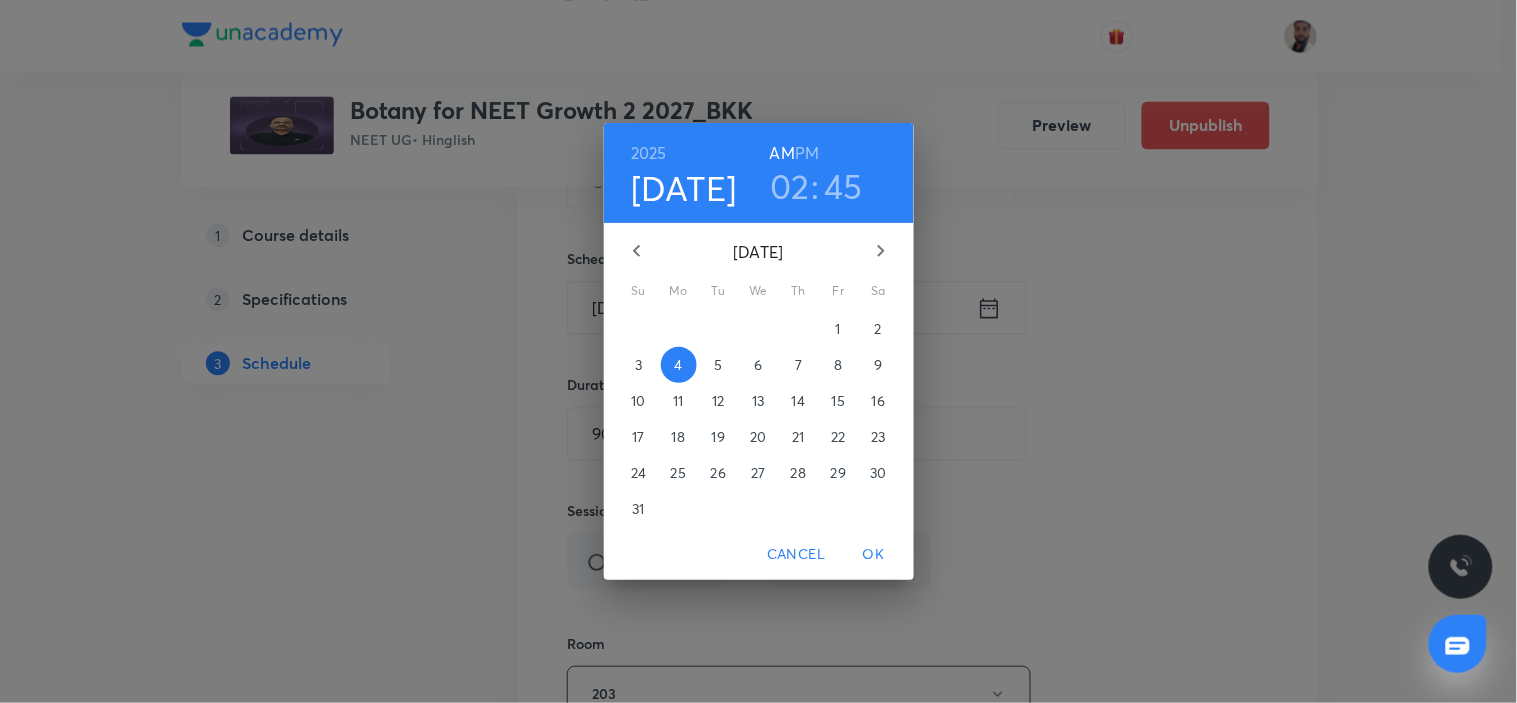 drag, startPoint x: 871, startPoint y: 553, endPoint x: 824, endPoint y: 556, distance: 47.095646 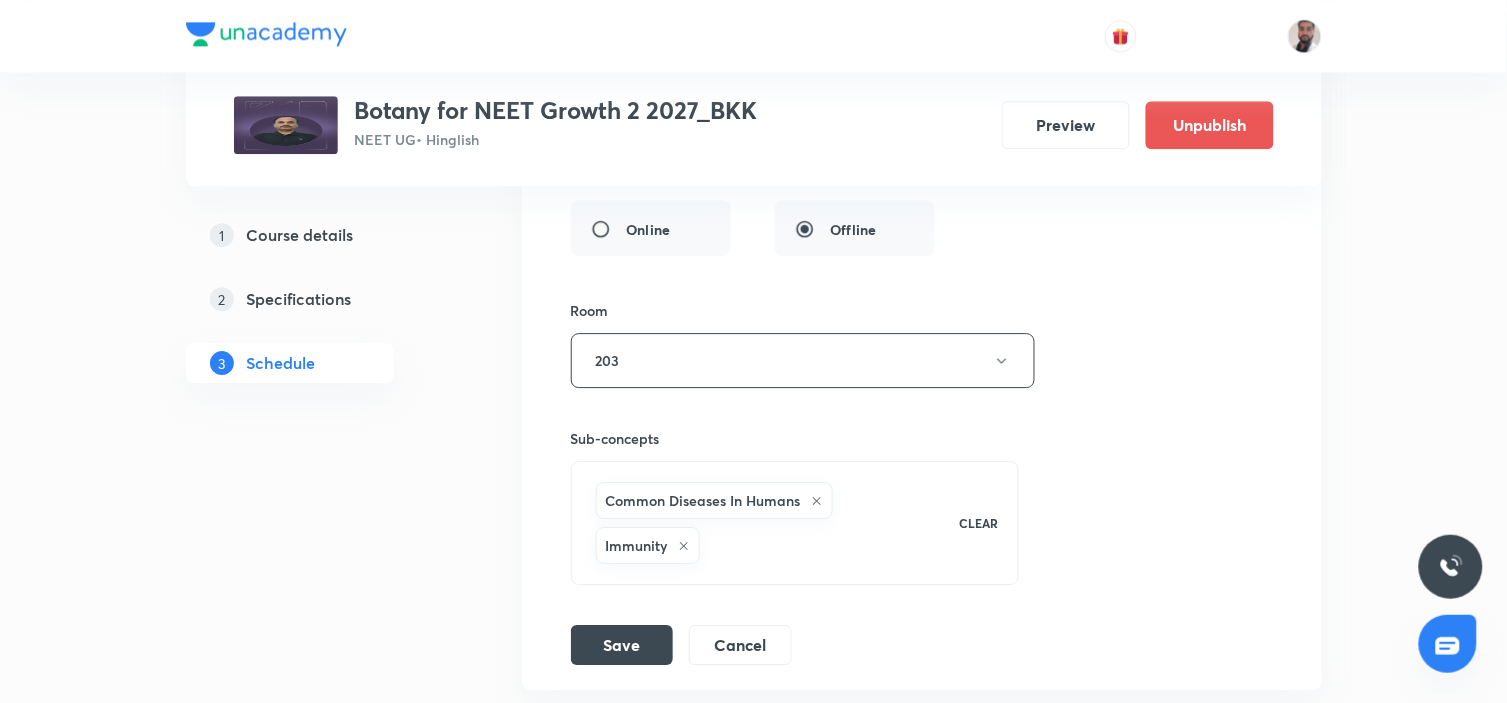 scroll, scrollTop: 3407, scrollLeft: 0, axis: vertical 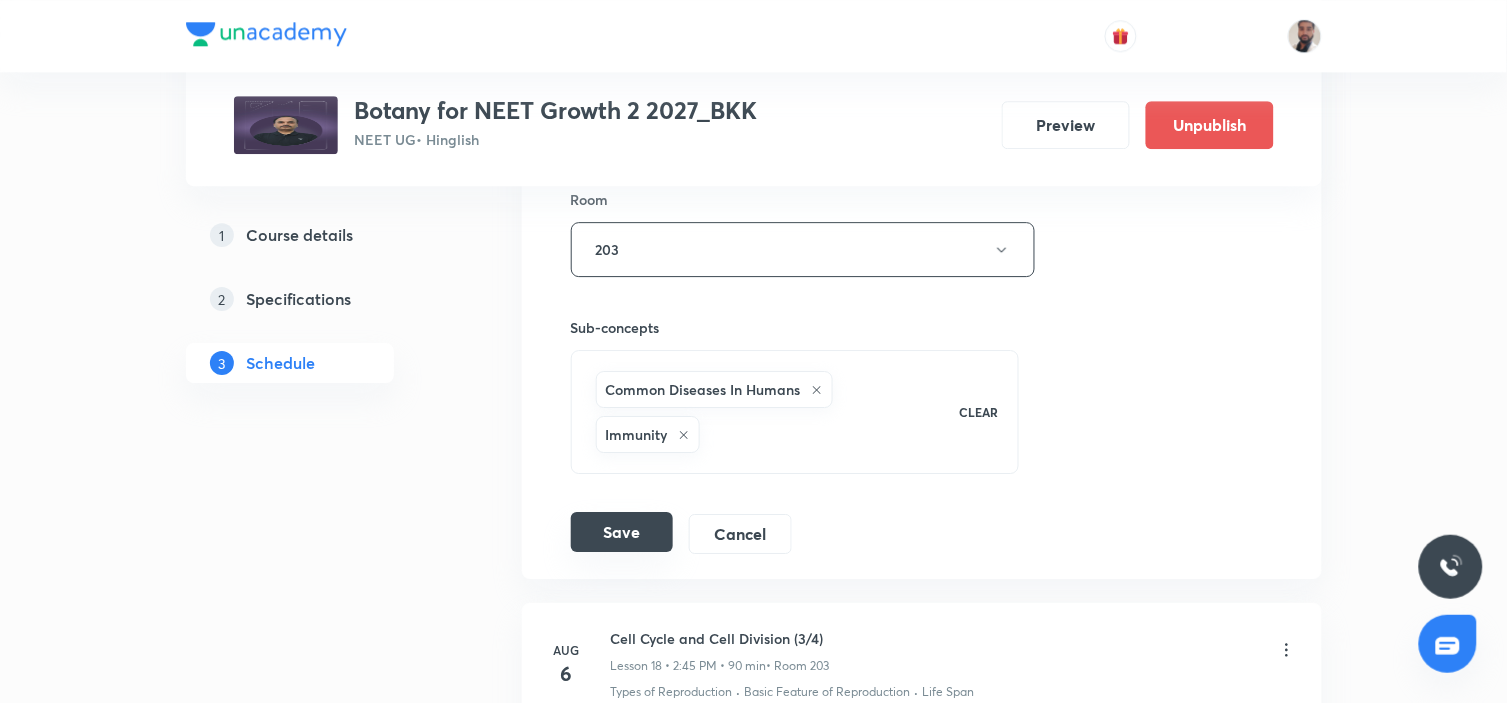 click on "Save" at bounding box center (622, 532) 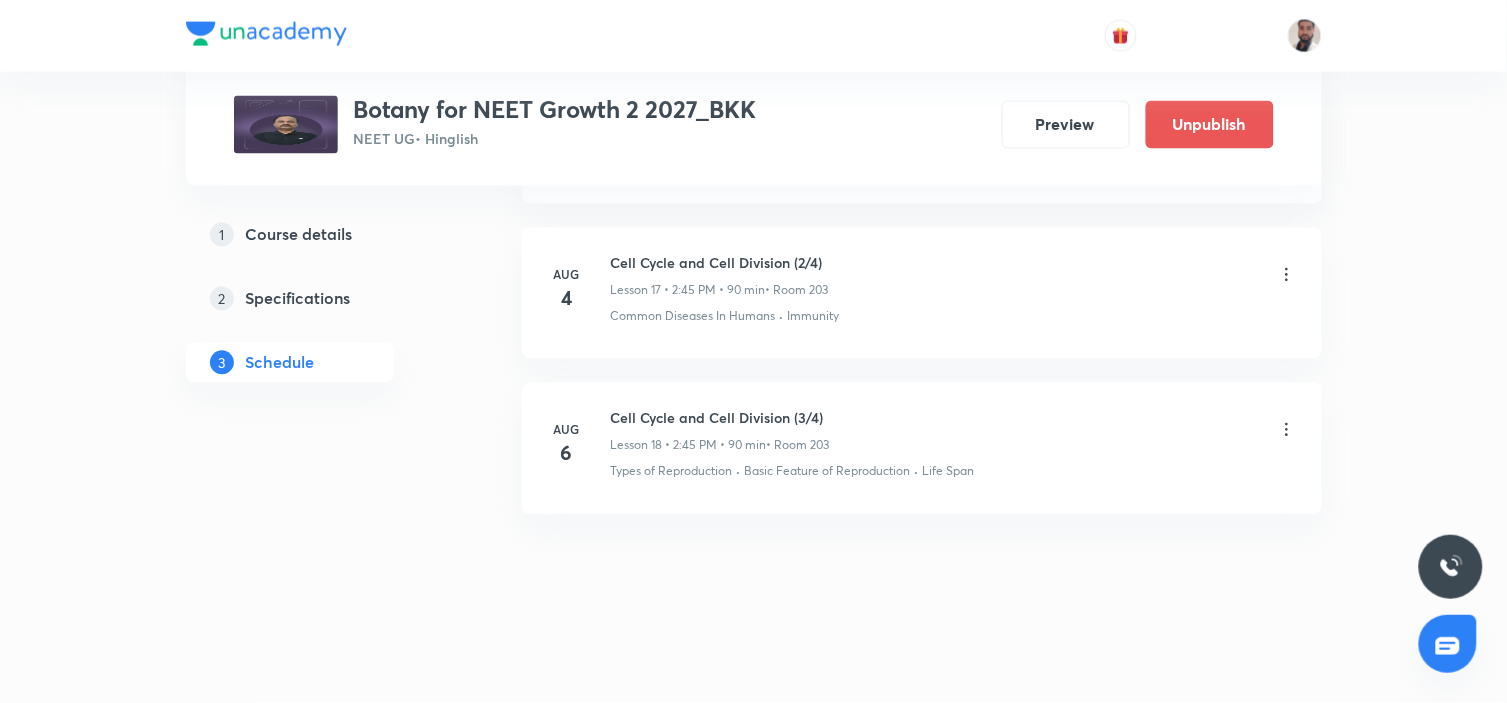 scroll, scrollTop: 2815, scrollLeft: 0, axis: vertical 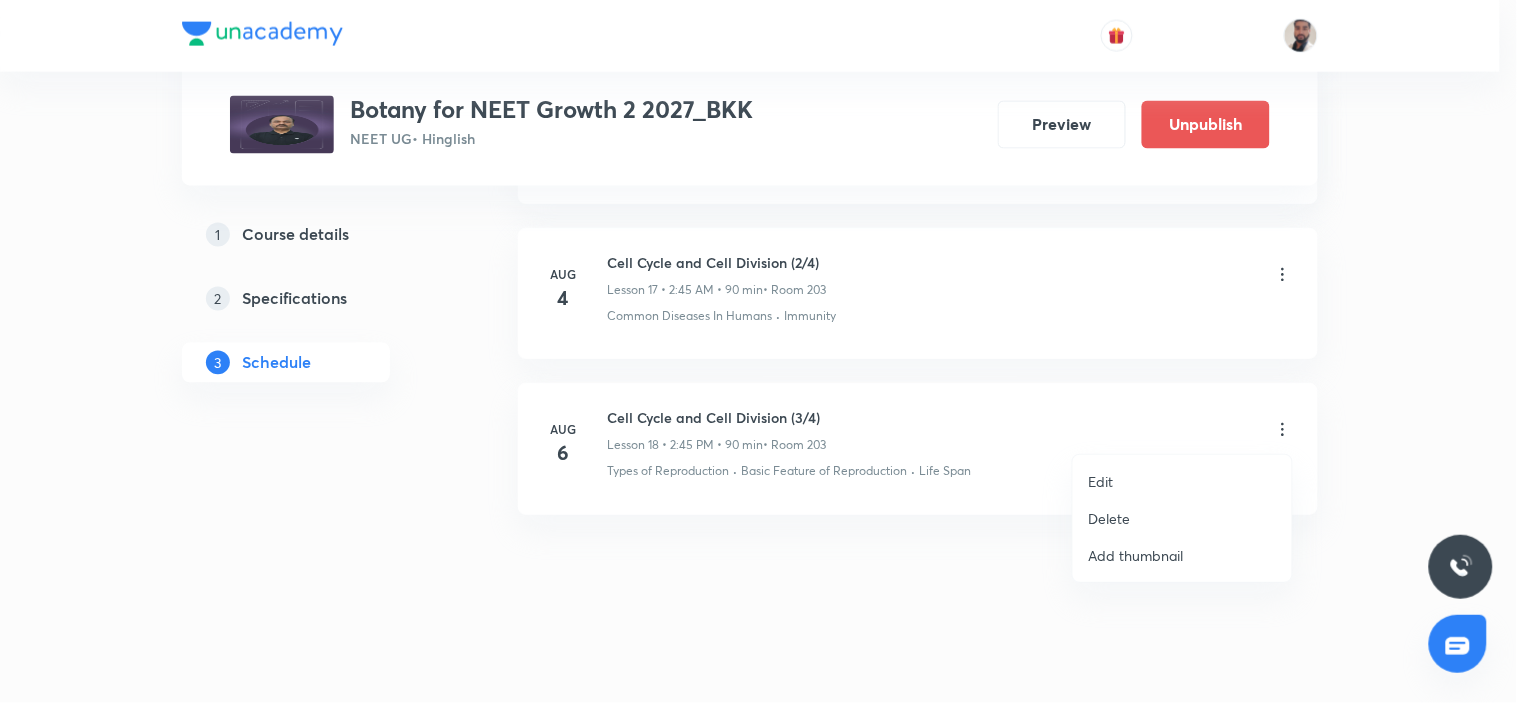 click on "Edit" at bounding box center [1182, 481] 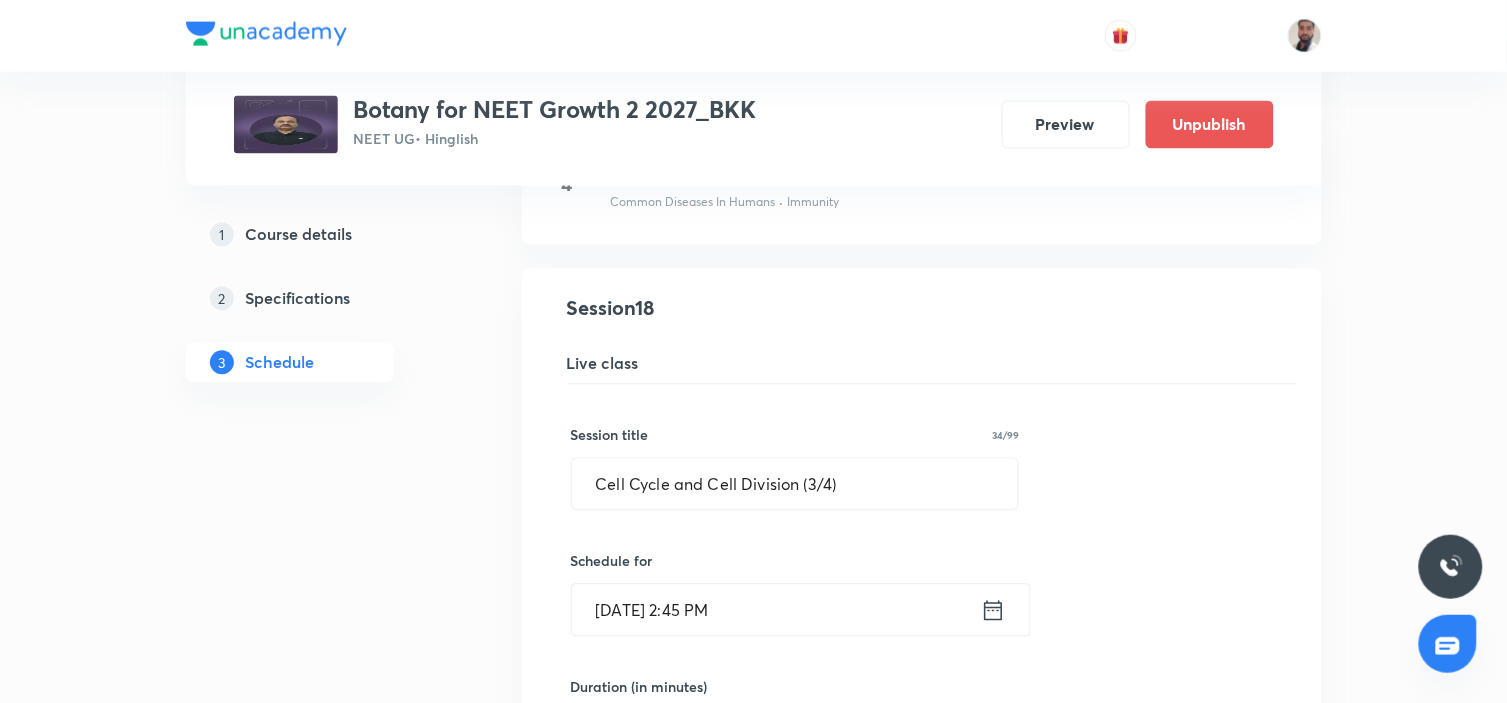 click 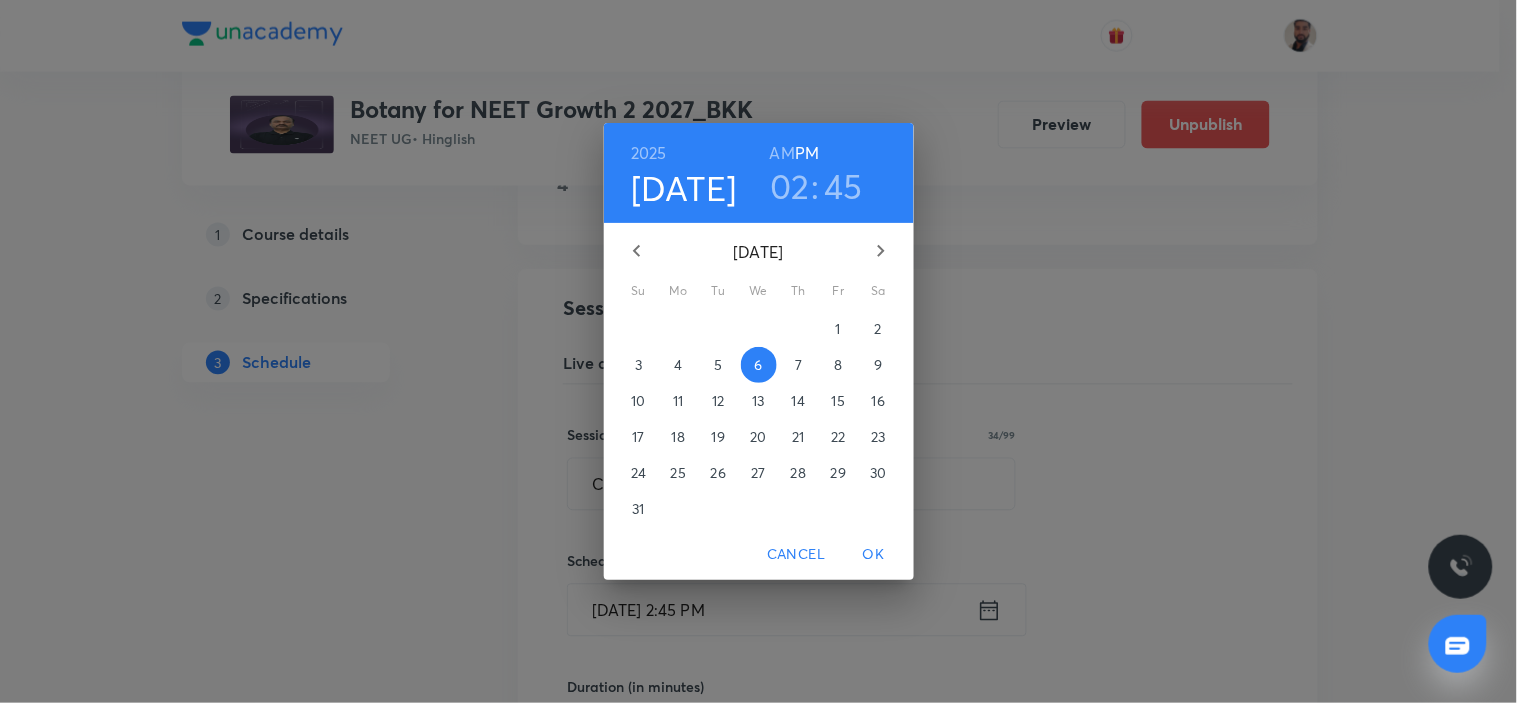 click on "AM" at bounding box center (782, 153) 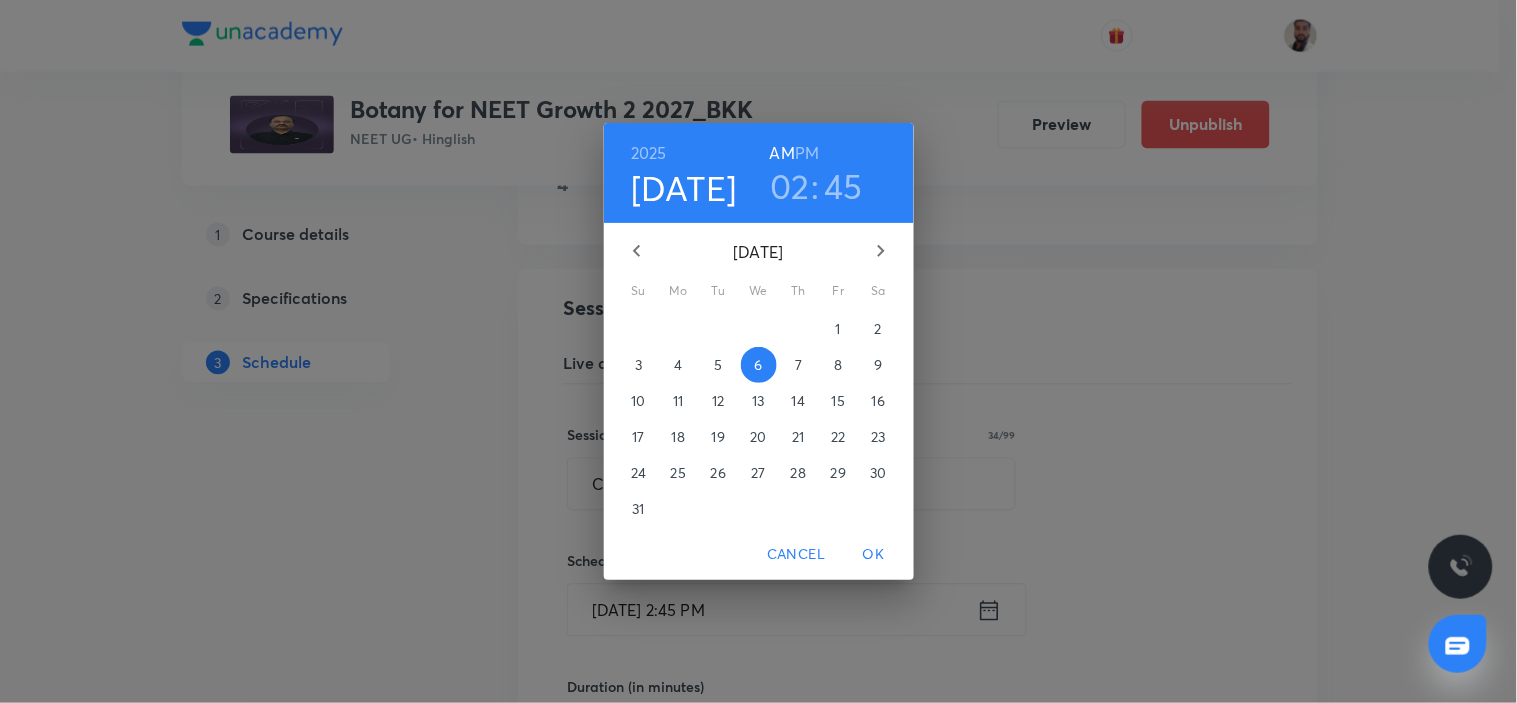 click on "OK" at bounding box center (874, 554) 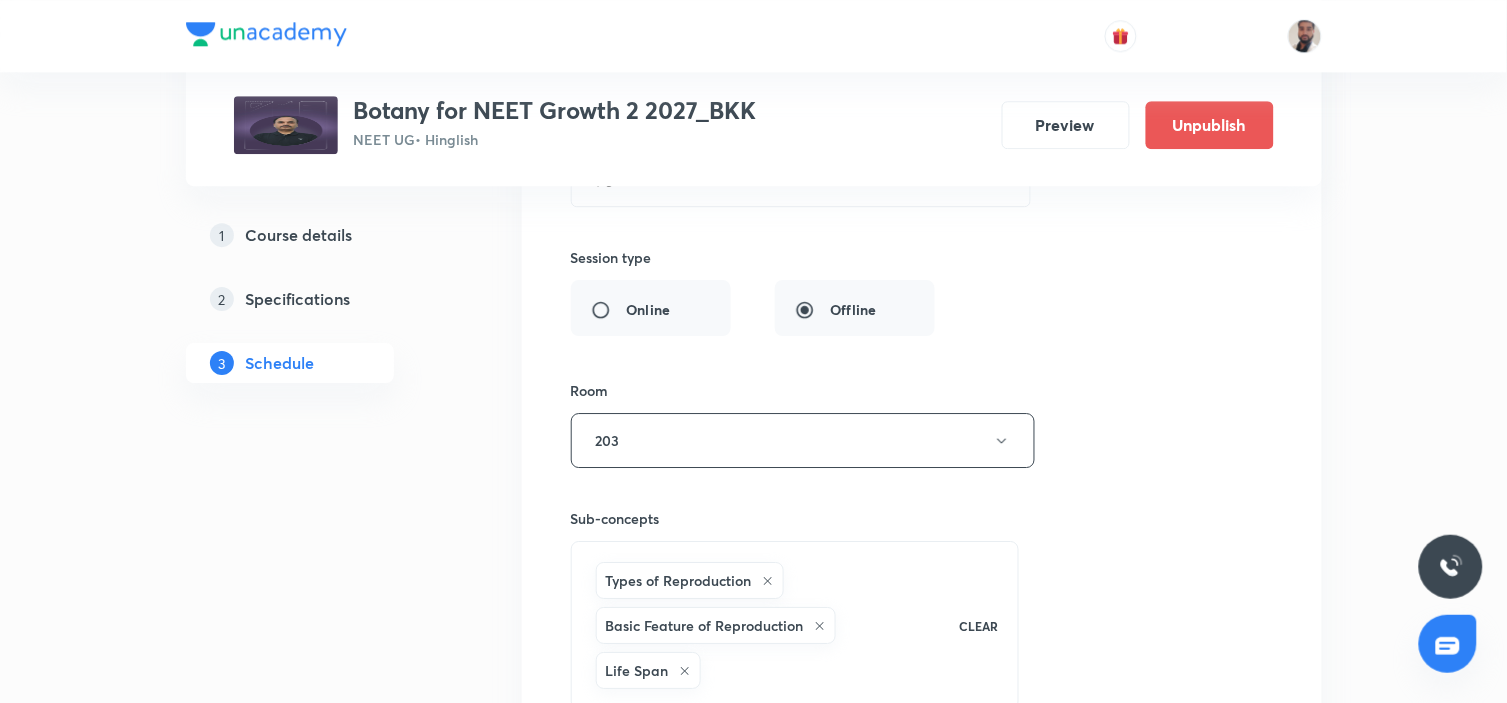 scroll, scrollTop: 3675, scrollLeft: 0, axis: vertical 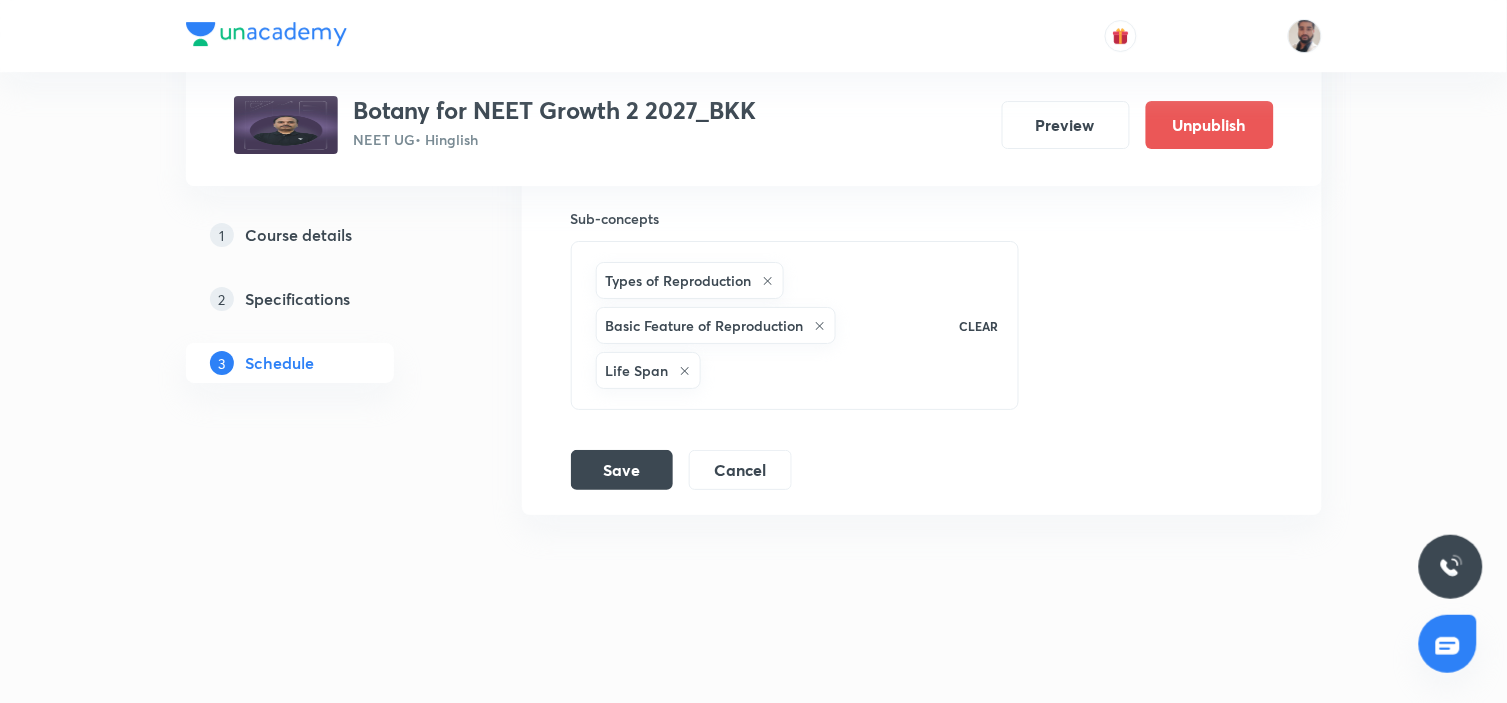 click on "Session title 34/99 Cell Cycle and Cell Division (3/4) ​ Schedule for Aug 6, 2025, 2:45 AM ​ Duration (in minutes) 90 ​   Session type Online Offline Room 203 Sub-concepts Types of Reproduction Basic Feature of Reproduction Life Span CLEAR Save Cancel" at bounding box center [922, 9] 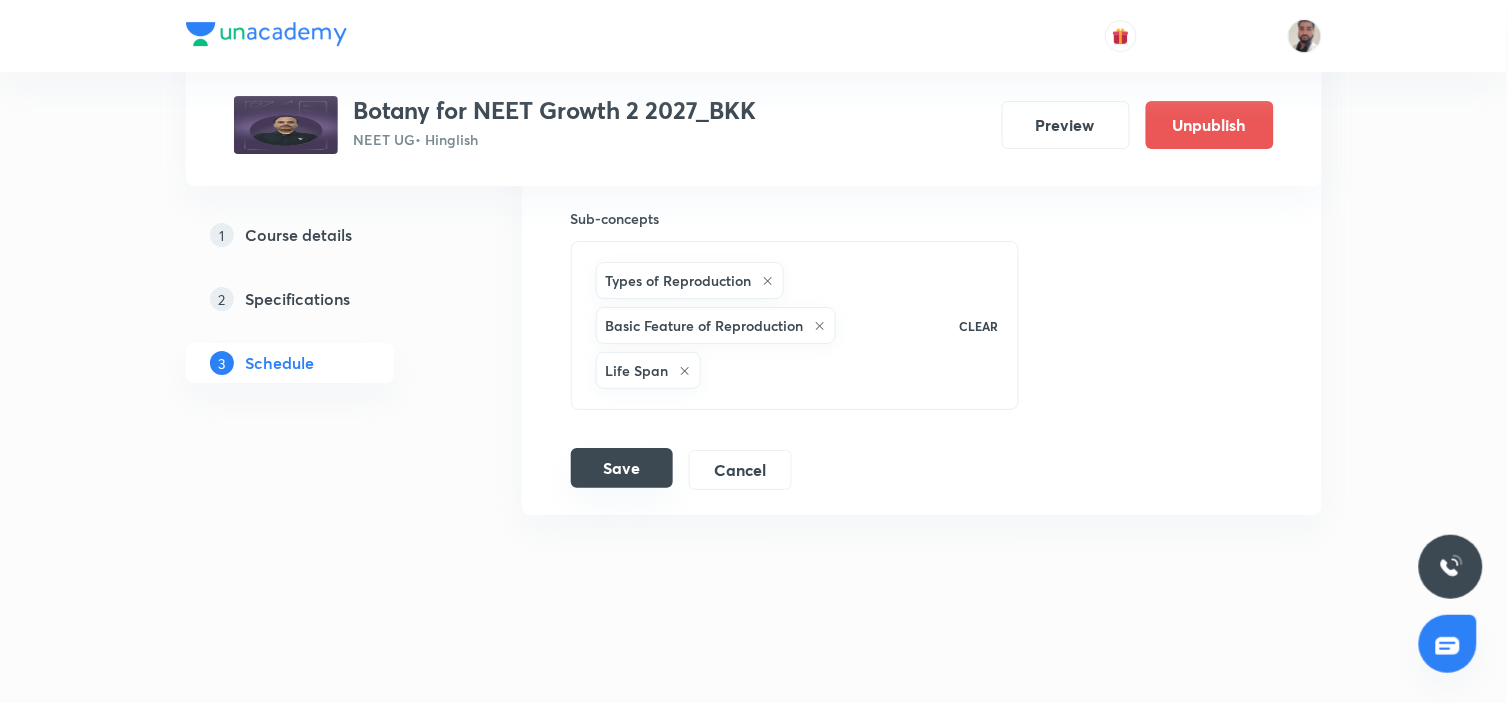 click on "Save" at bounding box center [622, 468] 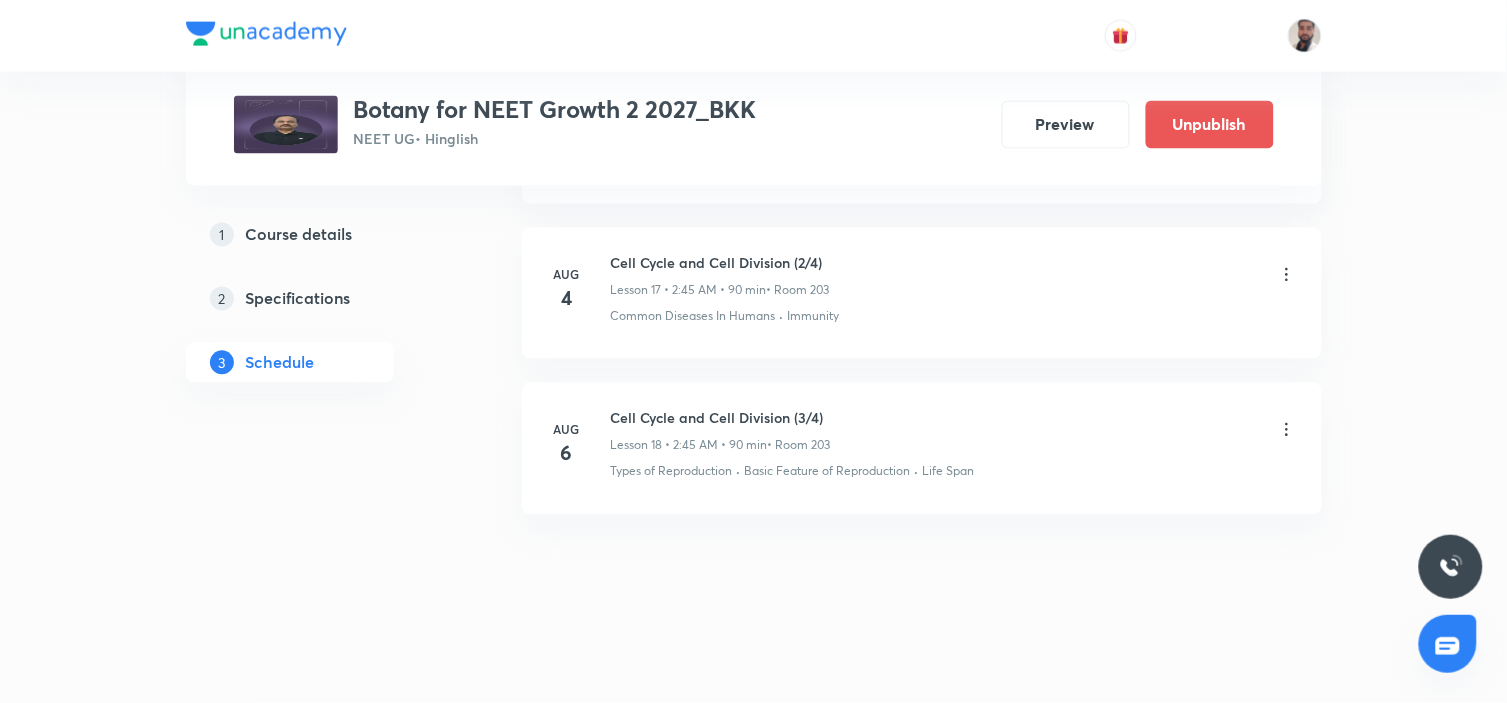 scroll, scrollTop: 2815, scrollLeft: 0, axis: vertical 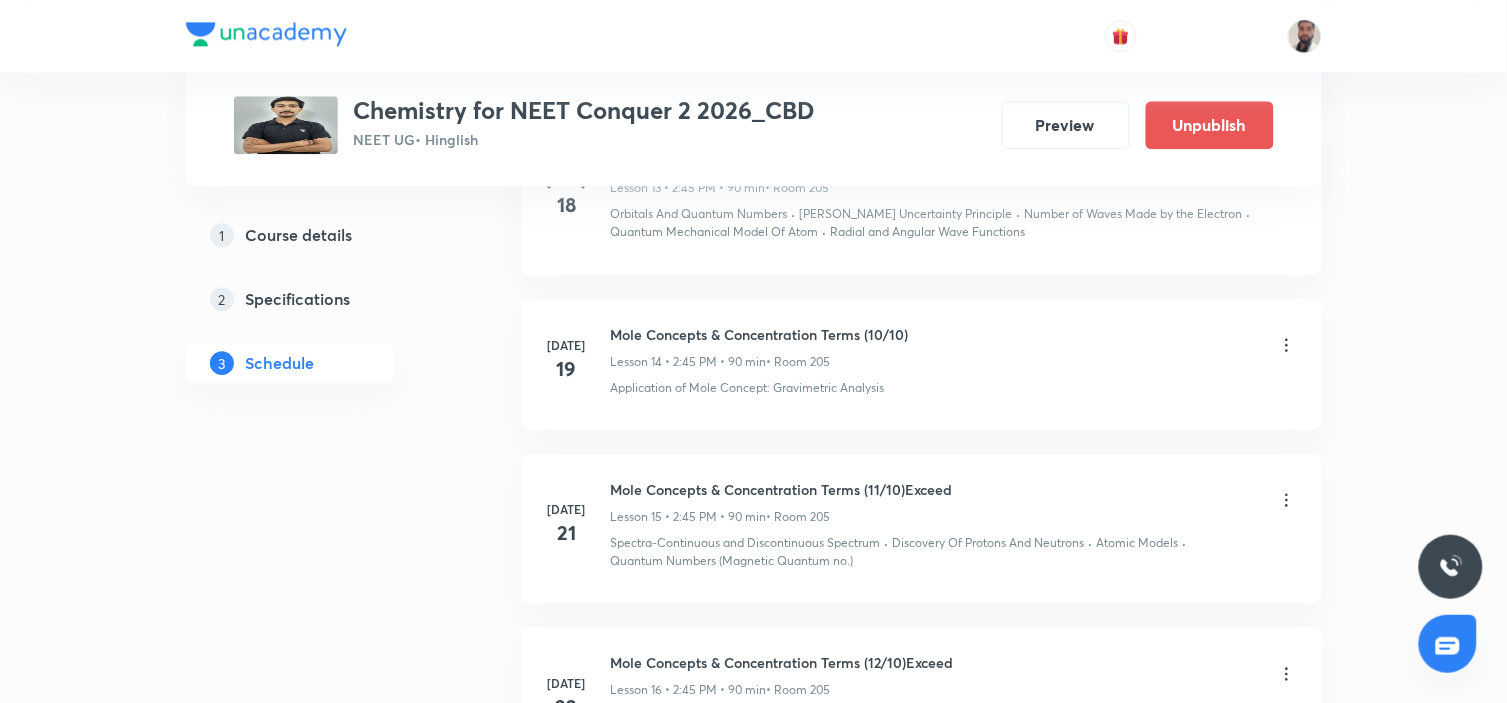 drag, startPoint x: 1515, startPoint y: 54, endPoint x: 1103, endPoint y: 654, distance: 727.83514 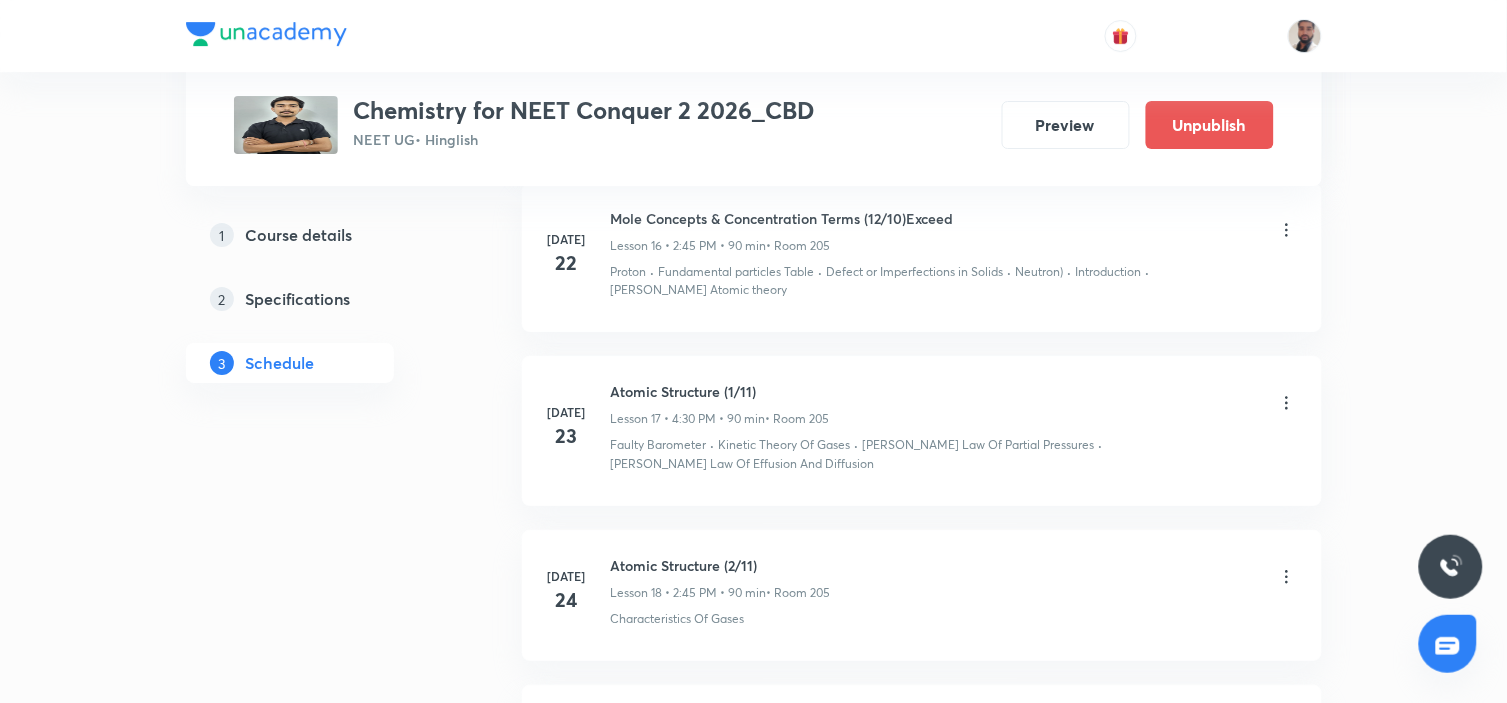 scroll, scrollTop: 6060, scrollLeft: 0, axis: vertical 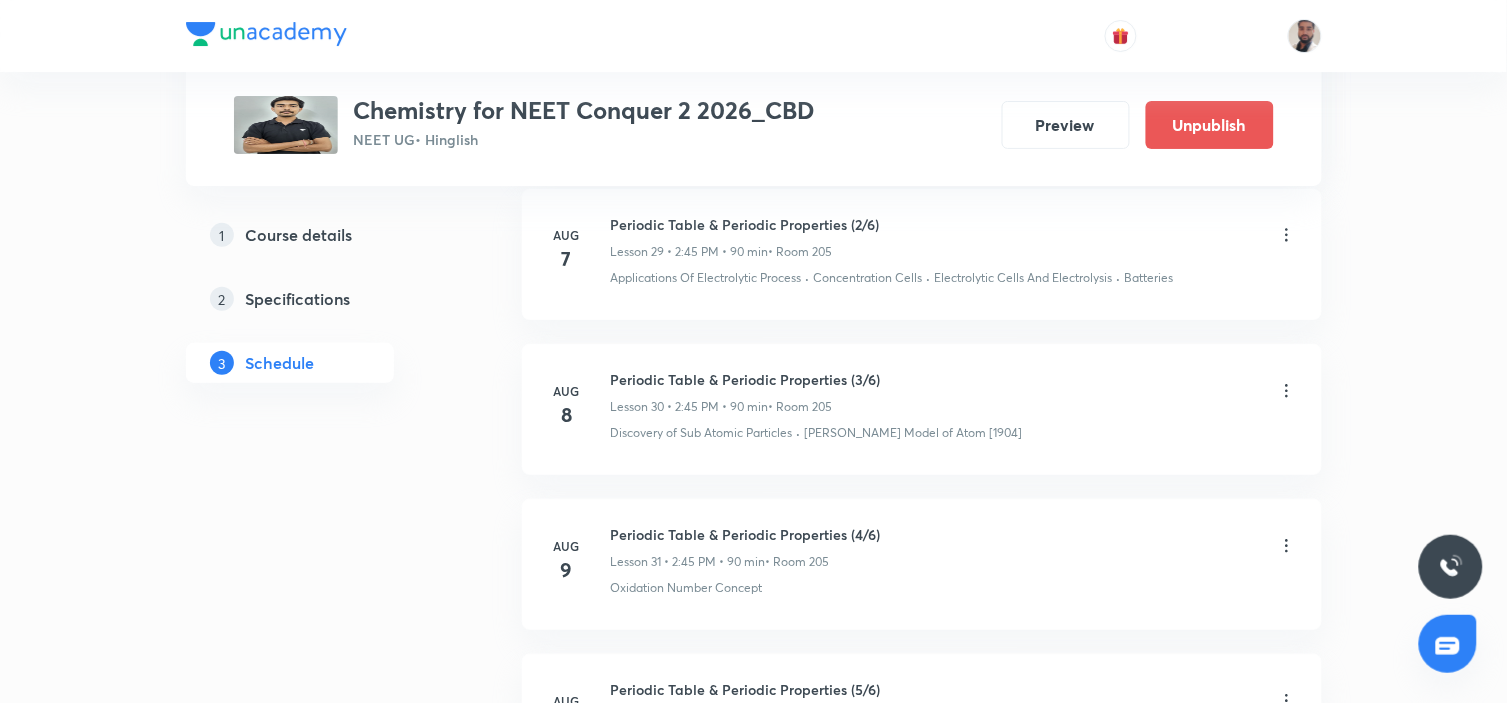 click 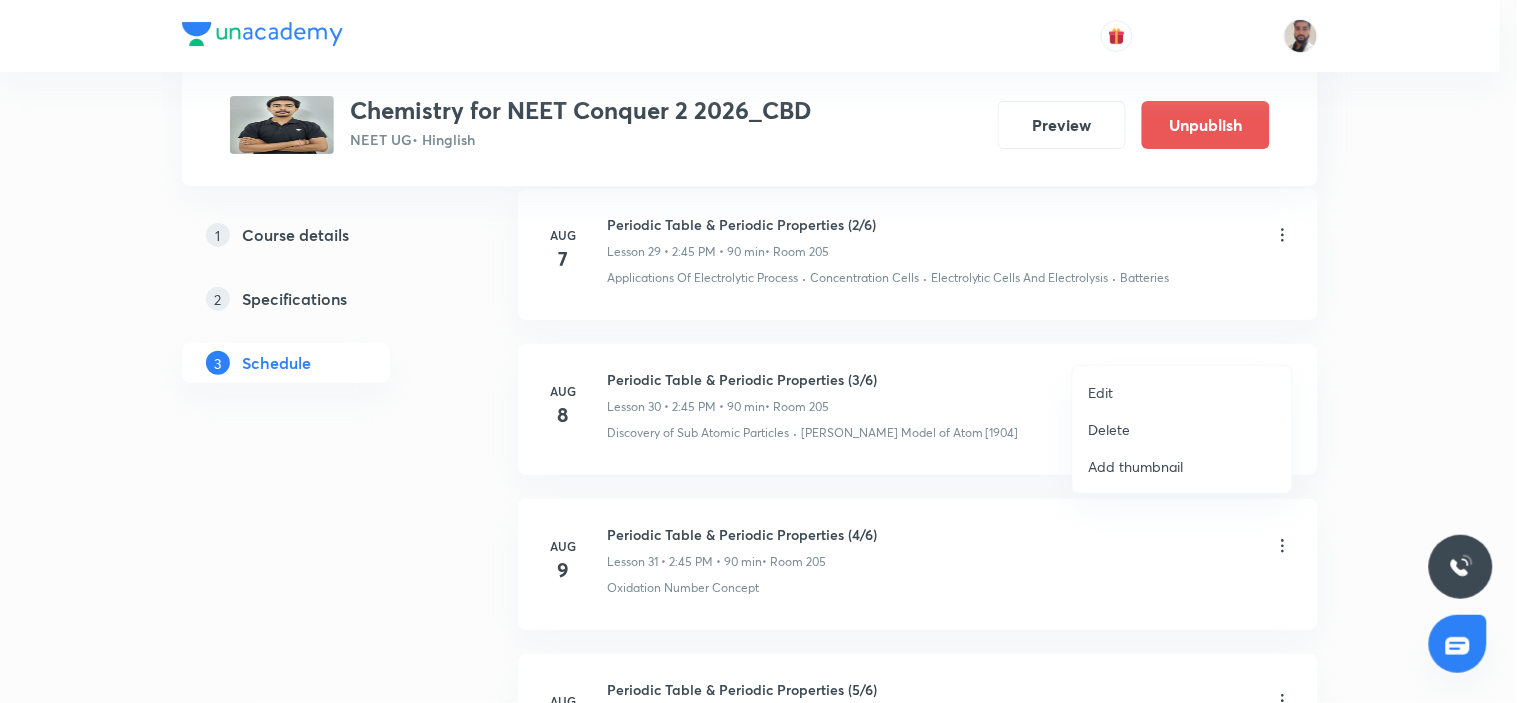 click on "Edit" at bounding box center [1182, 392] 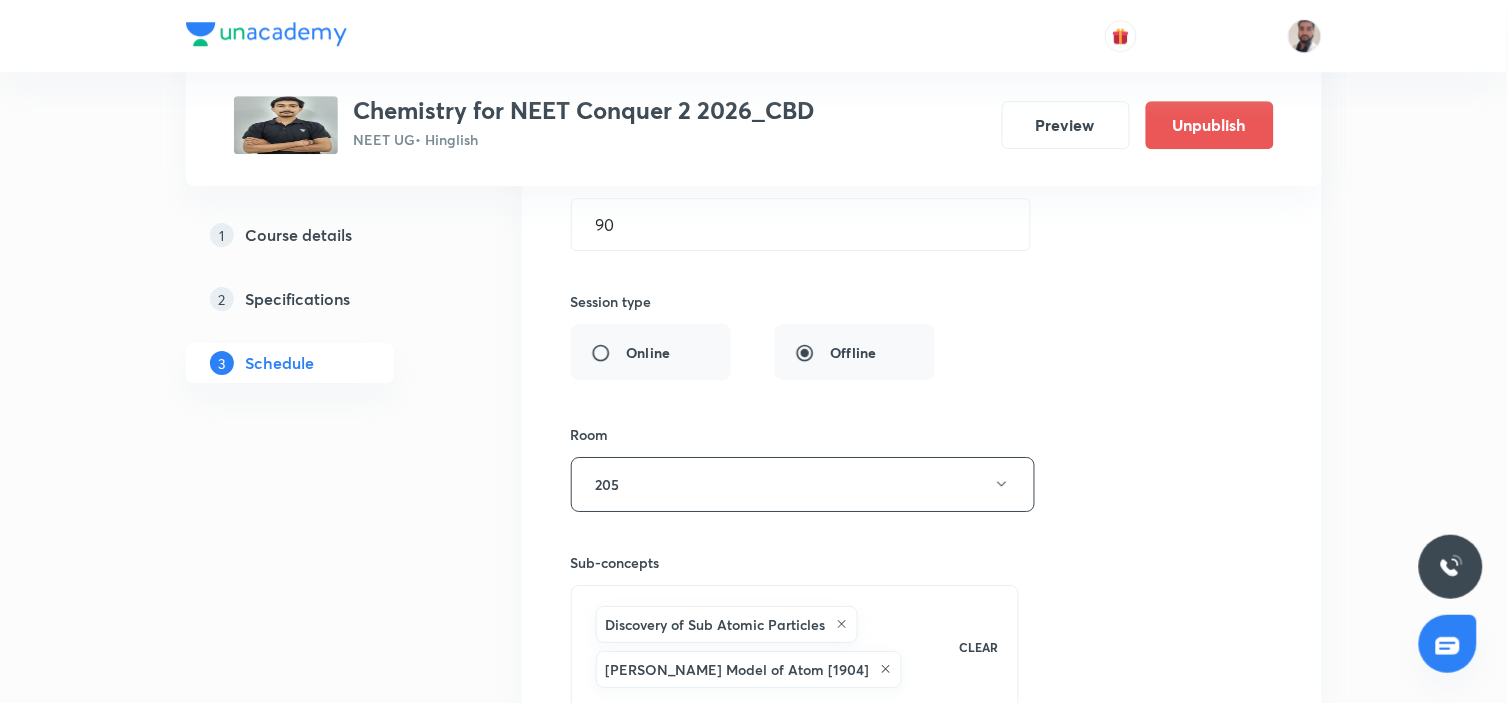 scroll, scrollTop: 5171, scrollLeft: 0, axis: vertical 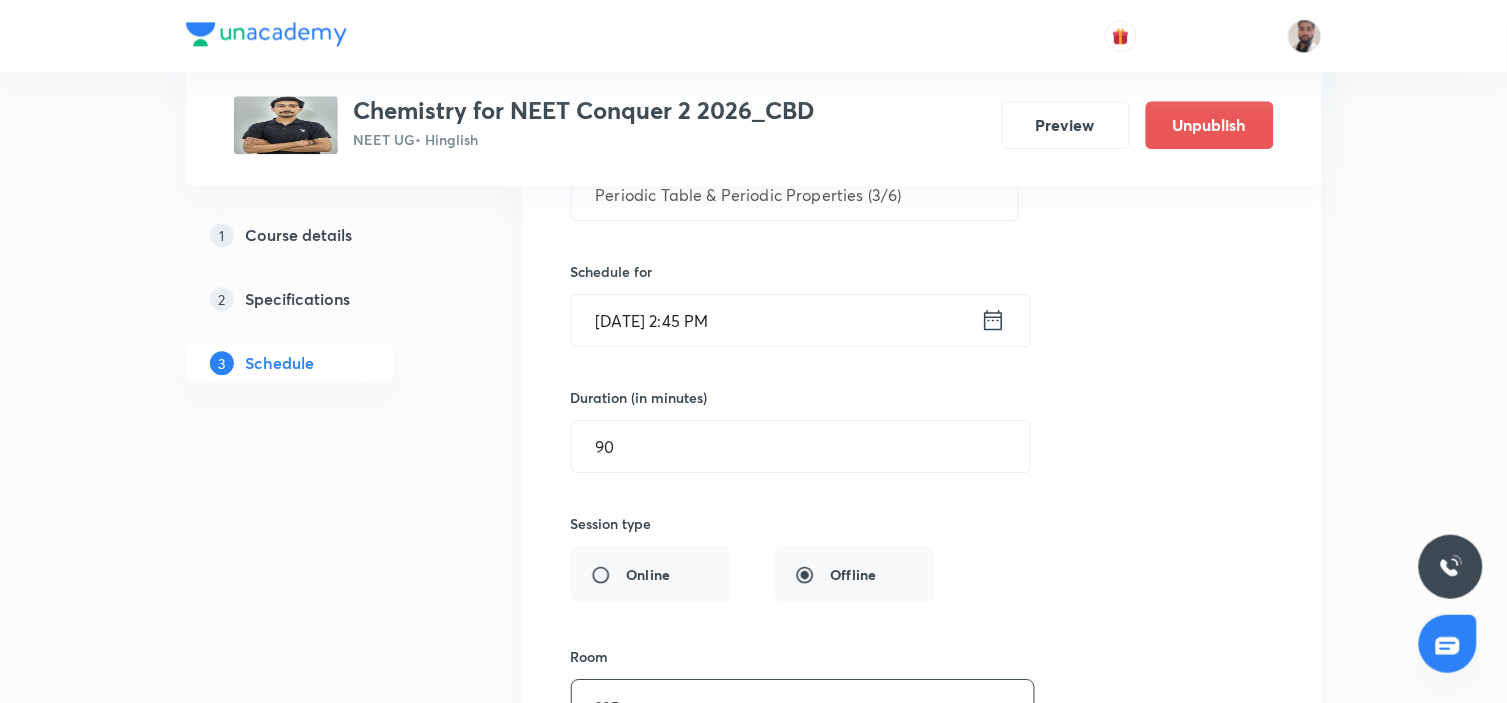 click 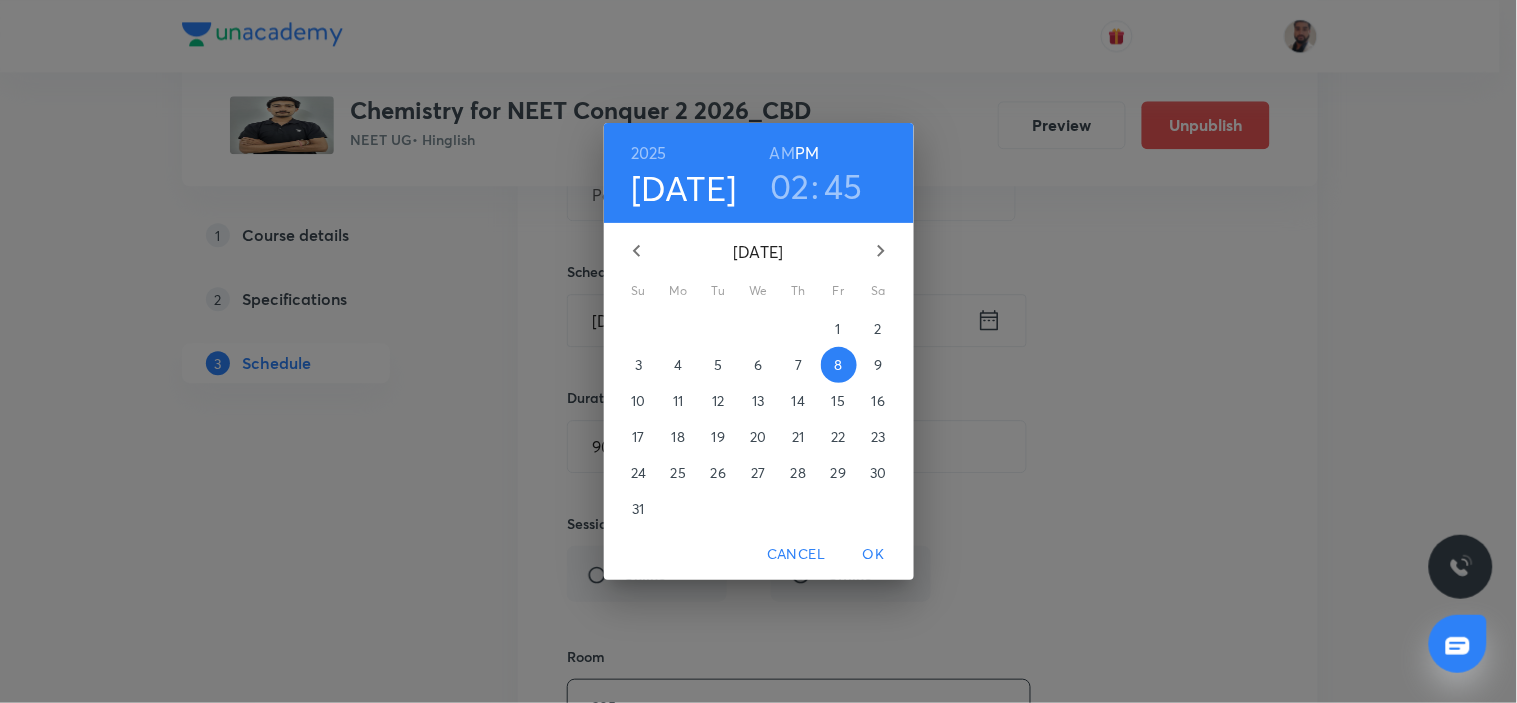 drag, startPoint x: 841, startPoint y: 368, endPoint x: 936, endPoint y: 451, distance: 126.1507 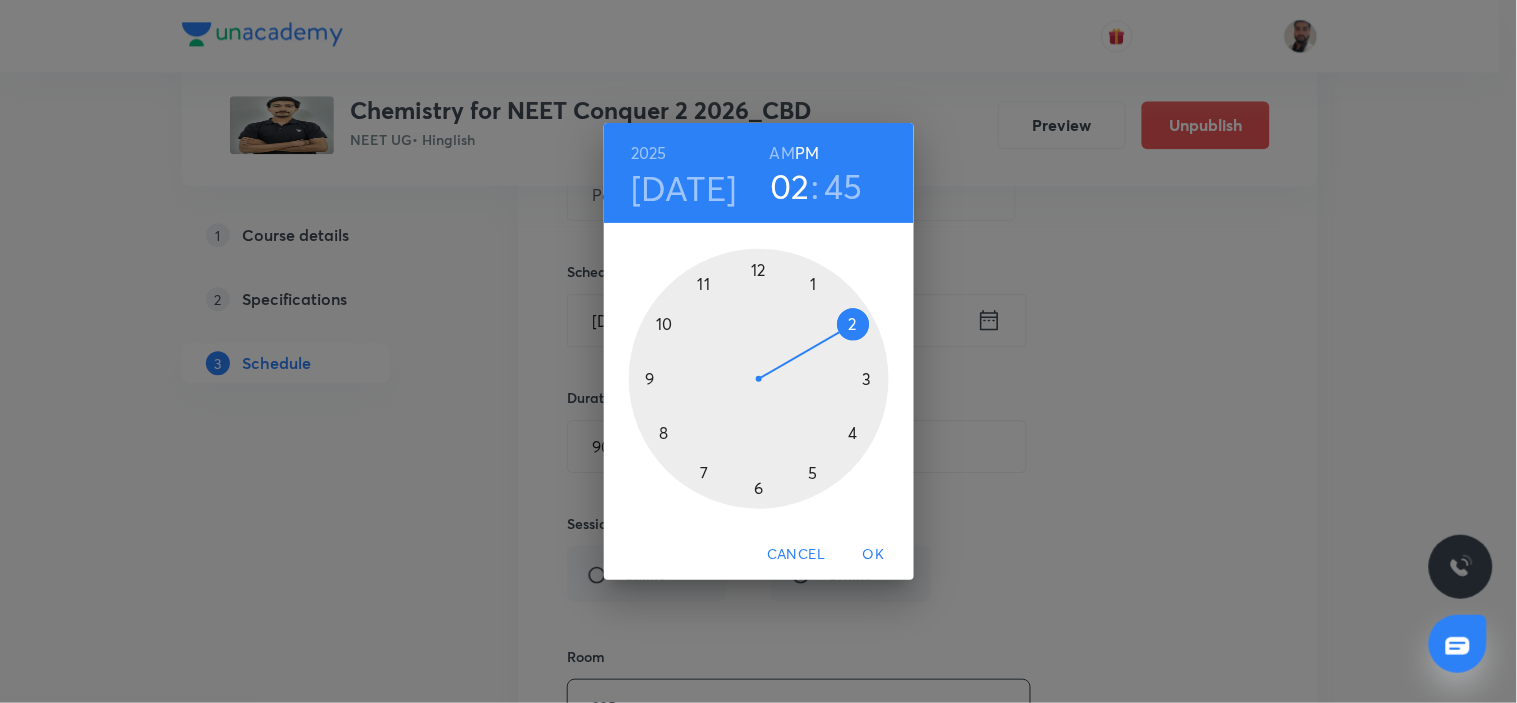 click at bounding box center (759, 379) 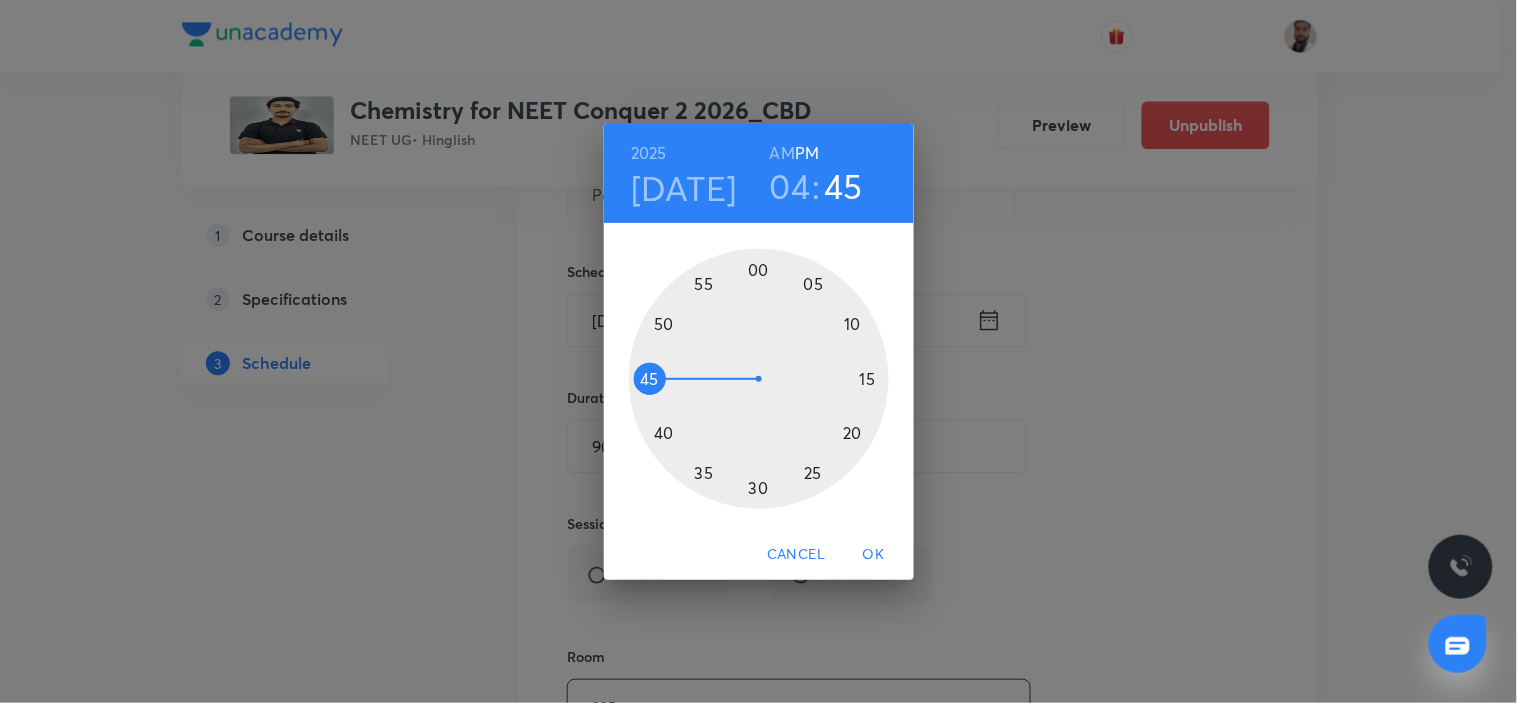 click at bounding box center (759, 379) 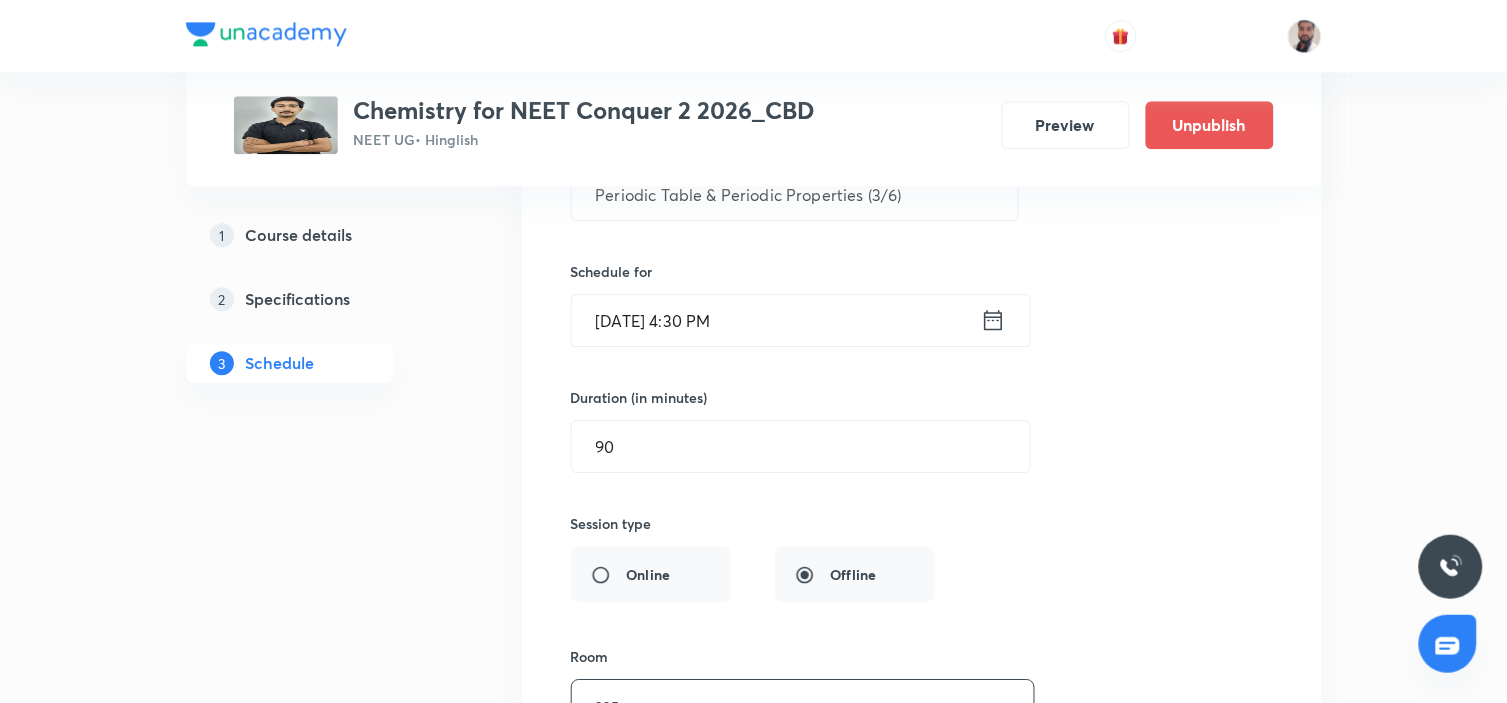click 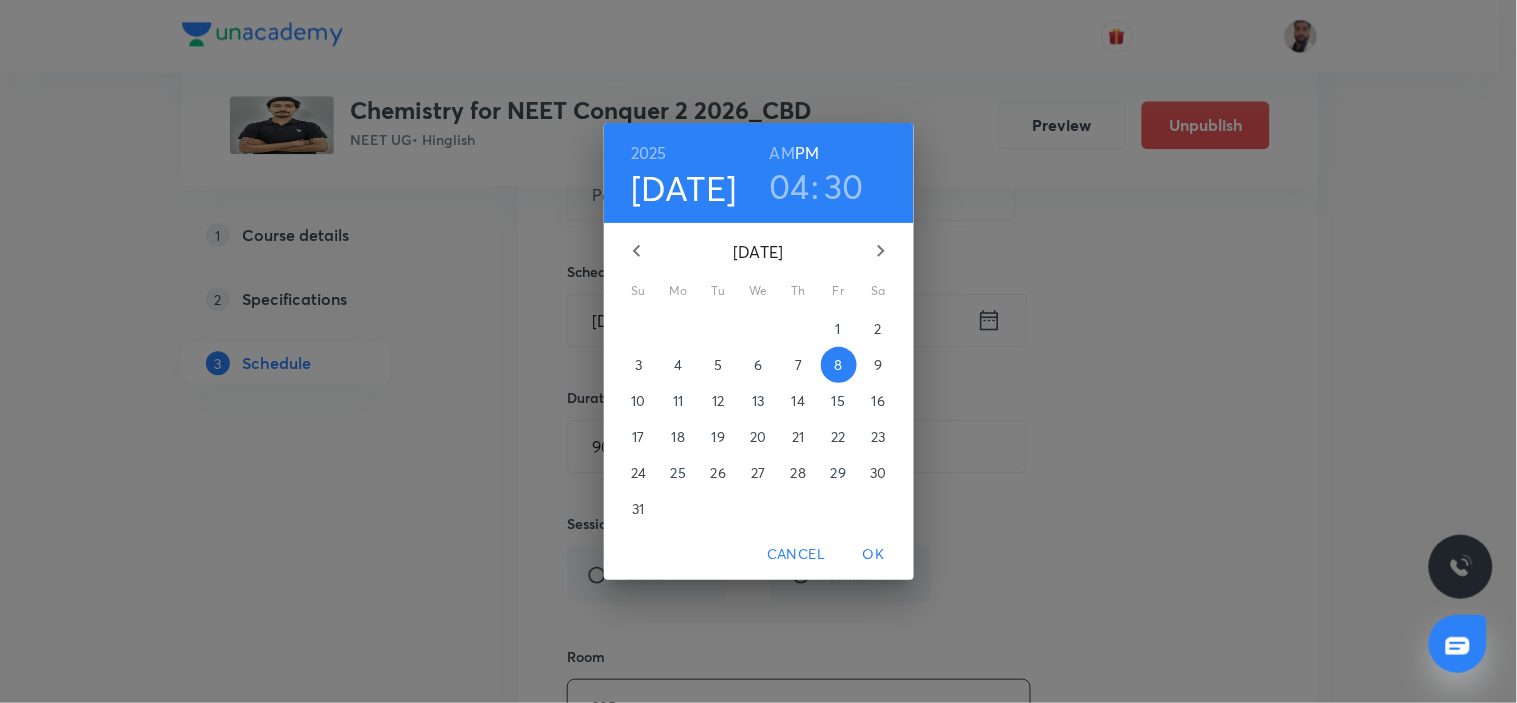 drag, startPoint x: 784, startPoint y: 148, endPoint x: 790, endPoint y: 163, distance: 16.155495 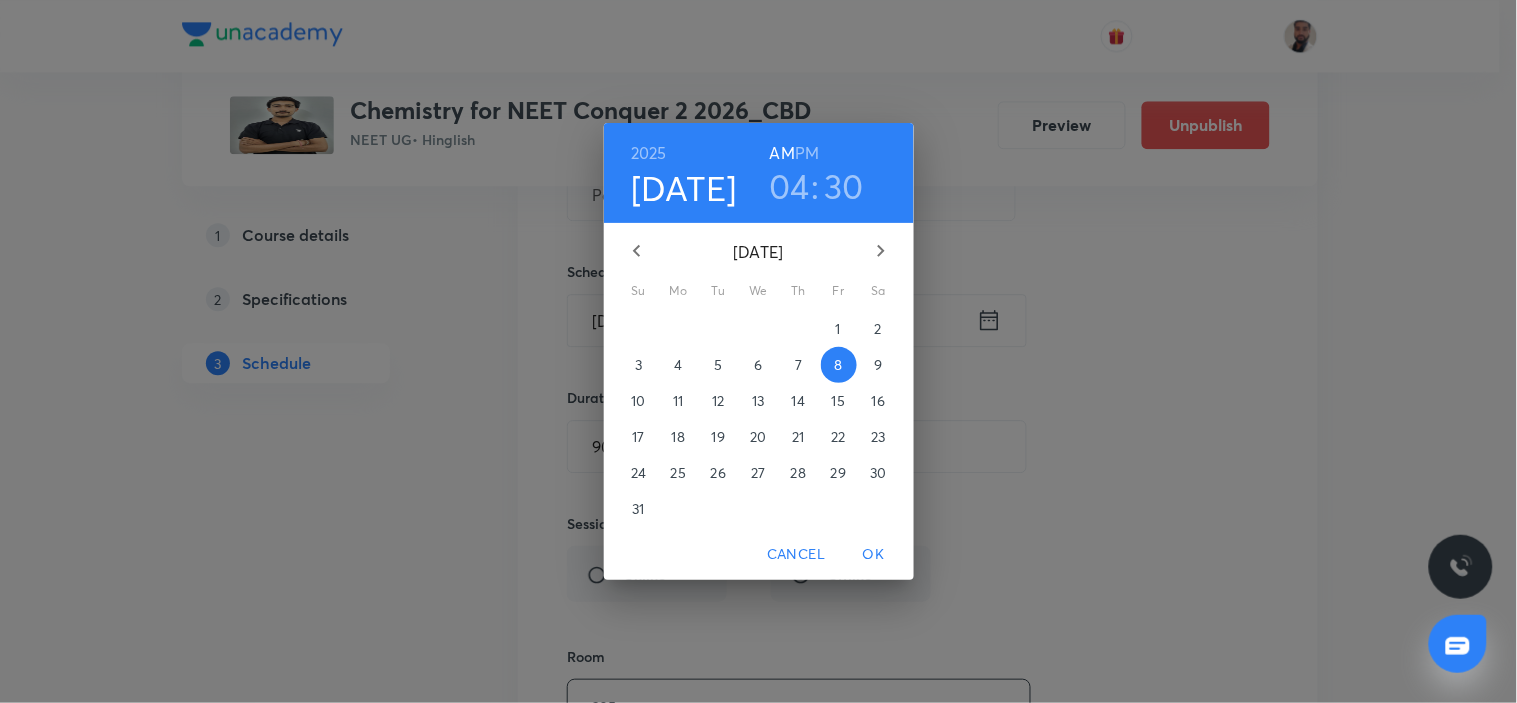 drag, startPoint x: 875, startPoint y: 542, endPoint x: 880, endPoint y: 524, distance: 18.681541 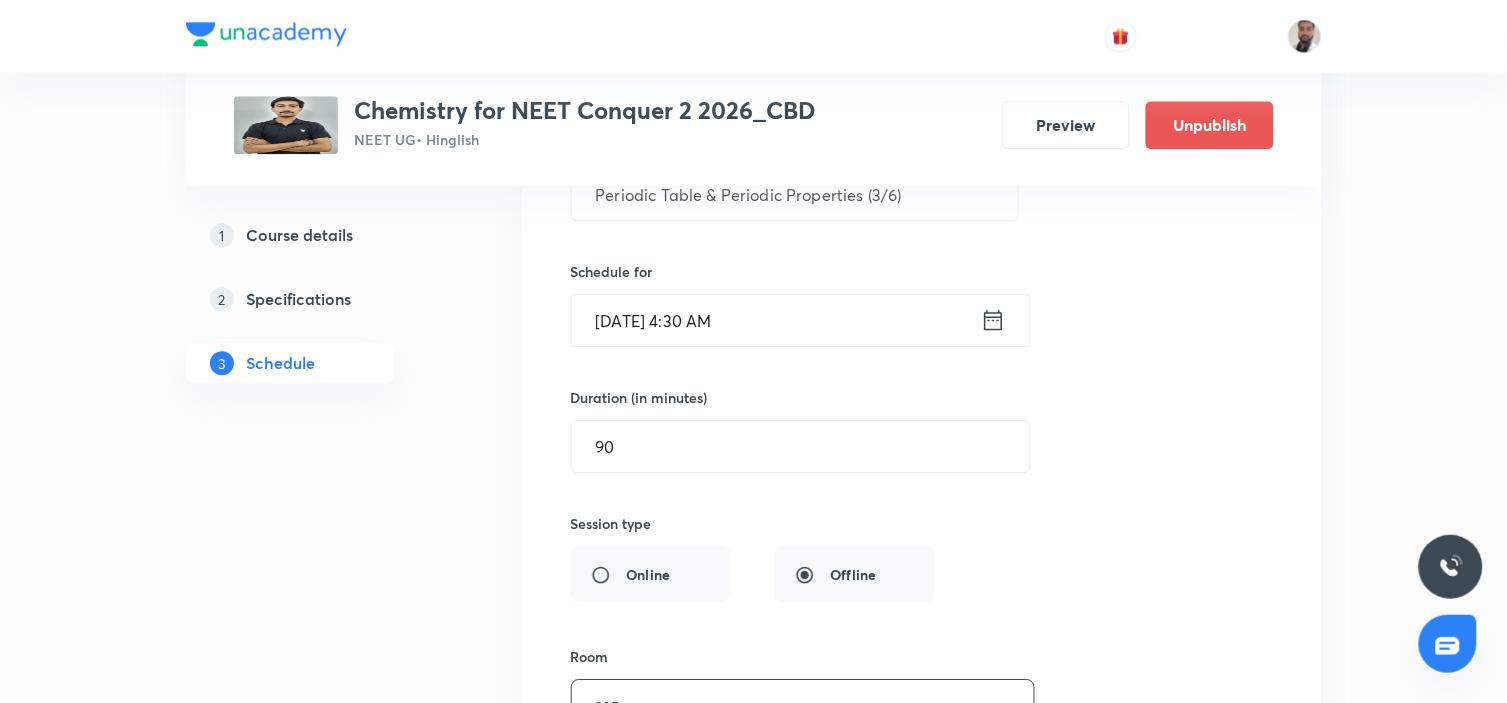 scroll, scrollTop: 5615, scrollLeft: 0, axis: vertical 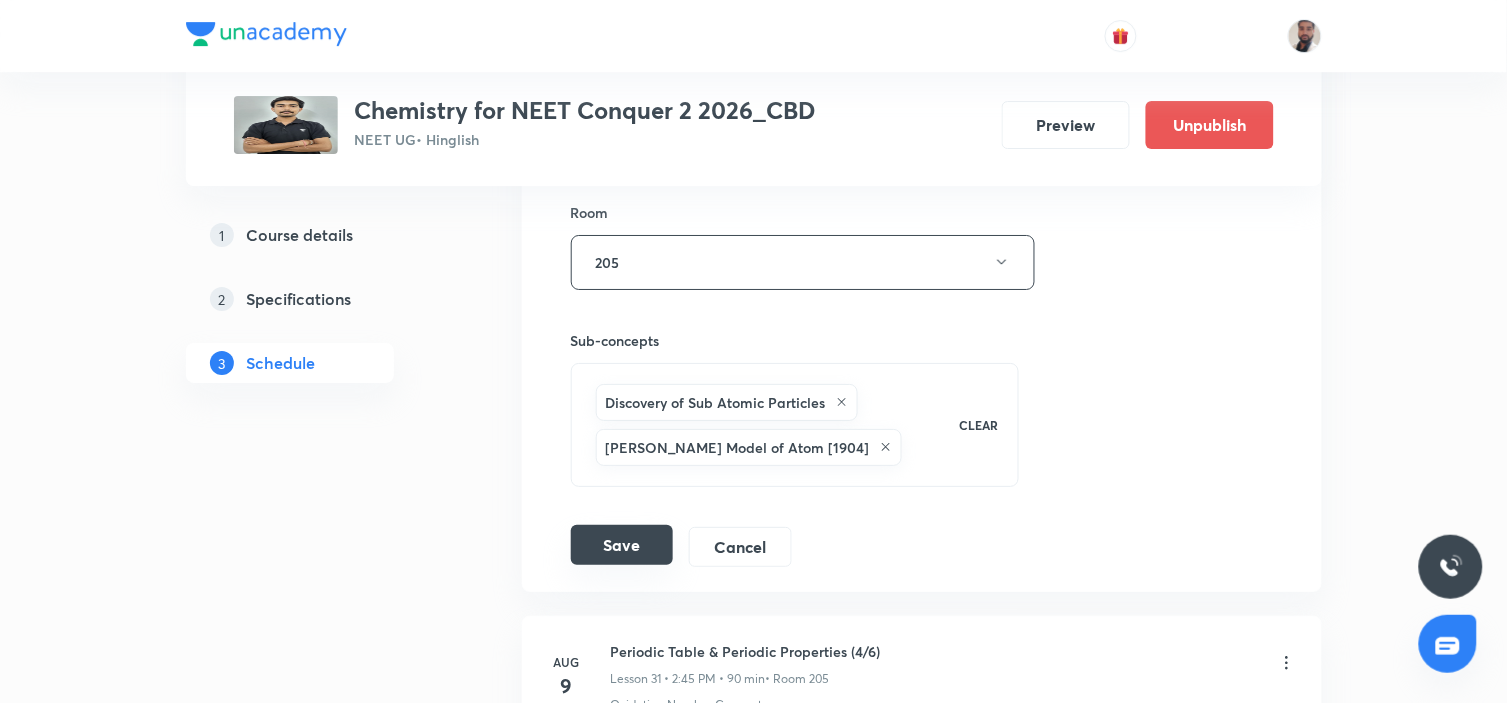 click on "Save" at bounding box center [622, 545] 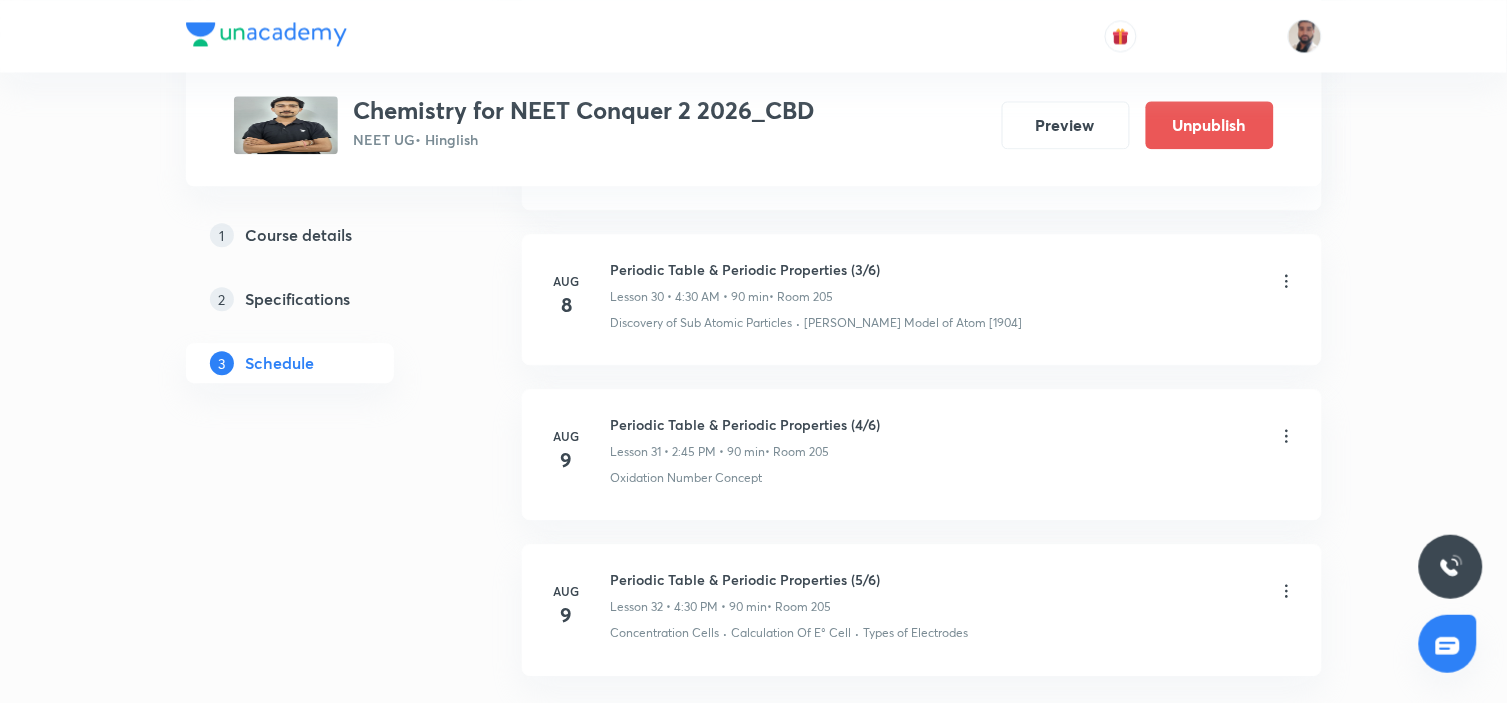 scroll, scrollTop: 4917, scrollLeft: 0, axis: vertical 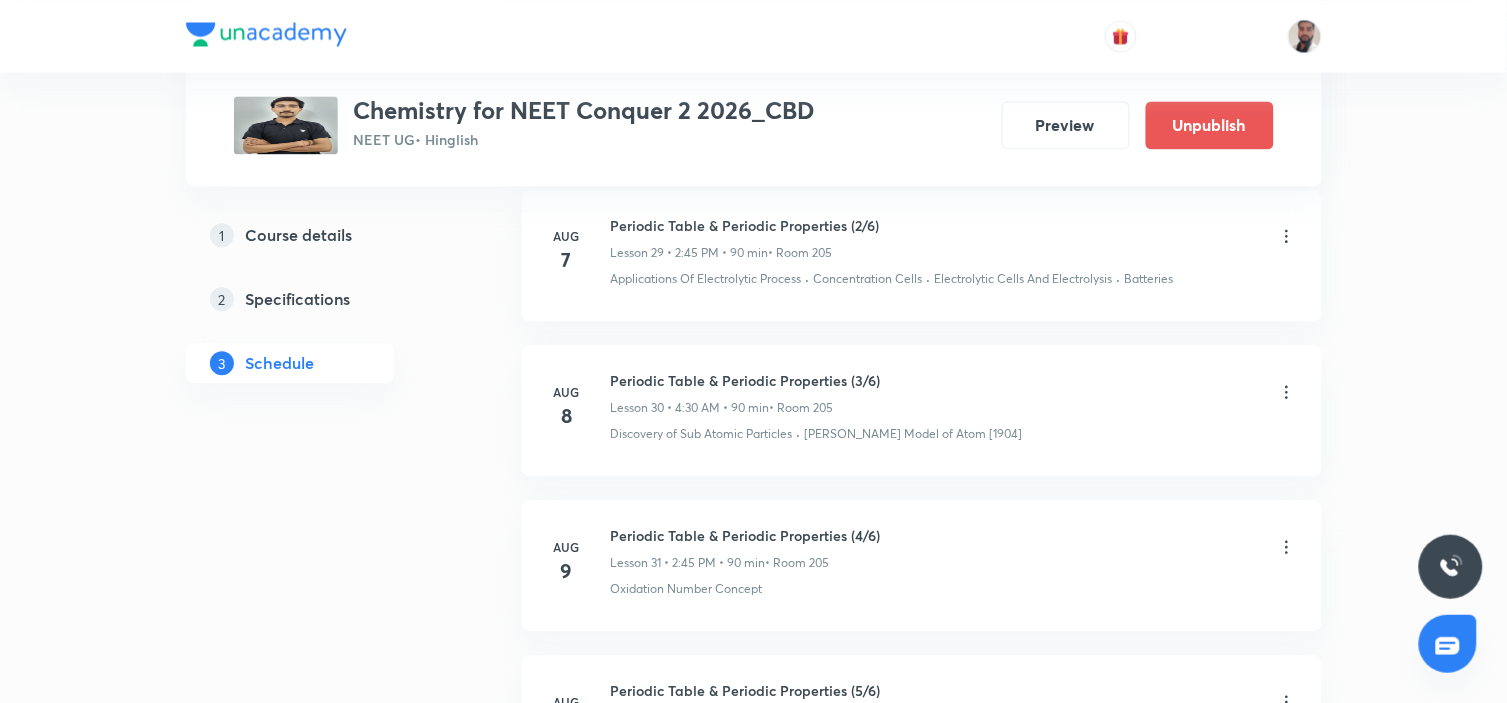 click 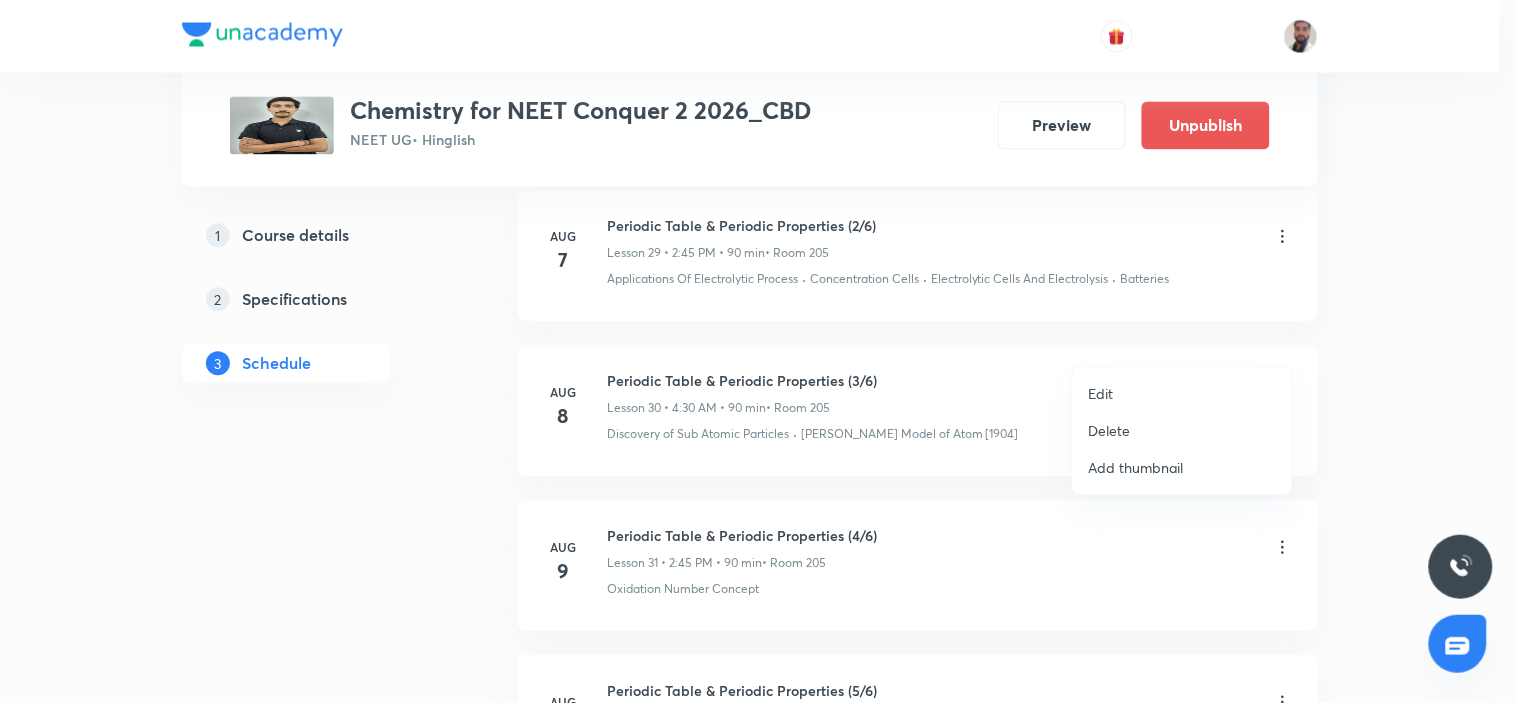 click on "Edit" at bounding box center (1182, 393) 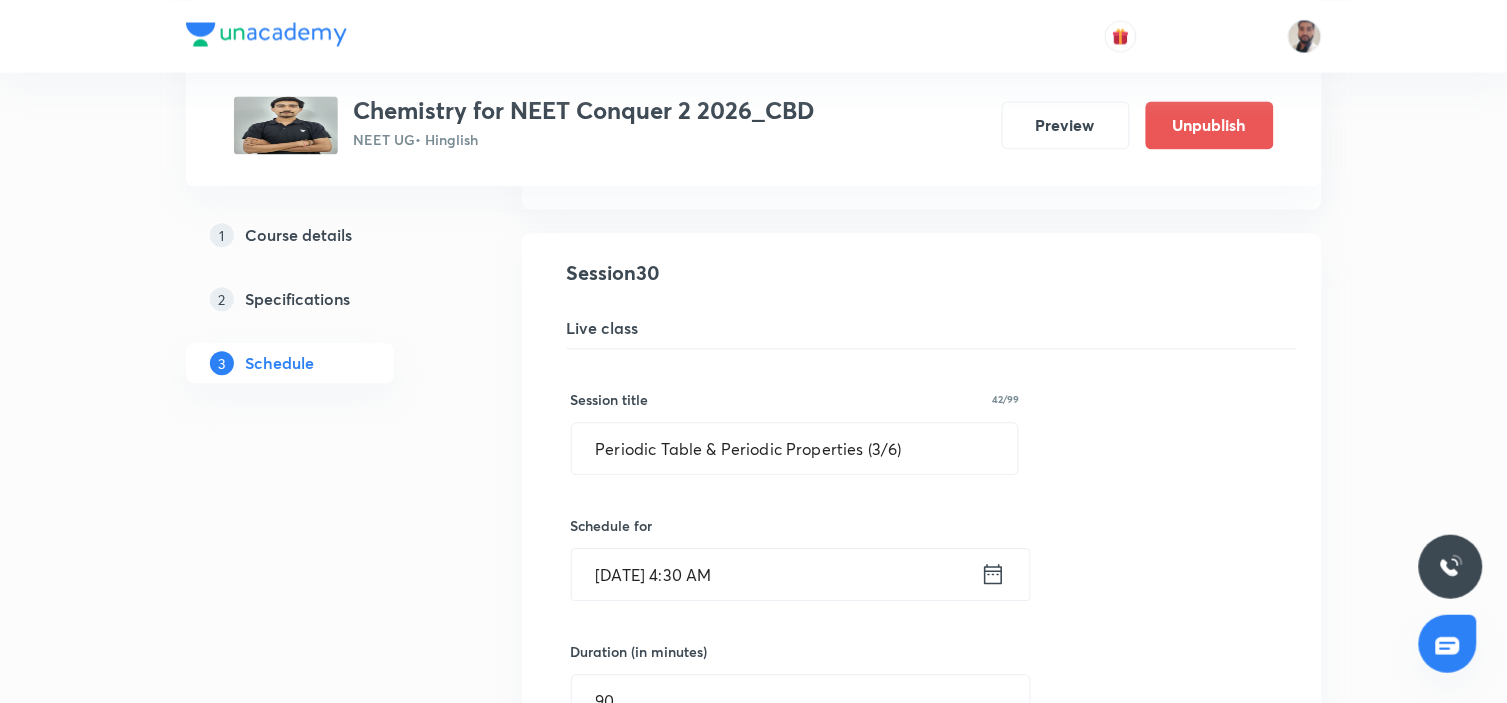 click 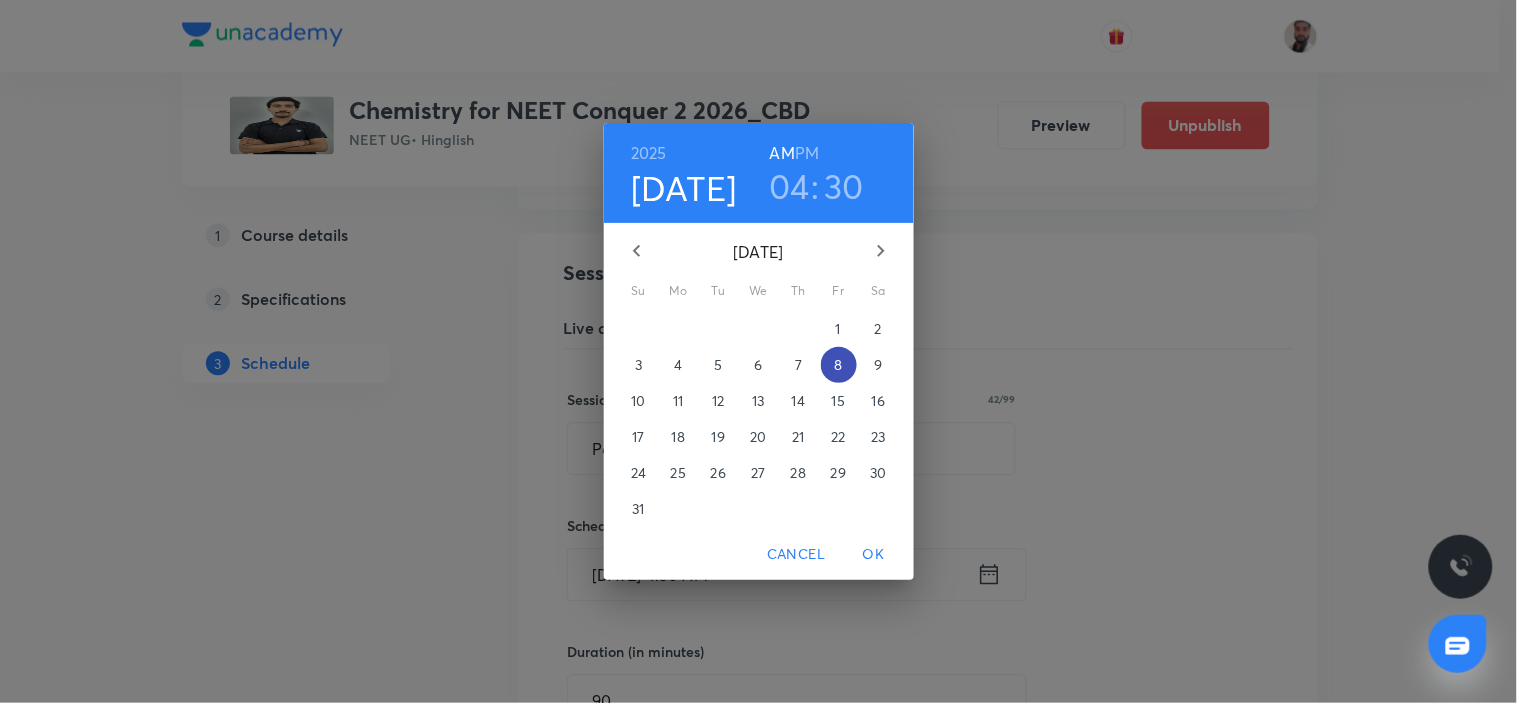 click on "8" at bounding box center [839, 365] 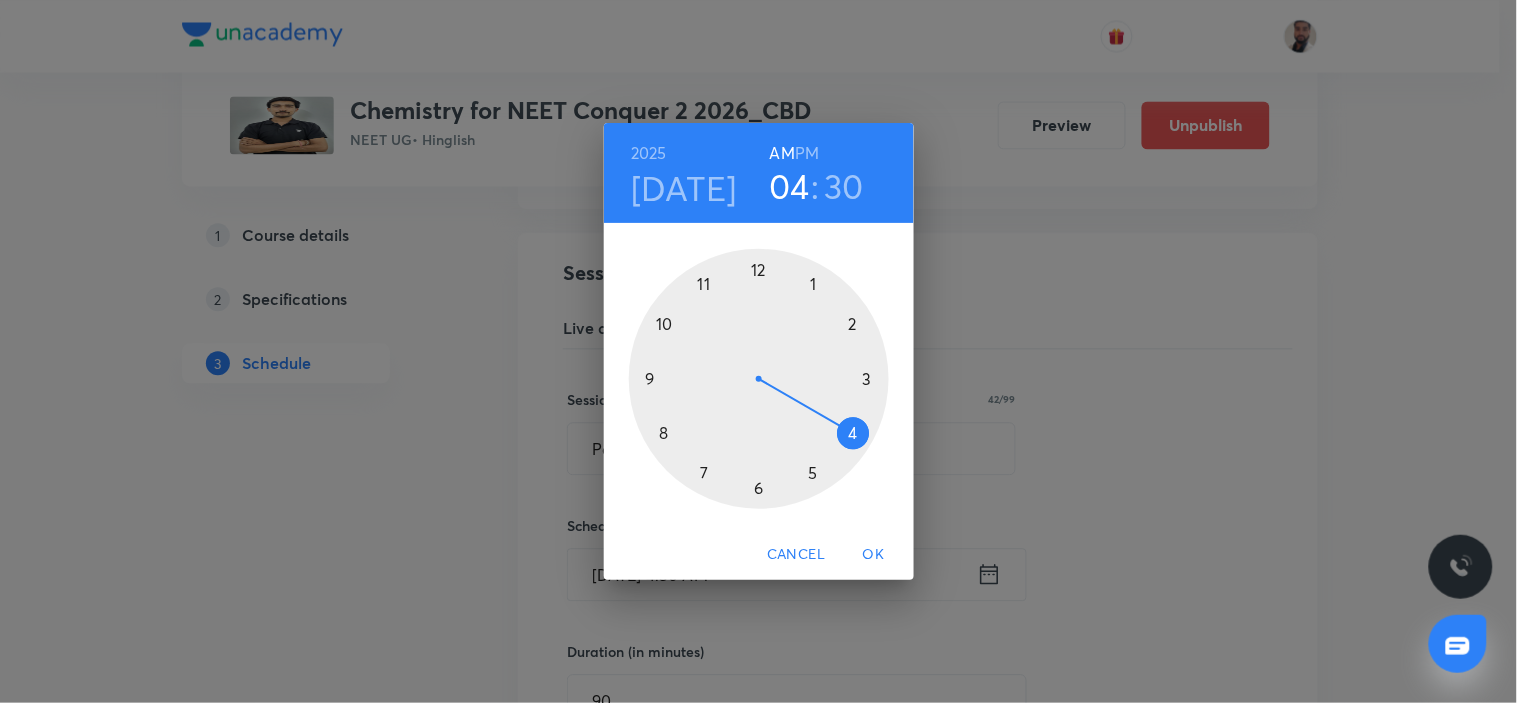 click on "PM" at bounding box center [807, 153] 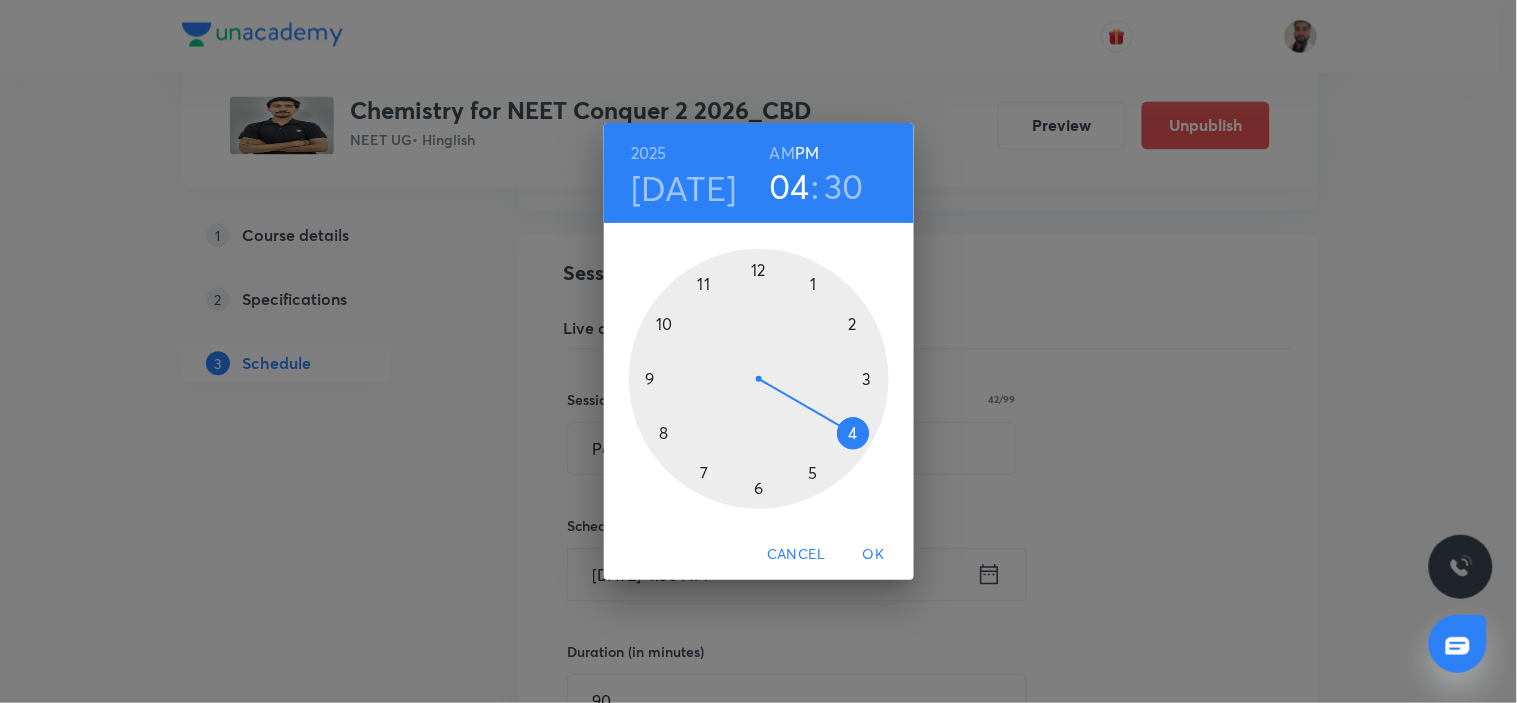 click on "OK" at bounding box center (874, 554) 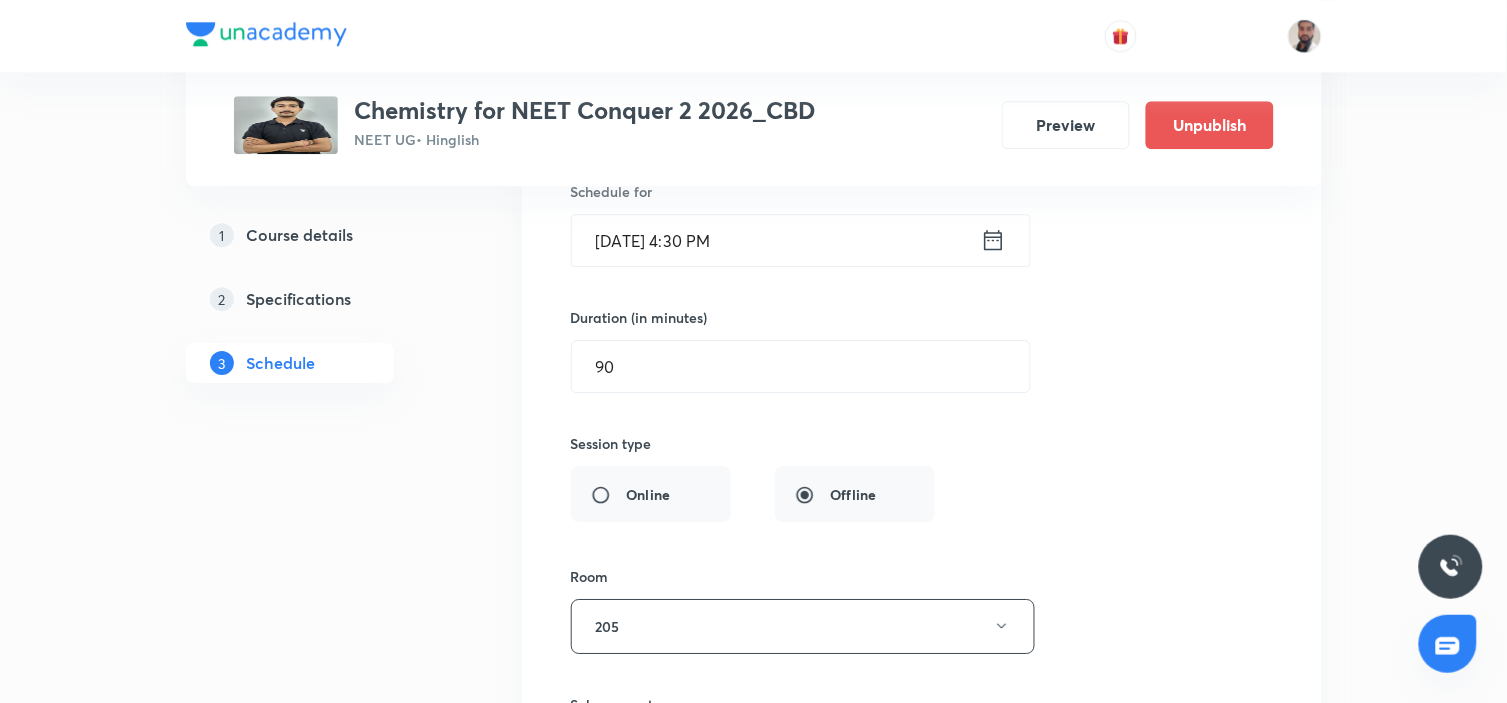 scroll, scrollTop: 5584, scrollLeft: 0, axis: vertical 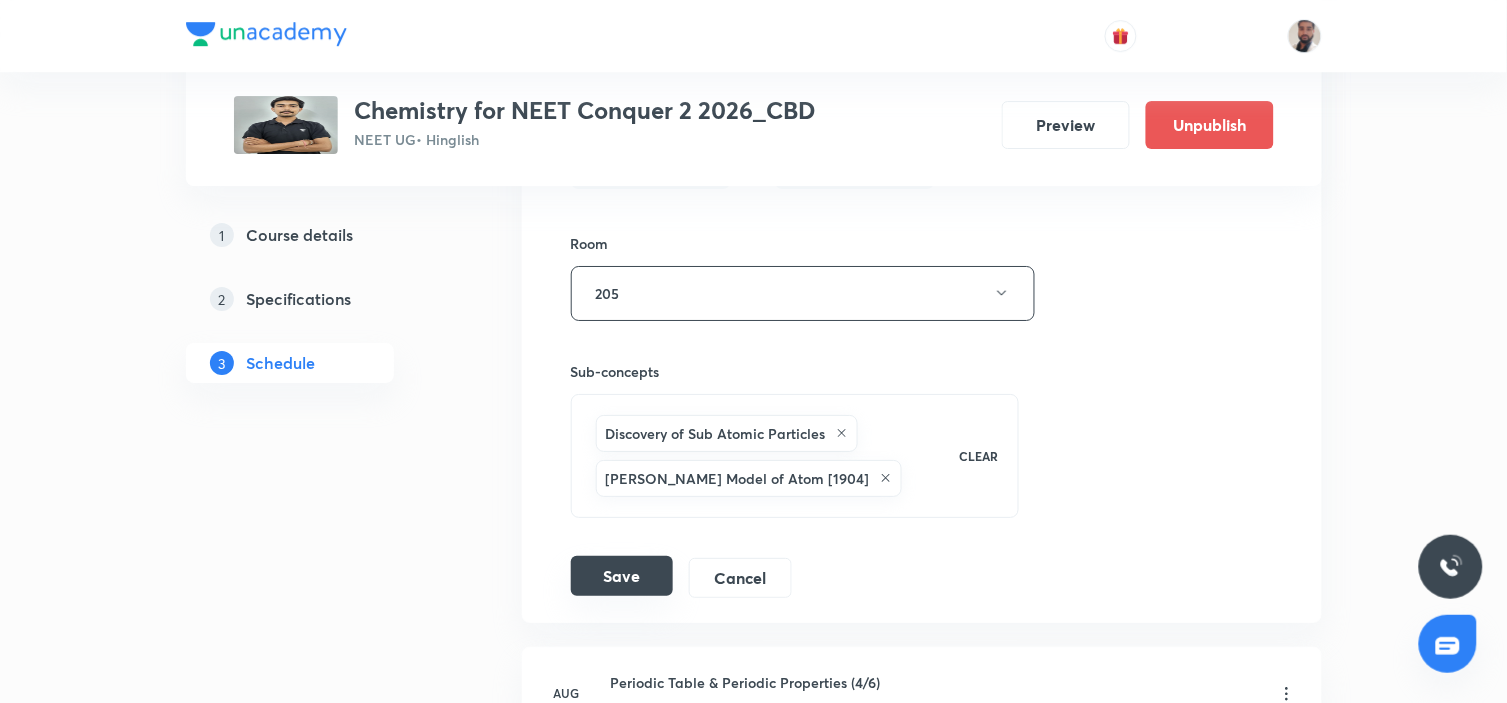 click on "Save" at bounding box center [622, 576] 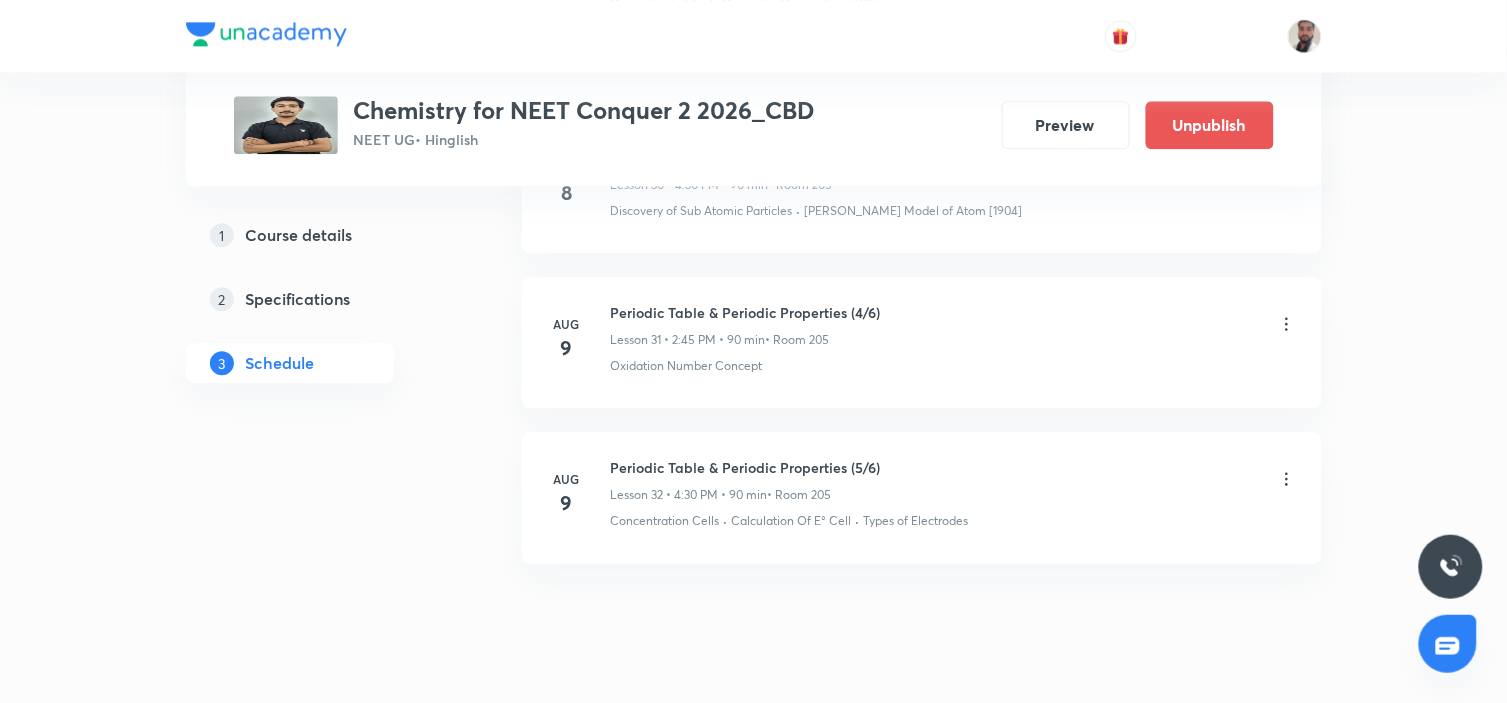 scroll, scrollTop: 4917, scrollLeft: 0, axis: vertical 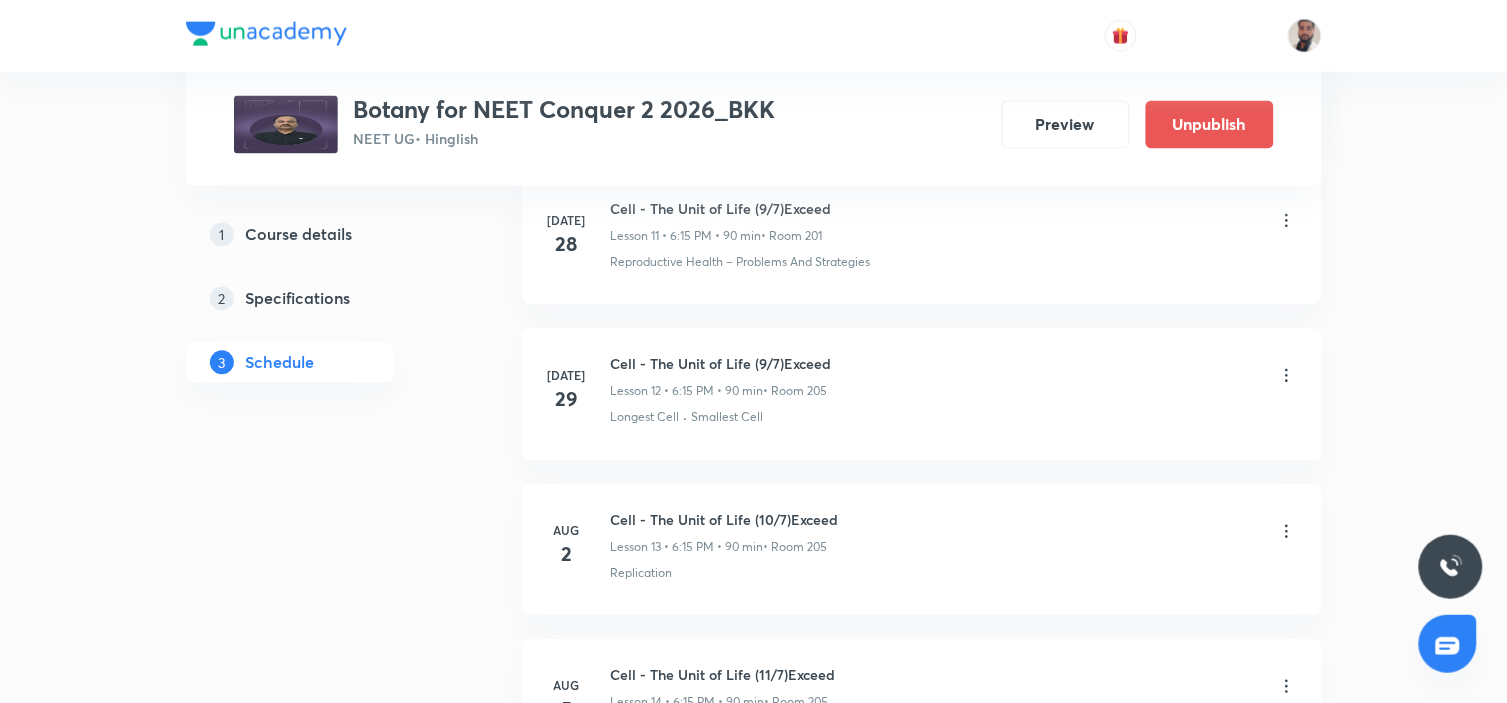 drag, startPoint x: 1510, startPoint y: 76, endPoint x: 1516, endPoint y: 567, distance: 491.03665 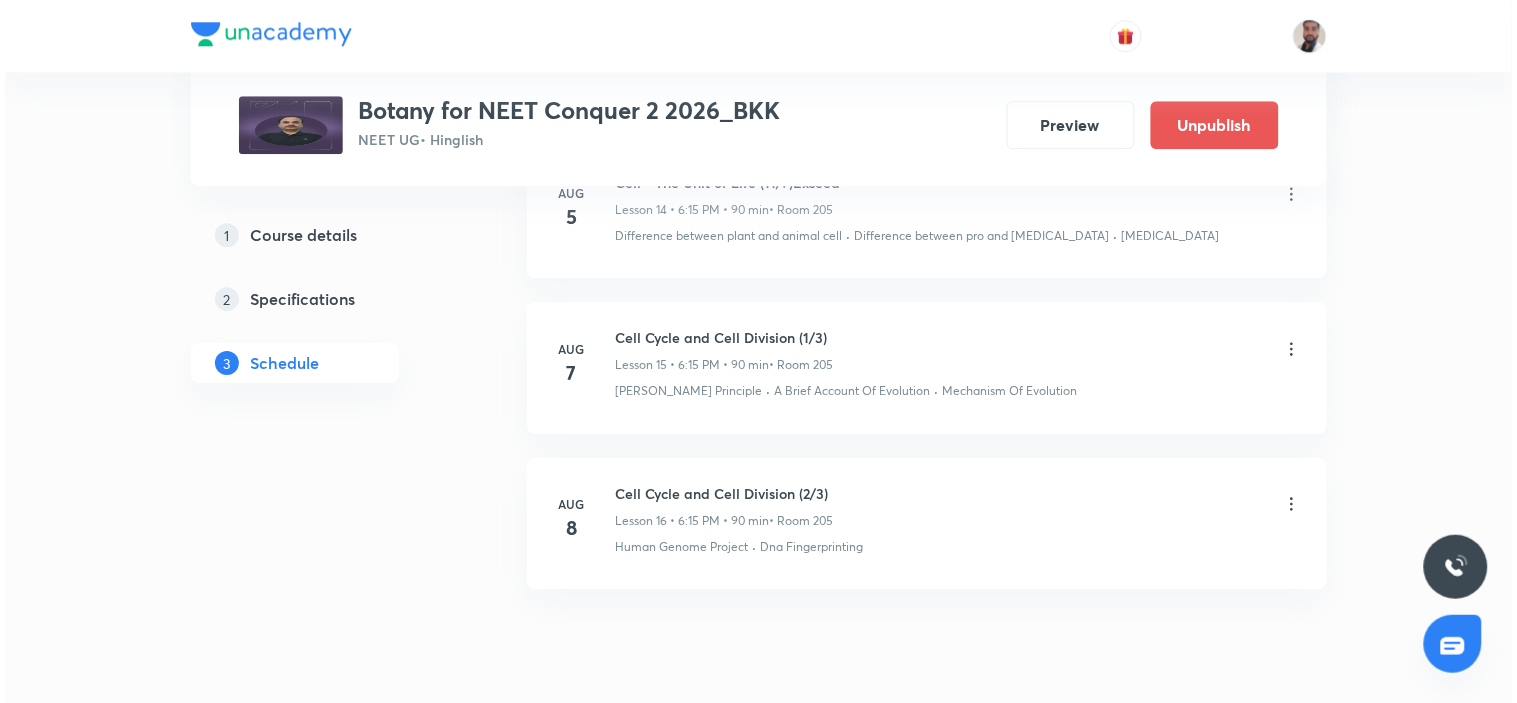 scroll, scrollTop: 3386, scrollLeft: 0, axis: vertical 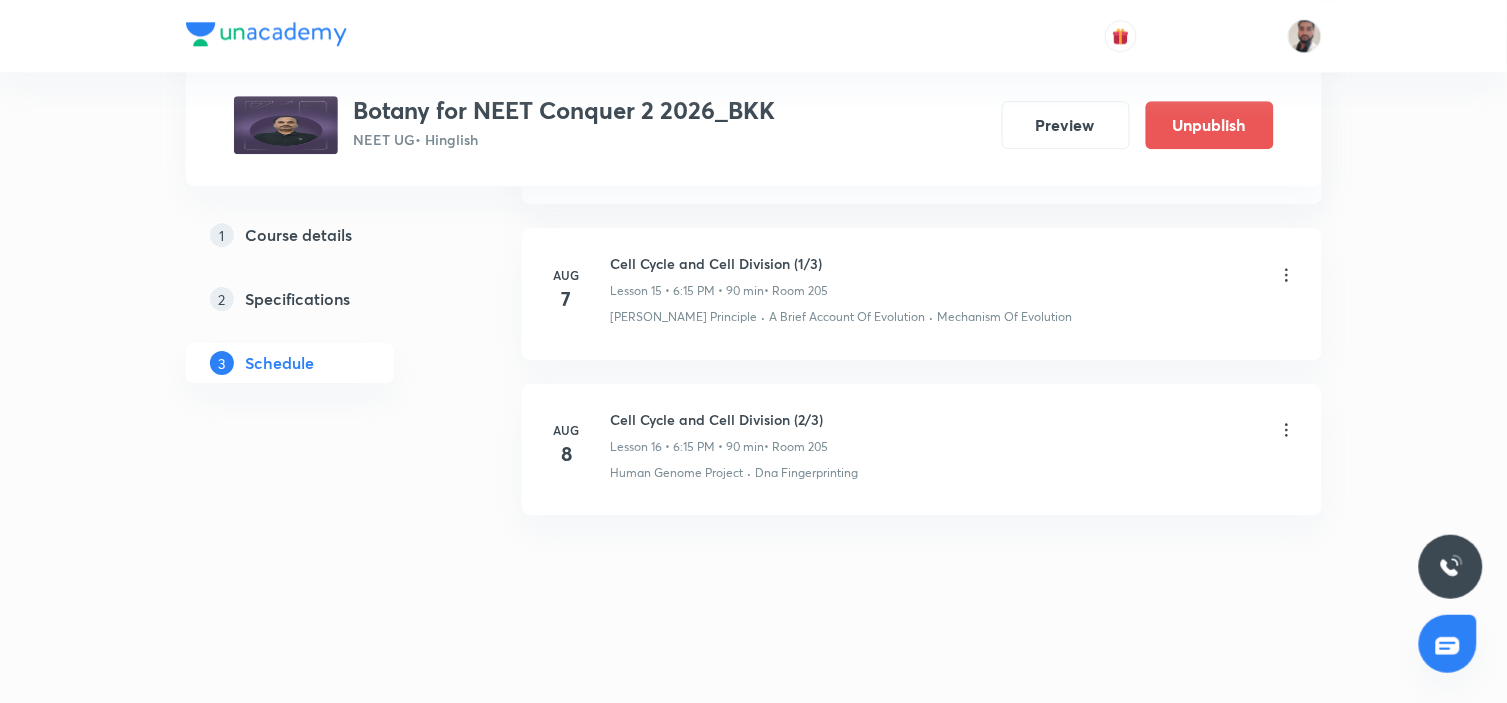 click 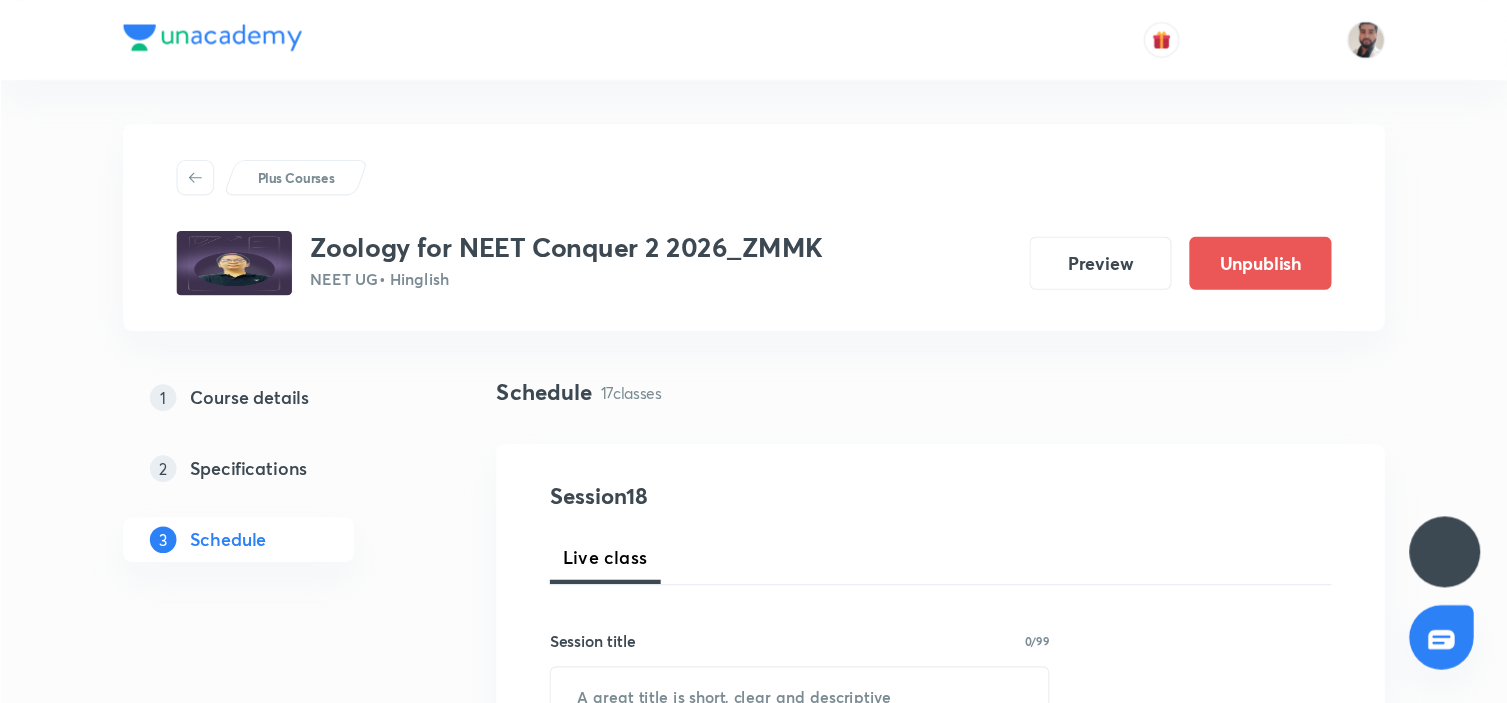 scroll, scrollTop: 0, scrollLeft: 0, axis: both 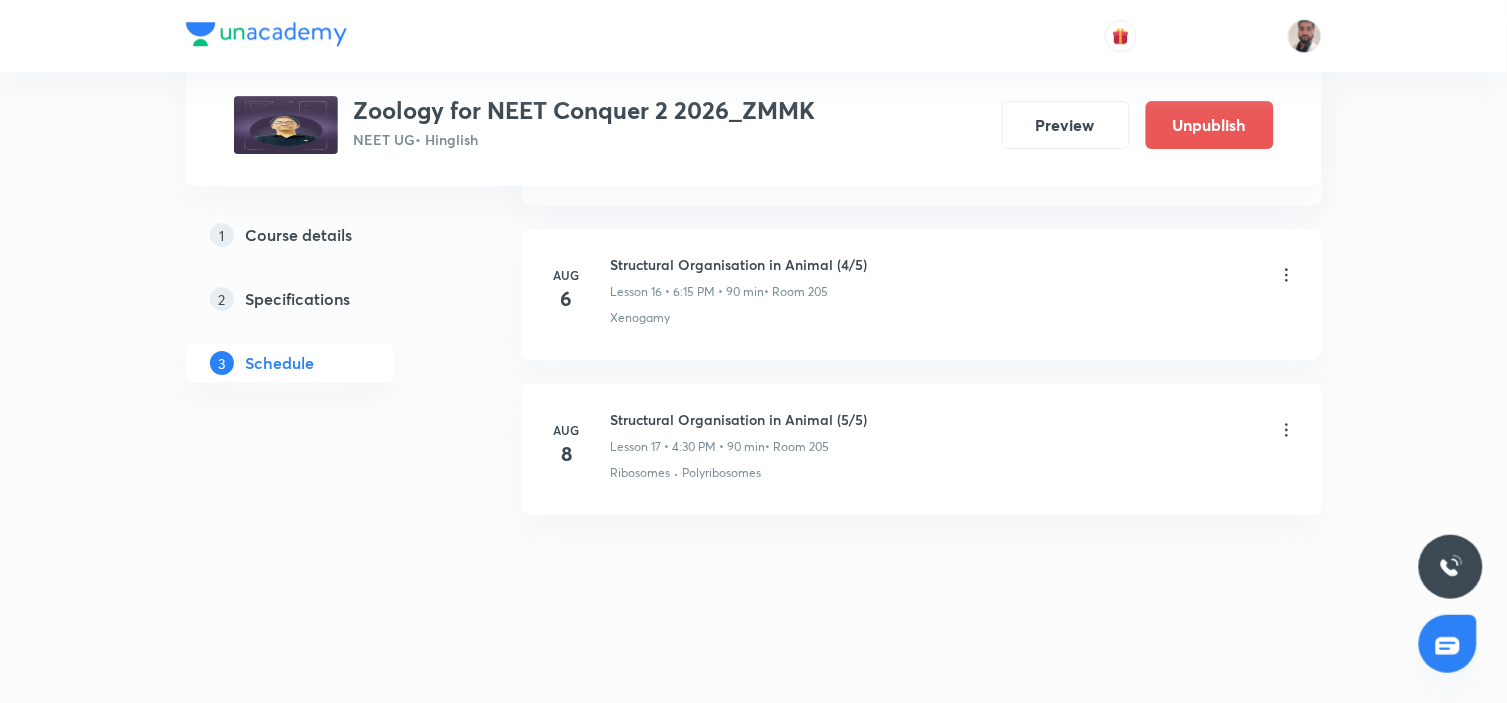 click 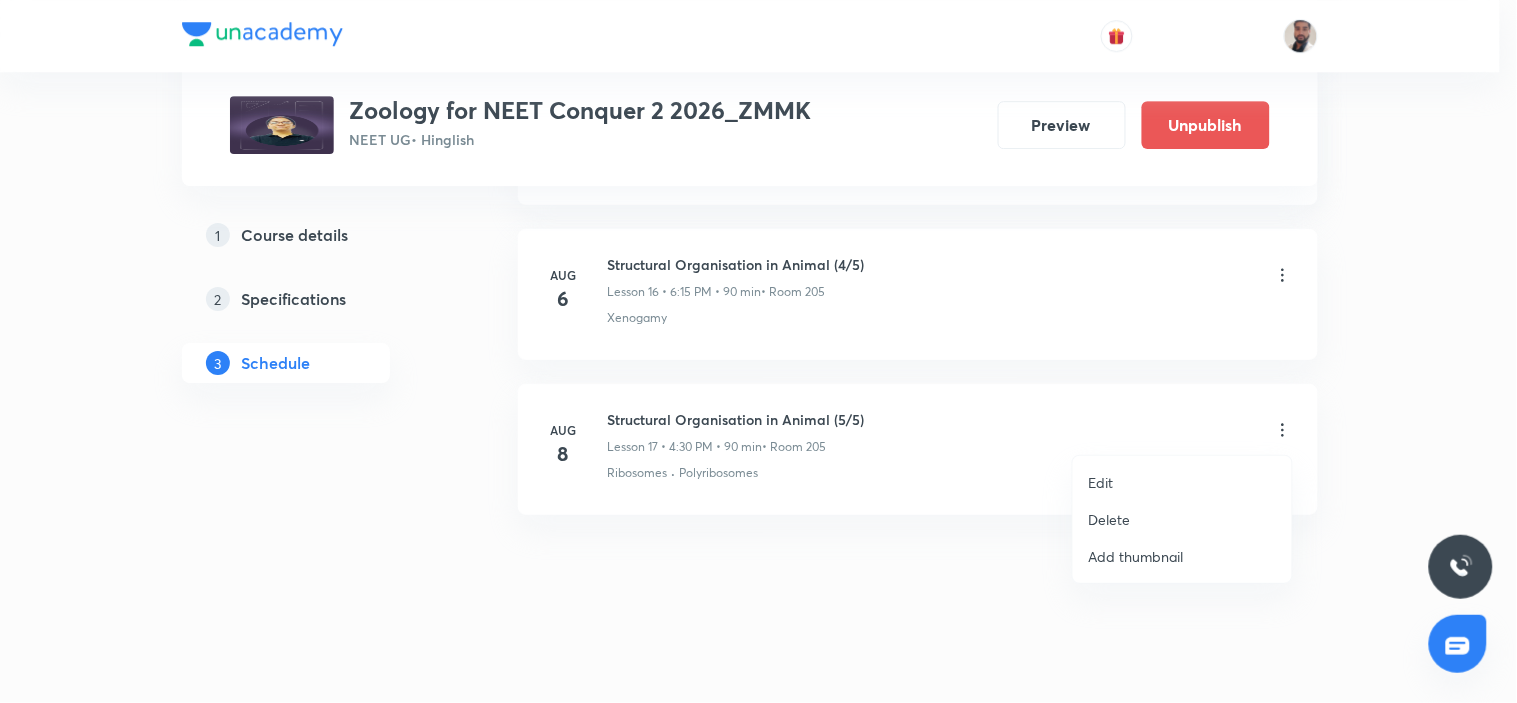 click on "Edit" at bounding box center [1182, 482] 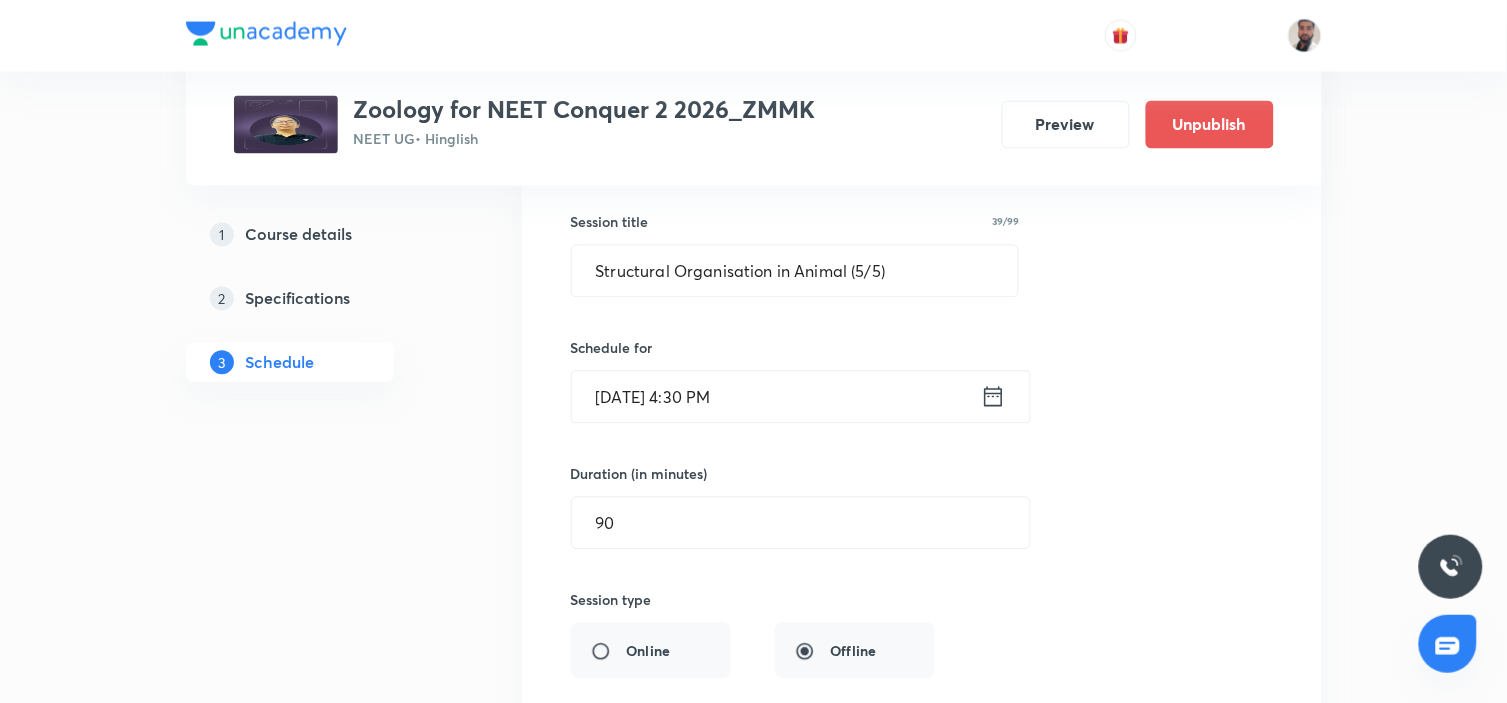 scroll, scrollTop: 2725, scrollLeft: 0, axis: vertical 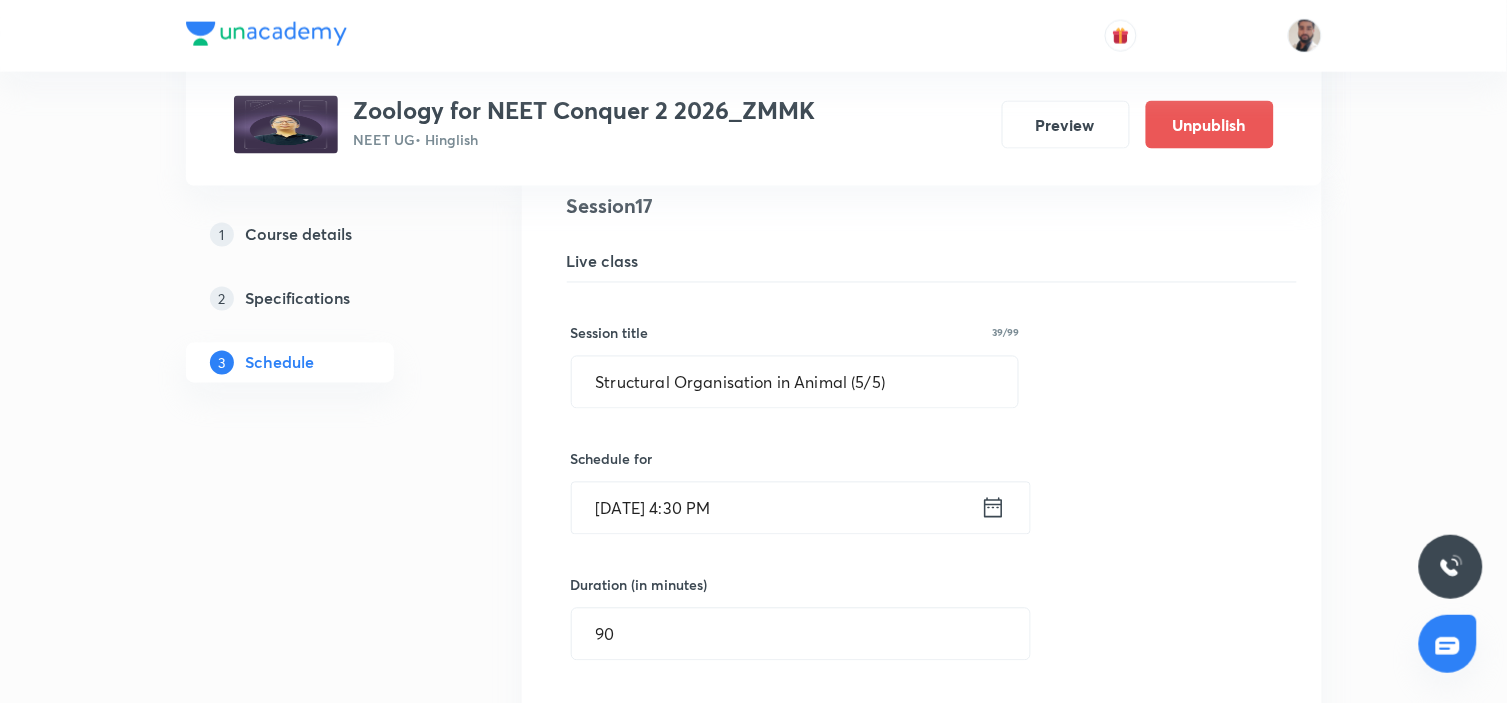 click 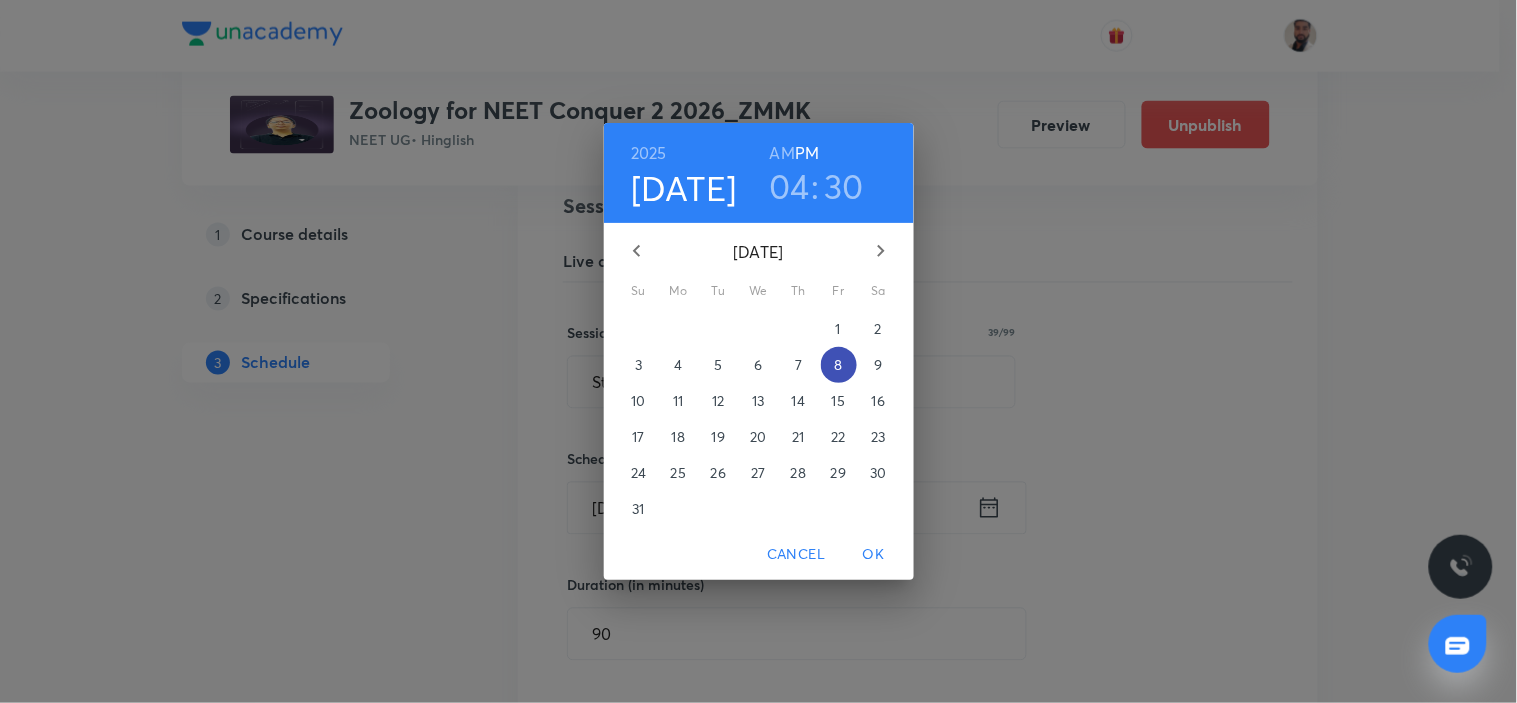 click on "8" at bounding box center (839, 365) 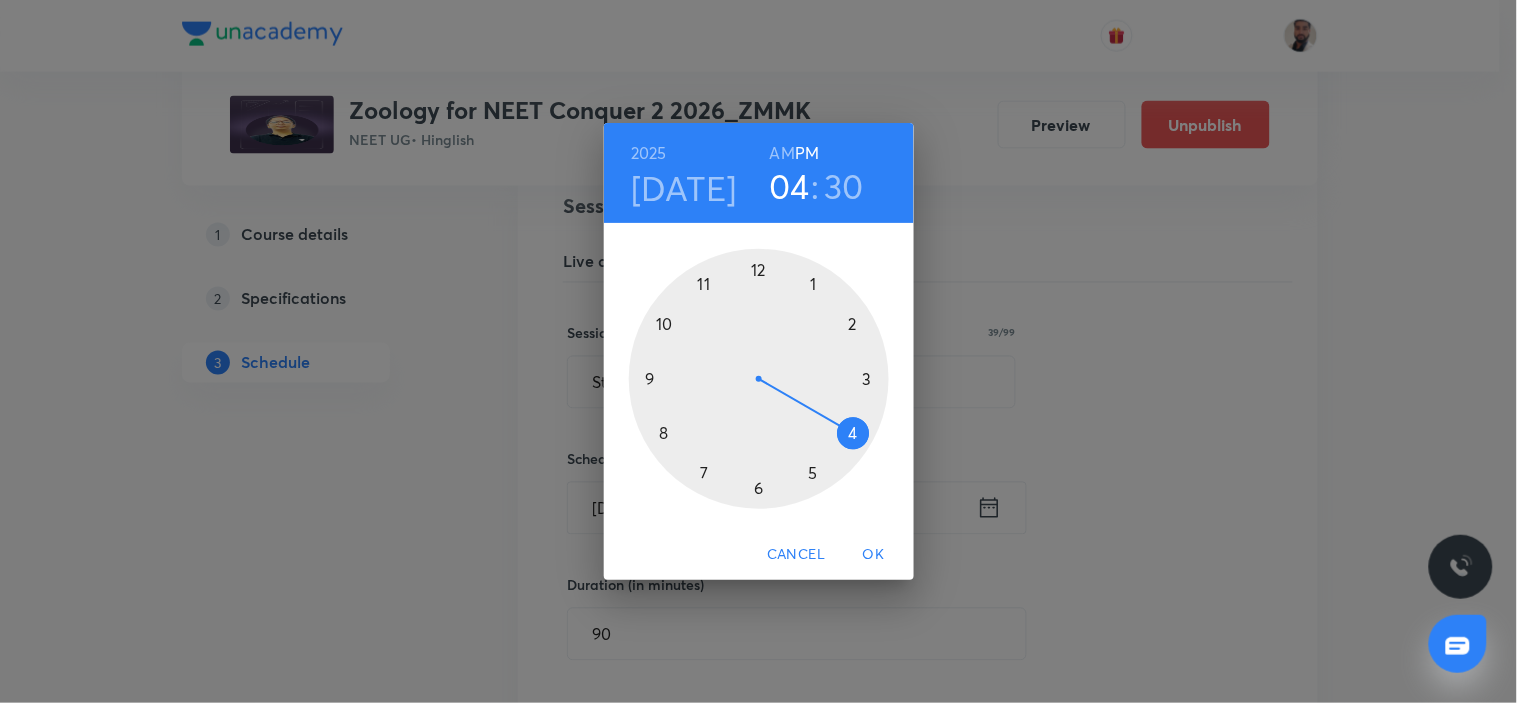 click at bounding box center (759, 379) 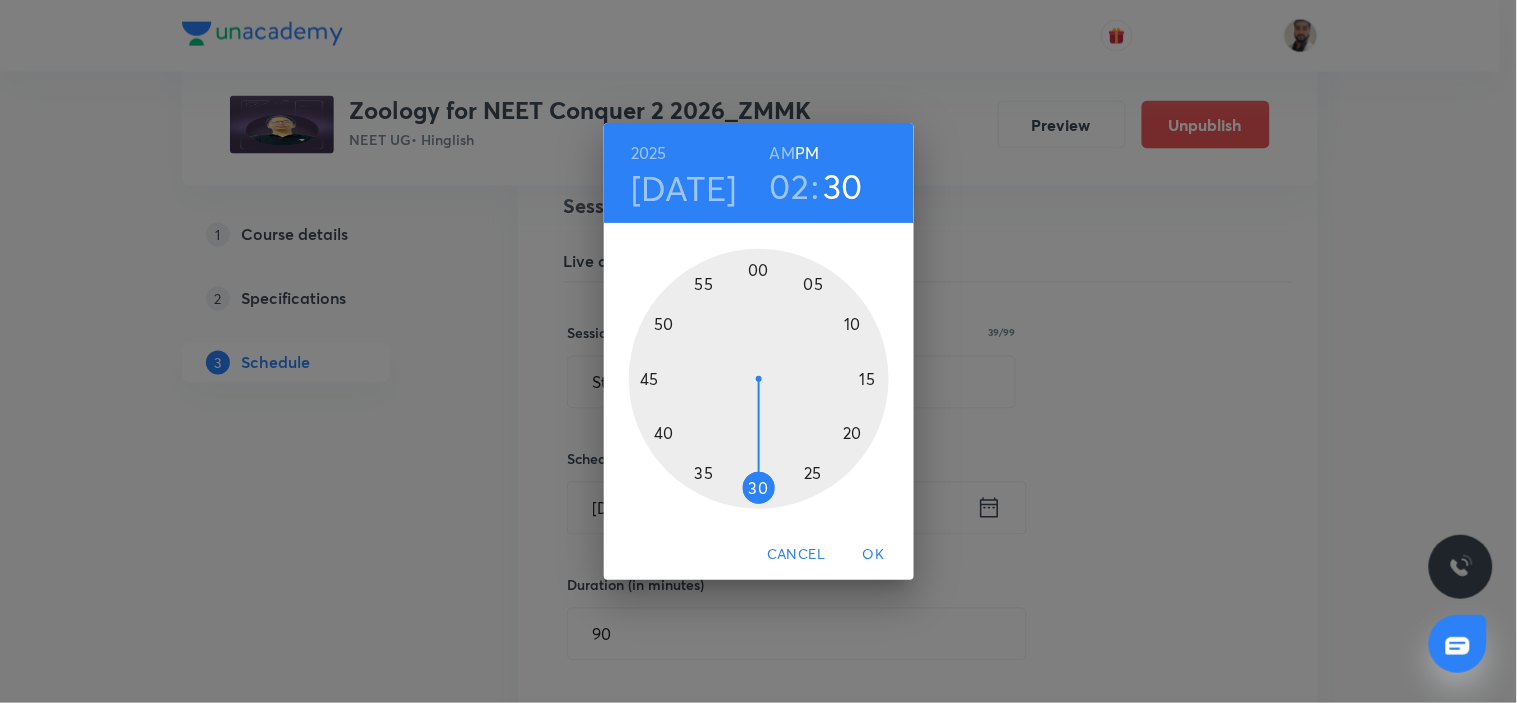 click at bounding box center [759, 379] 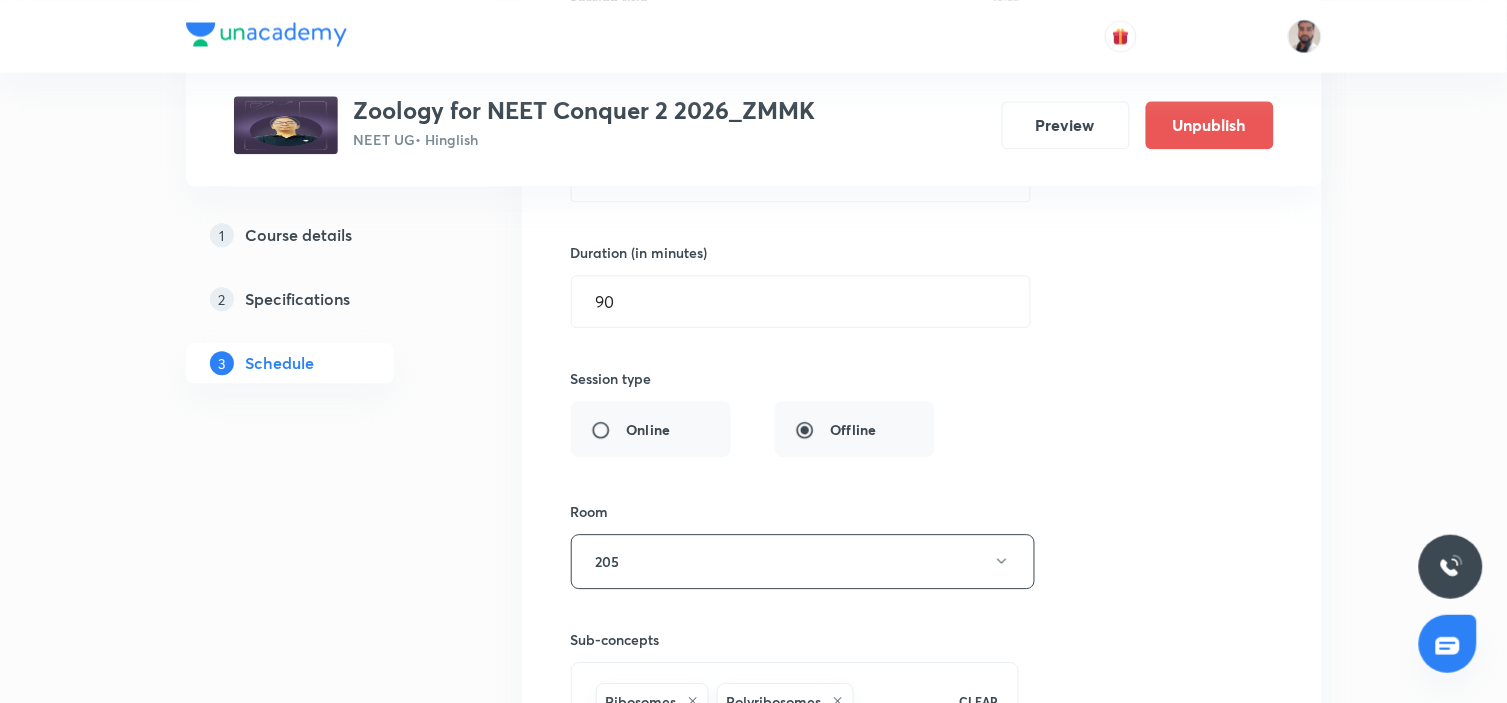 scroll, scrollTop: 3392, scrollLeft: 0, axis: vertical 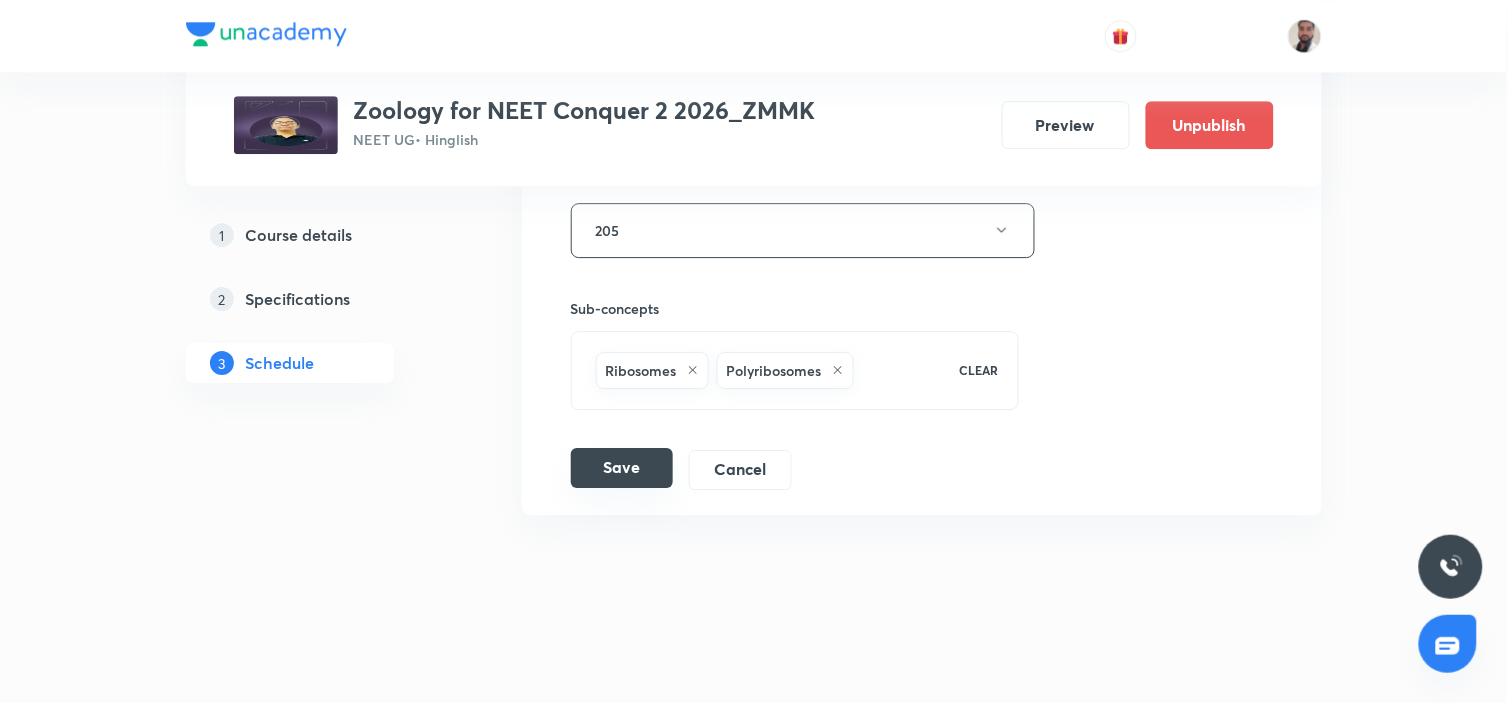 click on "Save" at bounding box center (622, 468) 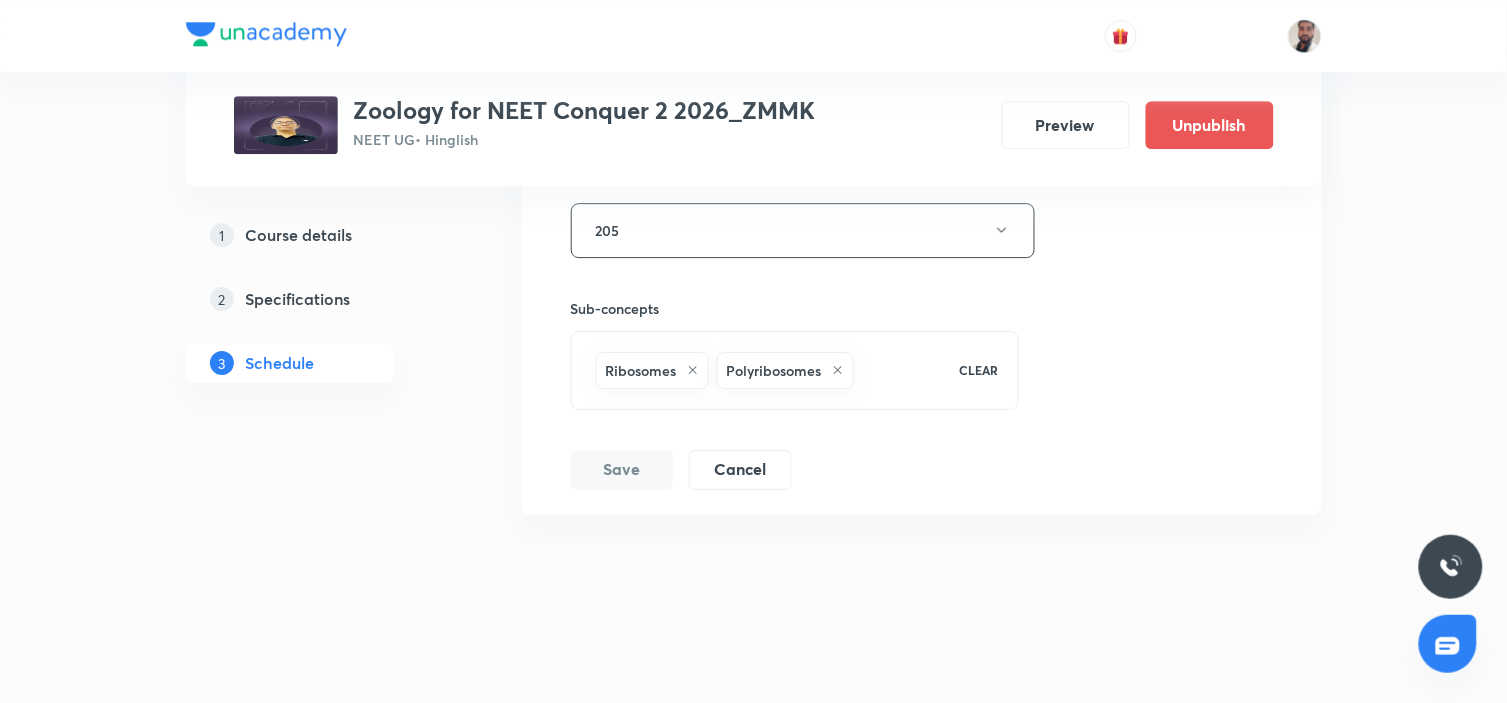scroll, scrollTop: 2622, scrollLeft: 0, axis: vertical 